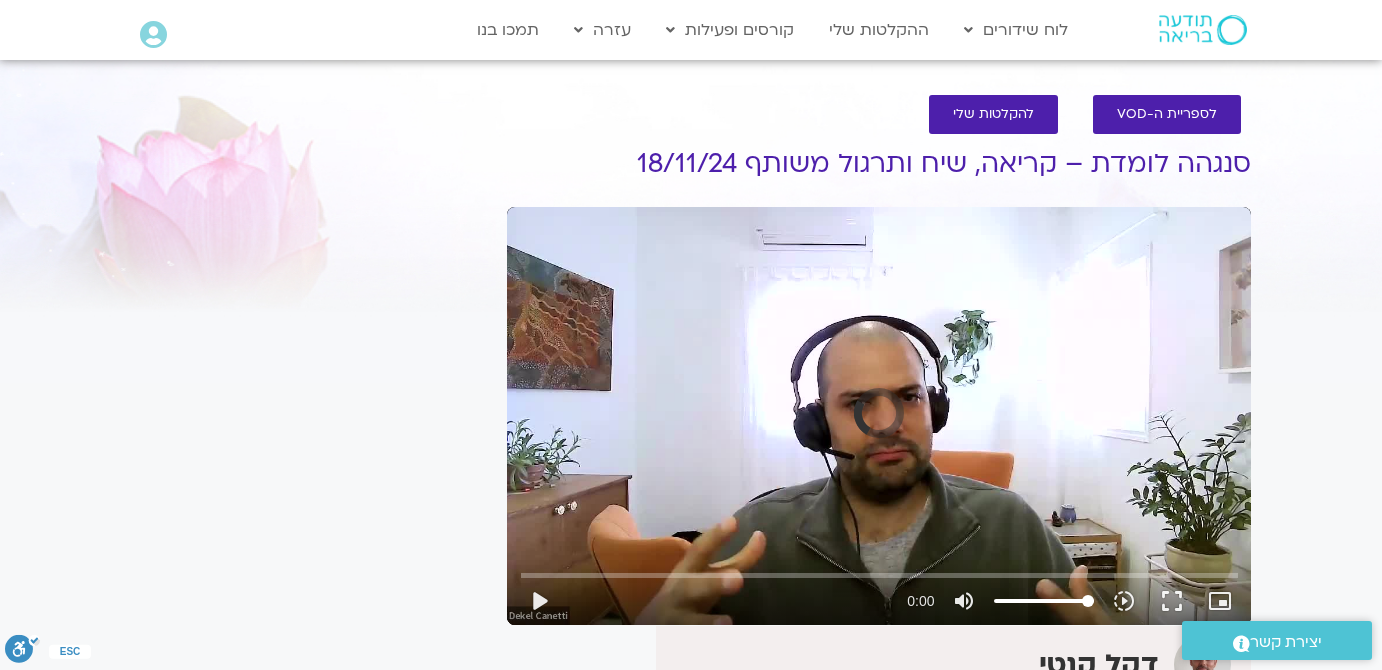 scroll, scrollTop: 0, scrollLeft: 0, axis: both 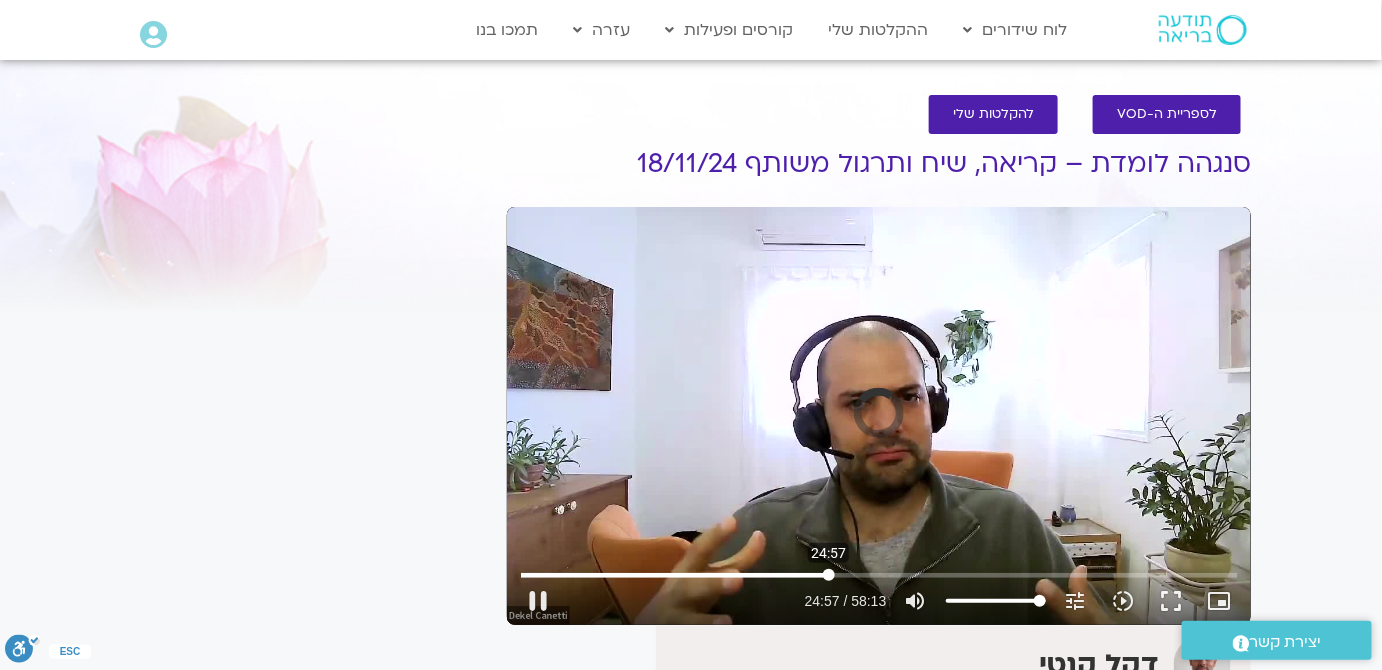 click at bounding box center (879, 575) 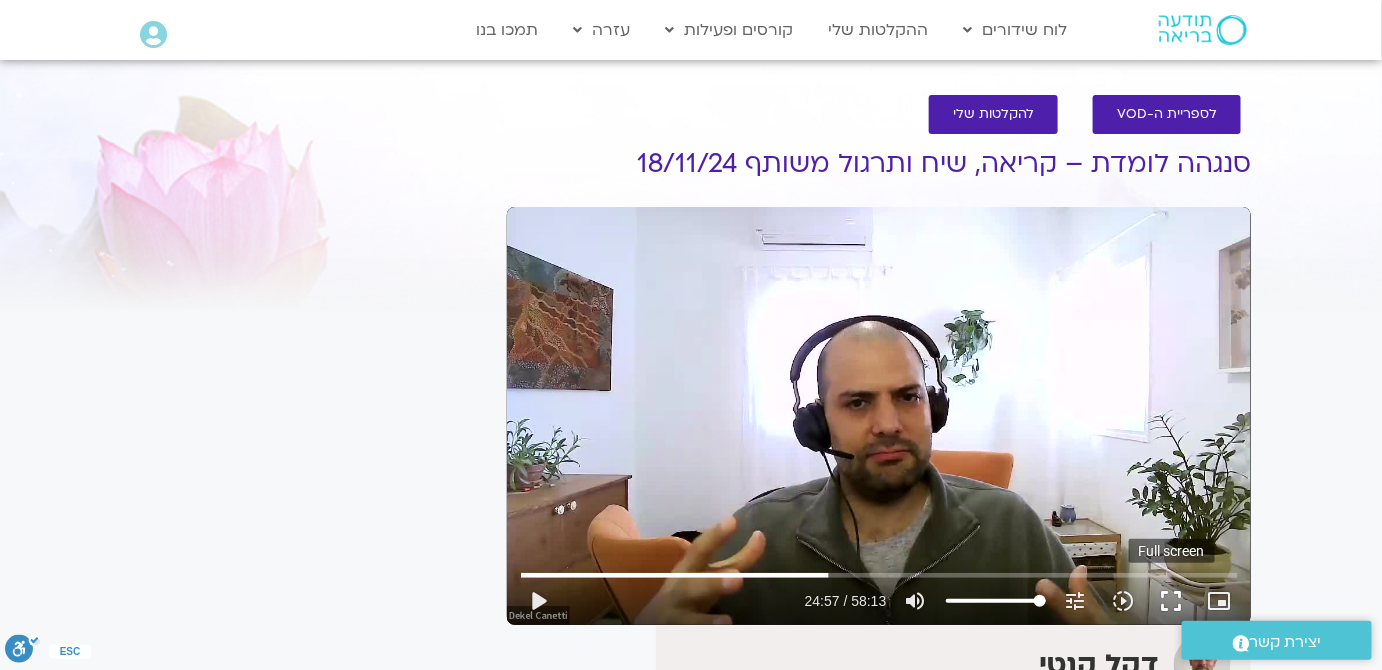 click on "fullscreen" at bounding box center (1172, 601) 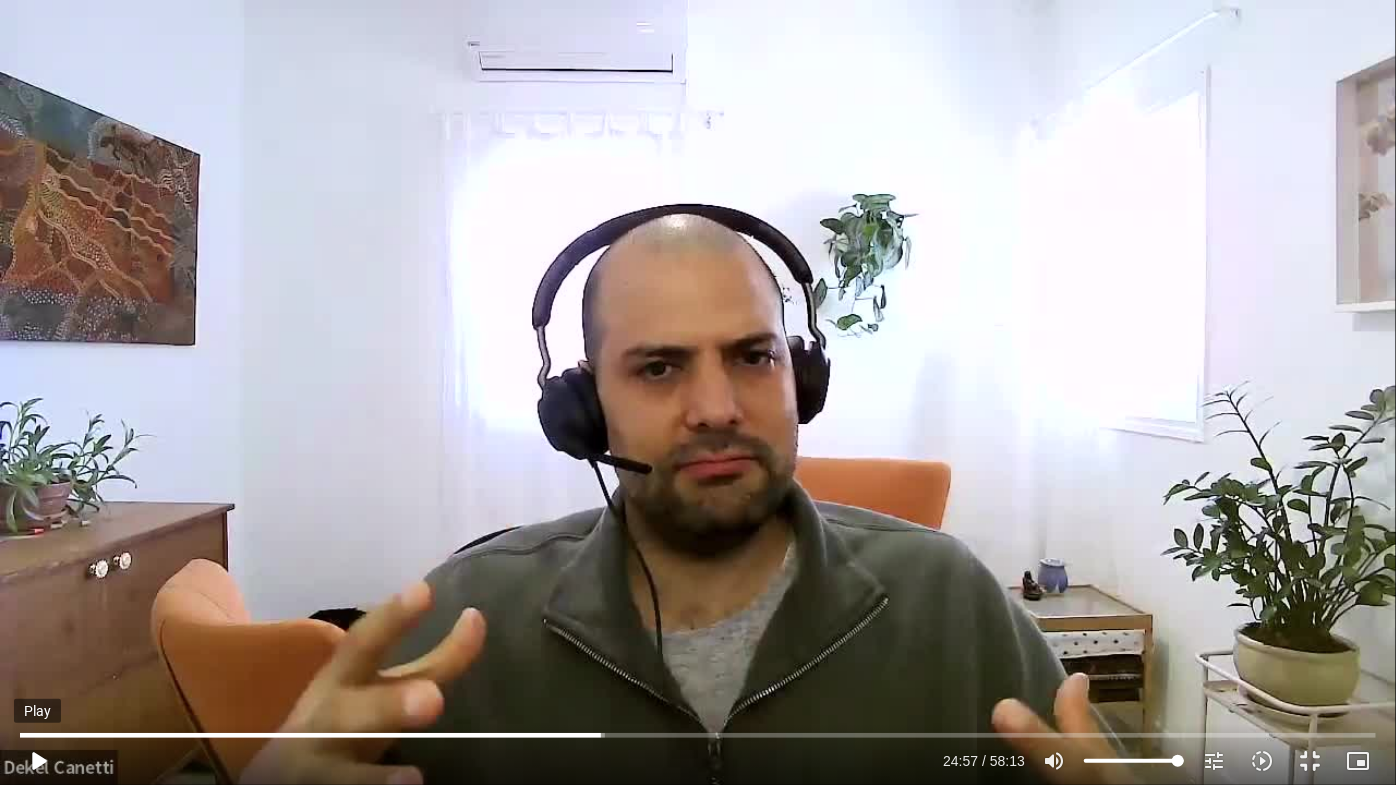 click on "play_arrow" at bounding box center (38, 761) 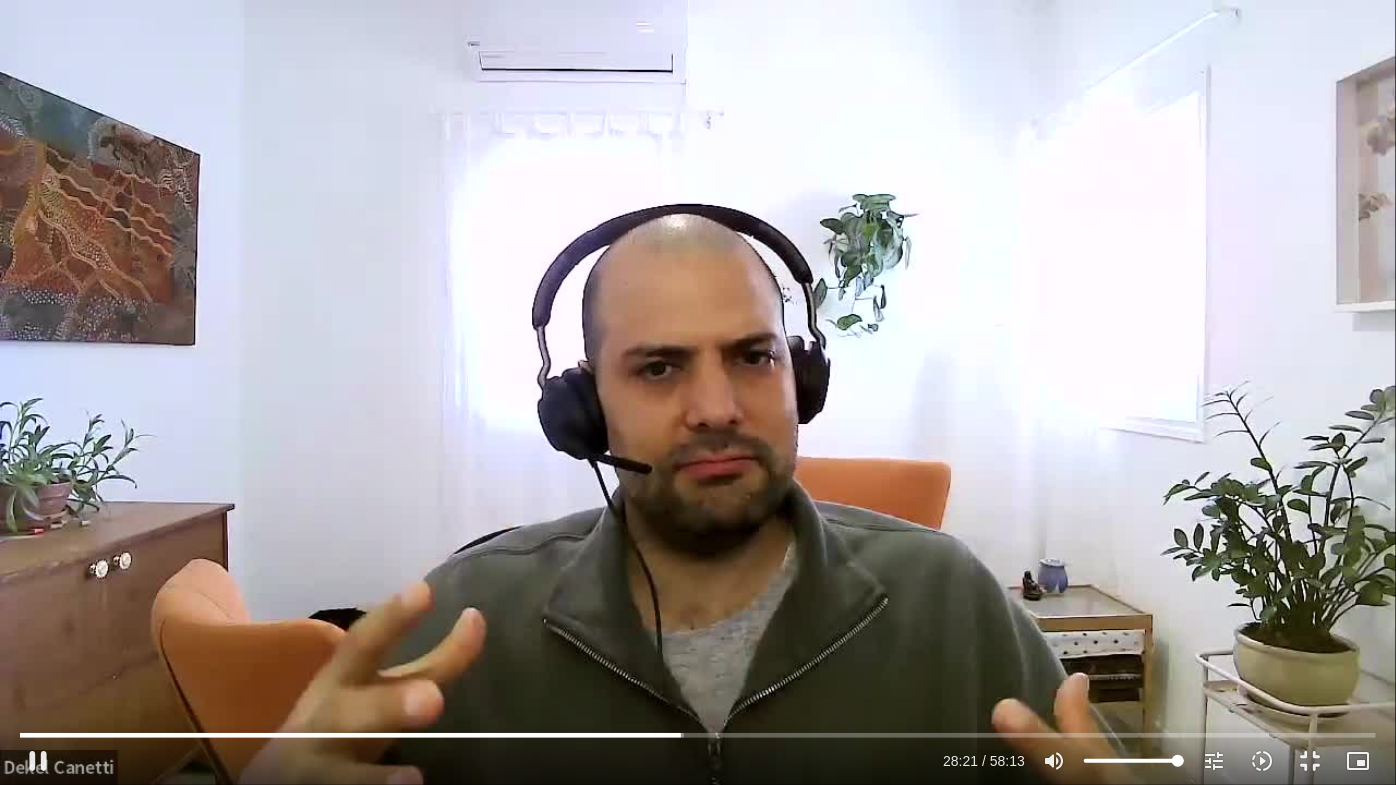 click on "Skip Ad 2:02 pause 28:21 / 58:13 volume_up Mute tune Resolution Auto 720p slow_motion_video Playback speed 1x 1x fullscreen_exit picture_in_picture_alt Picture-in-Picture Off close Resolution 720p 480p 360p 240p Auto done close Playback speed 0.5x 0.75x 1x done 1.25x 1.5x 1.75x 2x" at bounding box center [698, 392] 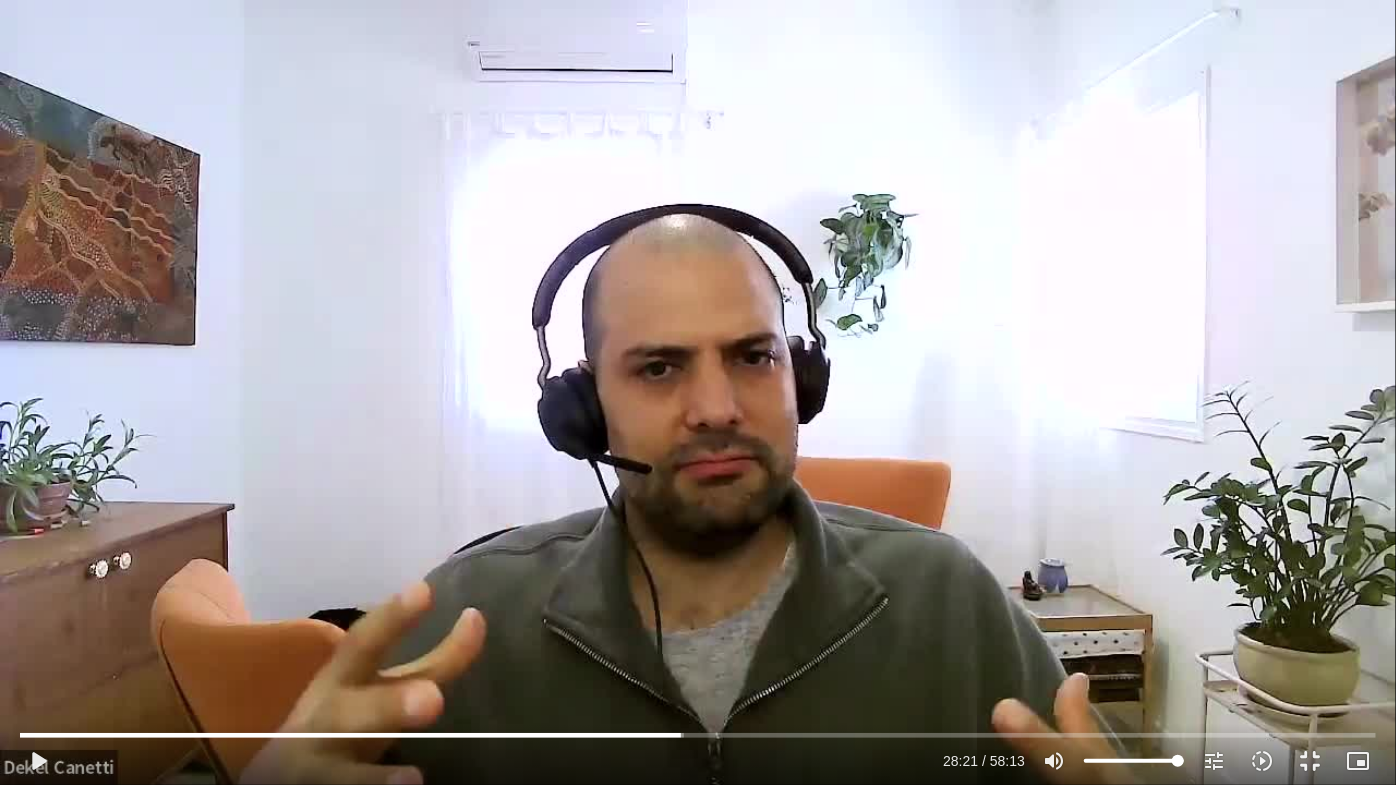 click on "Skip Ad 2:02 play_arrow 28:21 / 58:13 volume_up Mute tune Resolution Auto 720p slow_motion_video Playback speed 1x 1x fullscreen_exit picture_in_picture_alt Picture-in-Picture Off close Resolution 720p 480p 360p 240p Auto done close Playback speed 0.5x 0.75x 1x done 1.25x 1.5x 1.75x 2x" at bounding box center (698, 392) 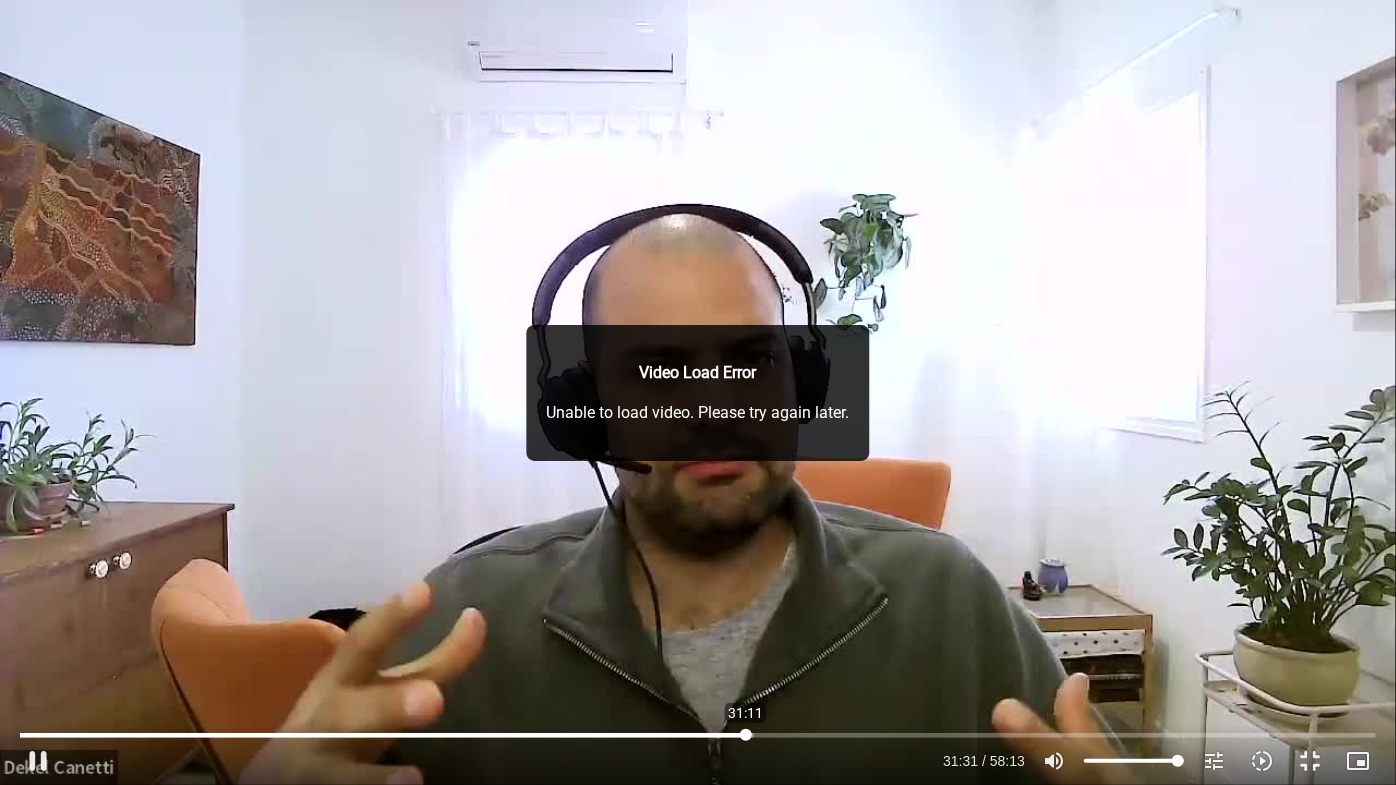 click at bounding box center [698, 735] 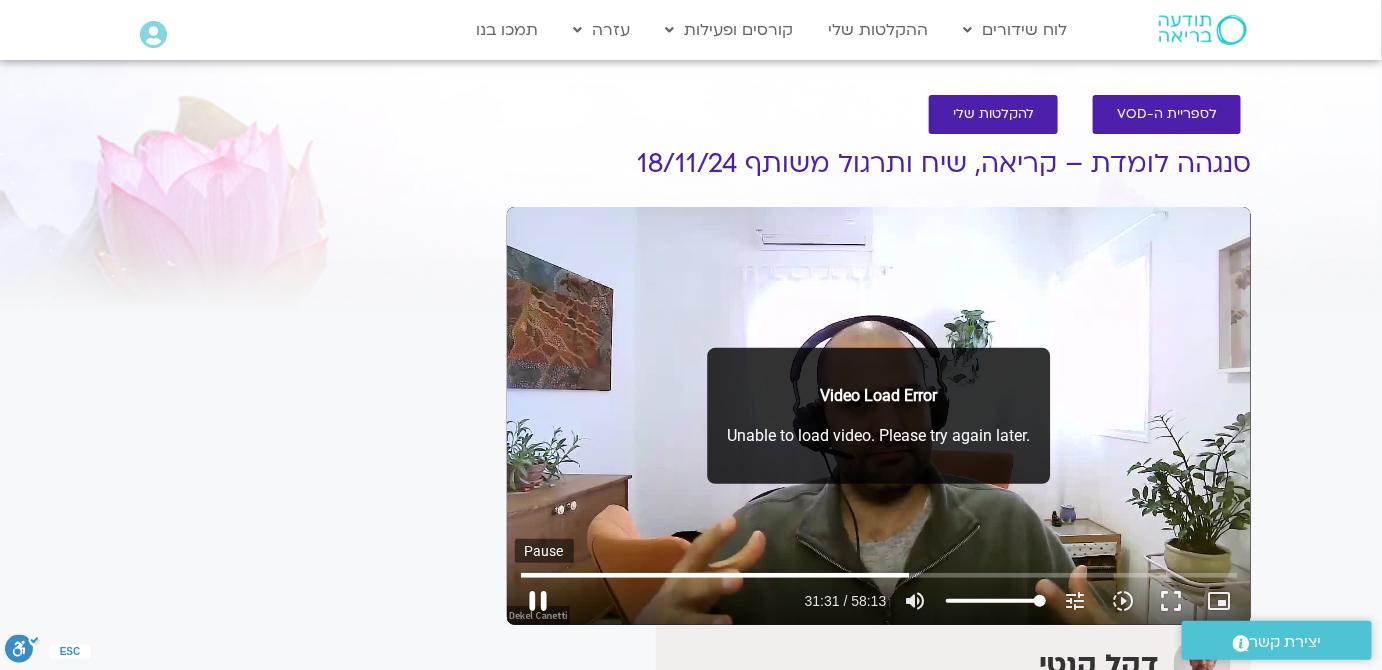 click on "pause" at bounding box center [539, 601] 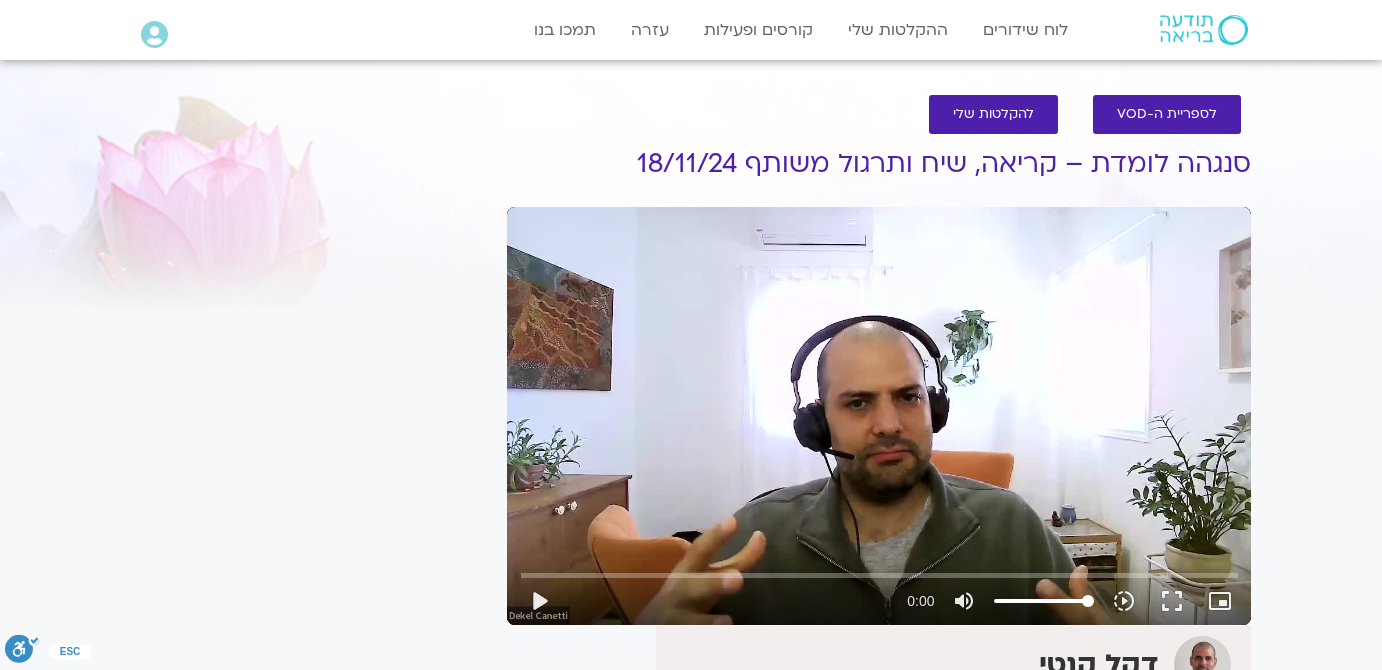 scroll, scrollTop: 0, scrollLeft: 0, axis: both 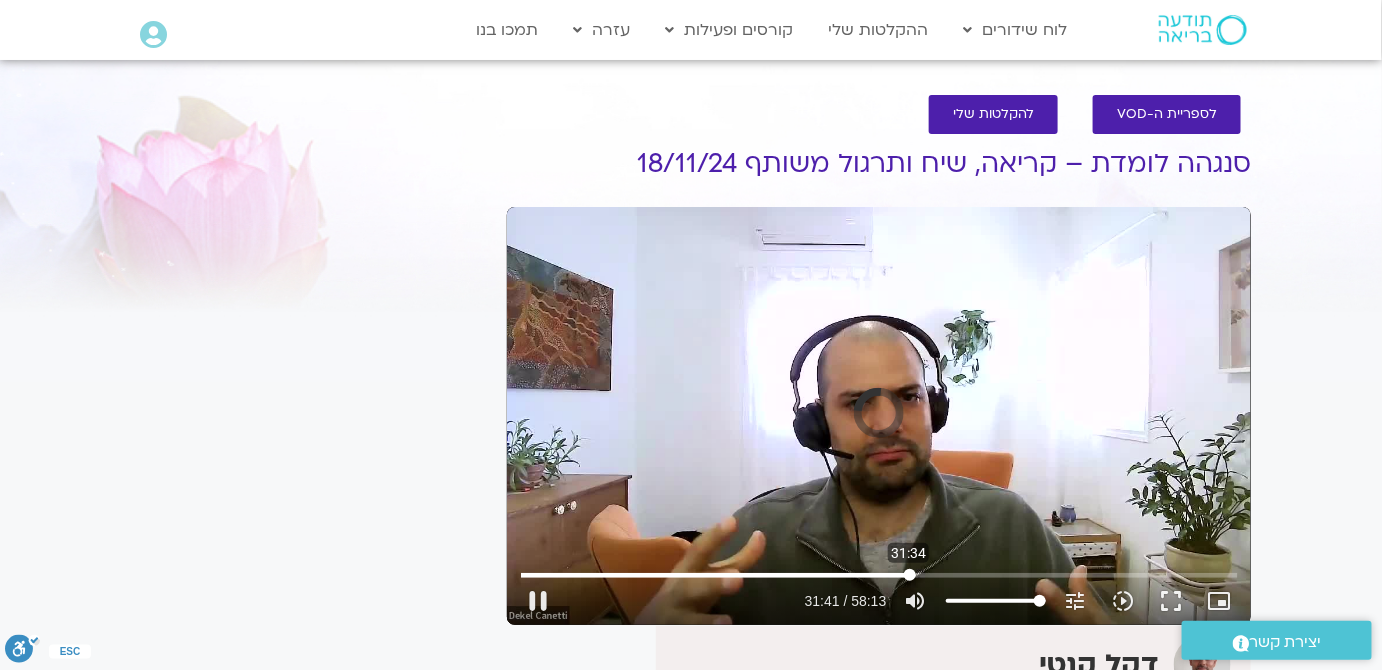 click at bounding box center [879, 575] 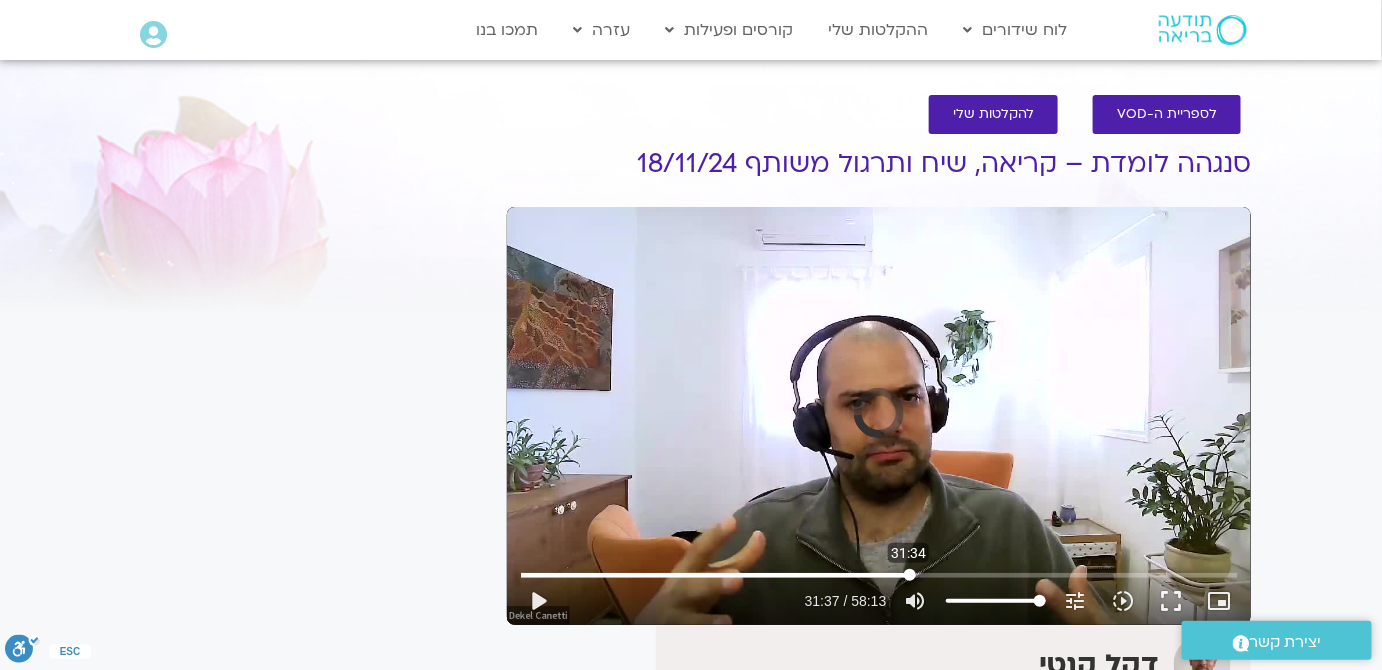 click at bounding box center [879, 575] 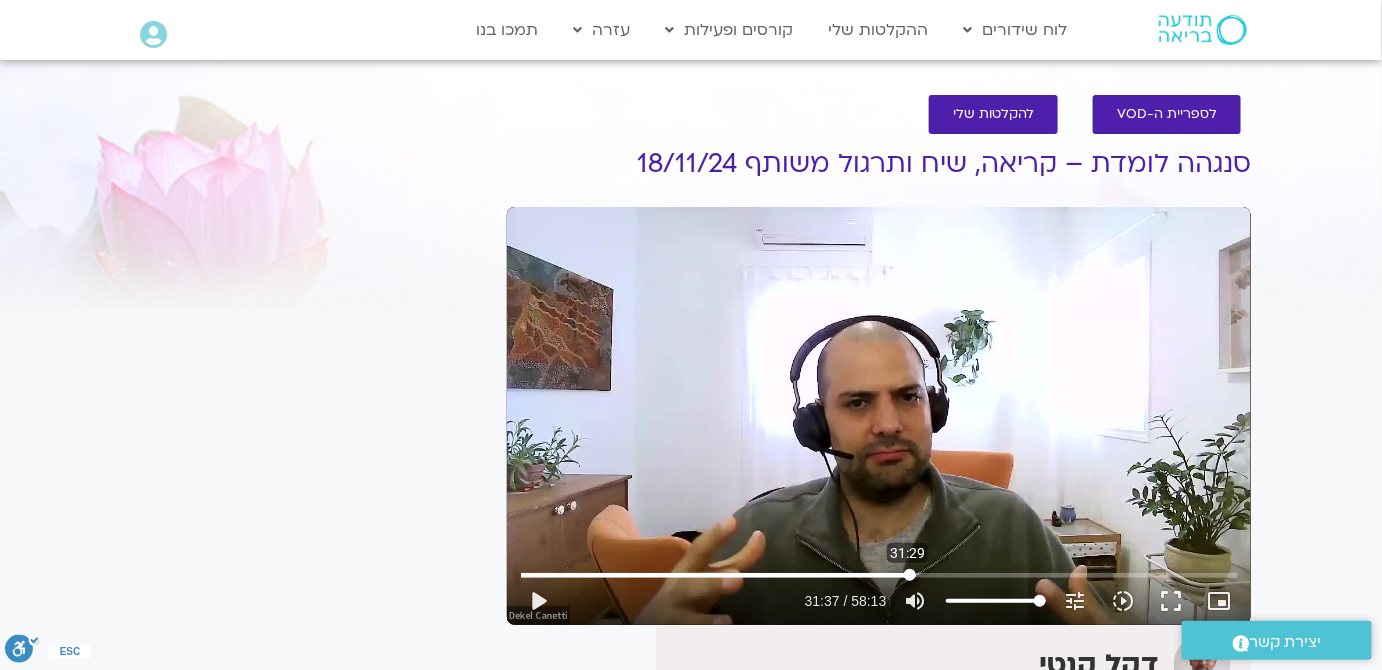 click at bounding box center [879, 575] 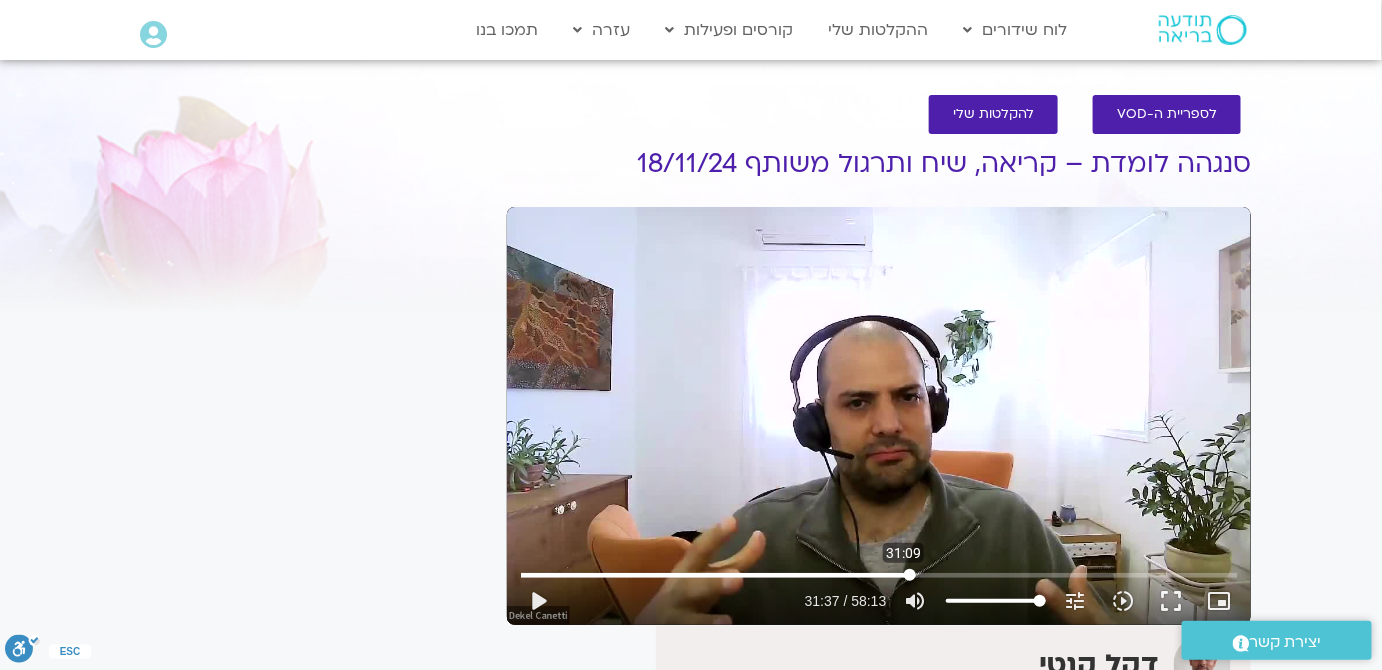 click at bounding box center (879, 575) 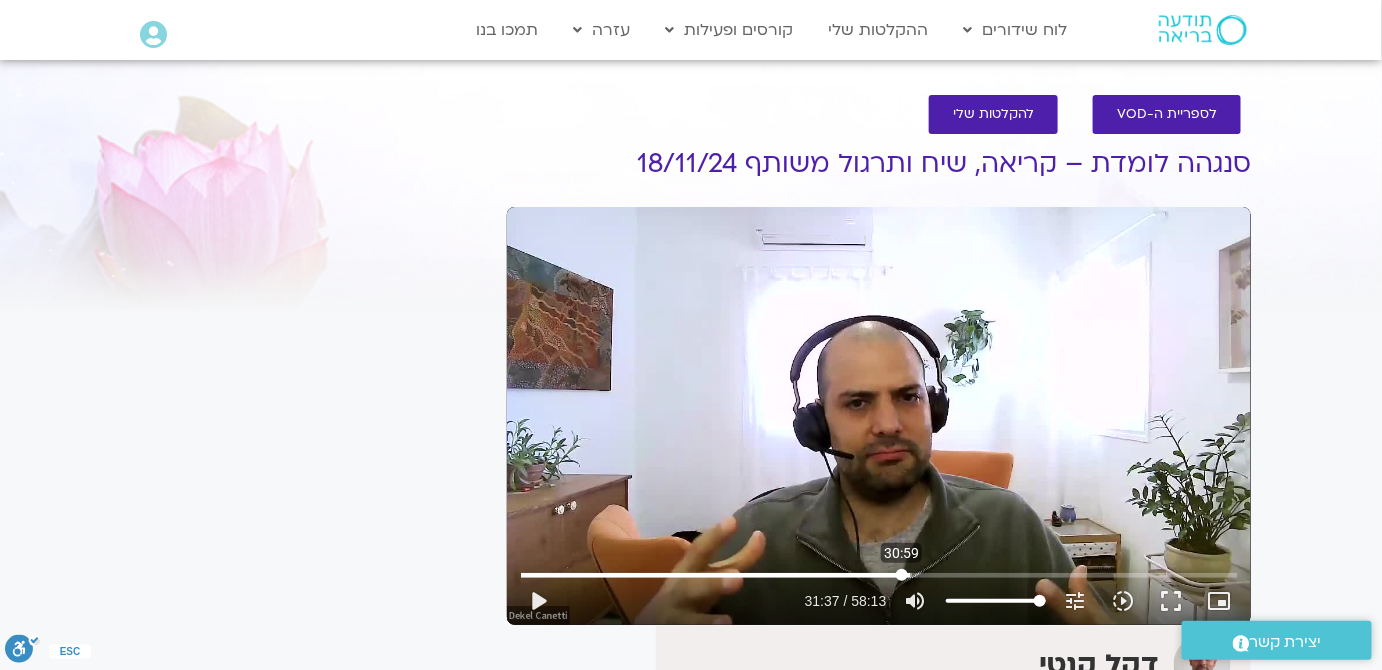 click at bounding box center (879, 575) 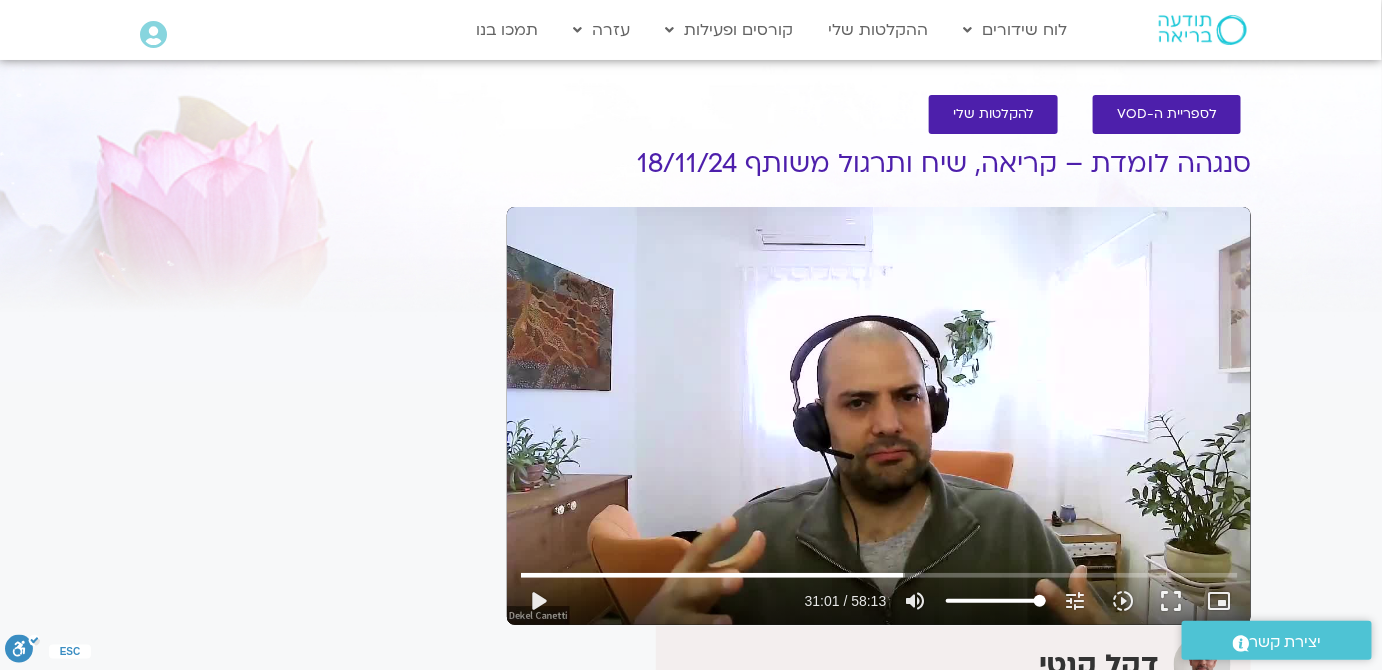 click on "Skip Ad 31:58 play_arrow 31:01 / 58:13 volume_up Mute tune Resolution Auto 480p slow_motion_video Playback speed 1x 1x fullscreen picture_in_picture_alt Picture-in-Picture Off close Resolution 720p 480p 360p 240p Auto done close Playback speed 0.5x 0.75x 1x done 1.25x 1.5x 1.75x 2x" at bounding box center (879, 416) 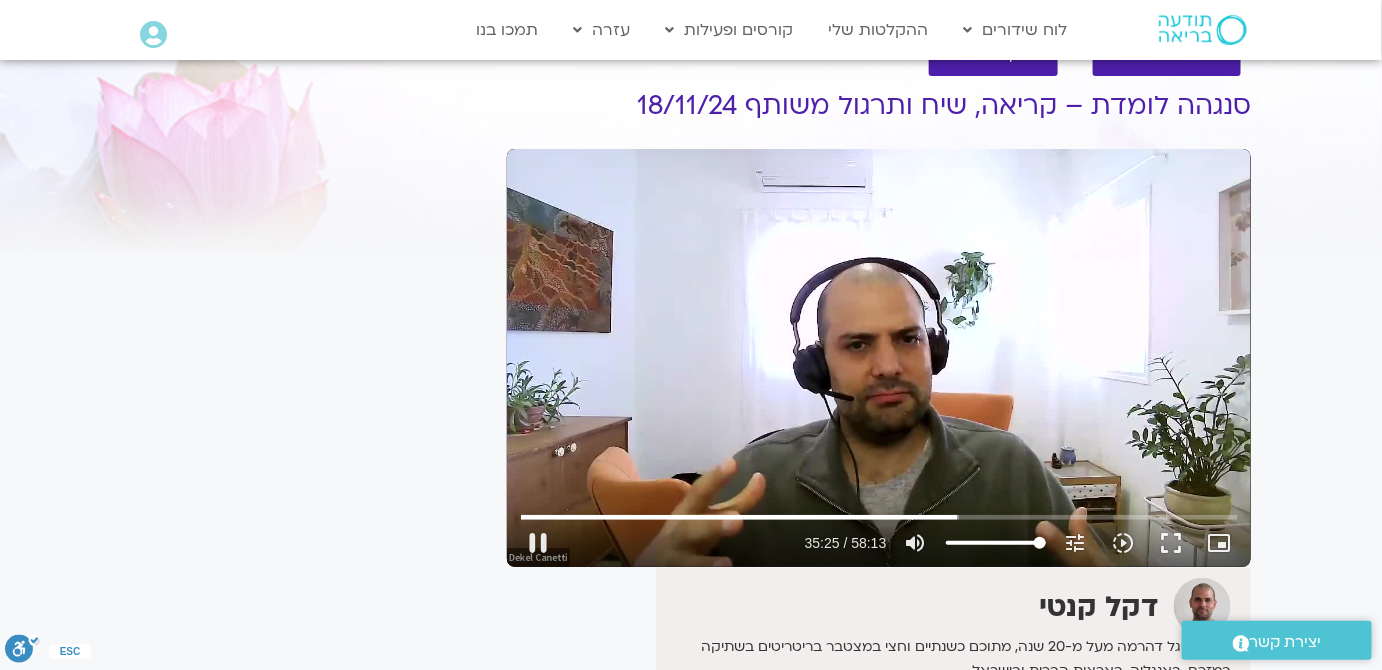 scroll, scrollTop: 66, scrollLeft: 0, axis: vertical 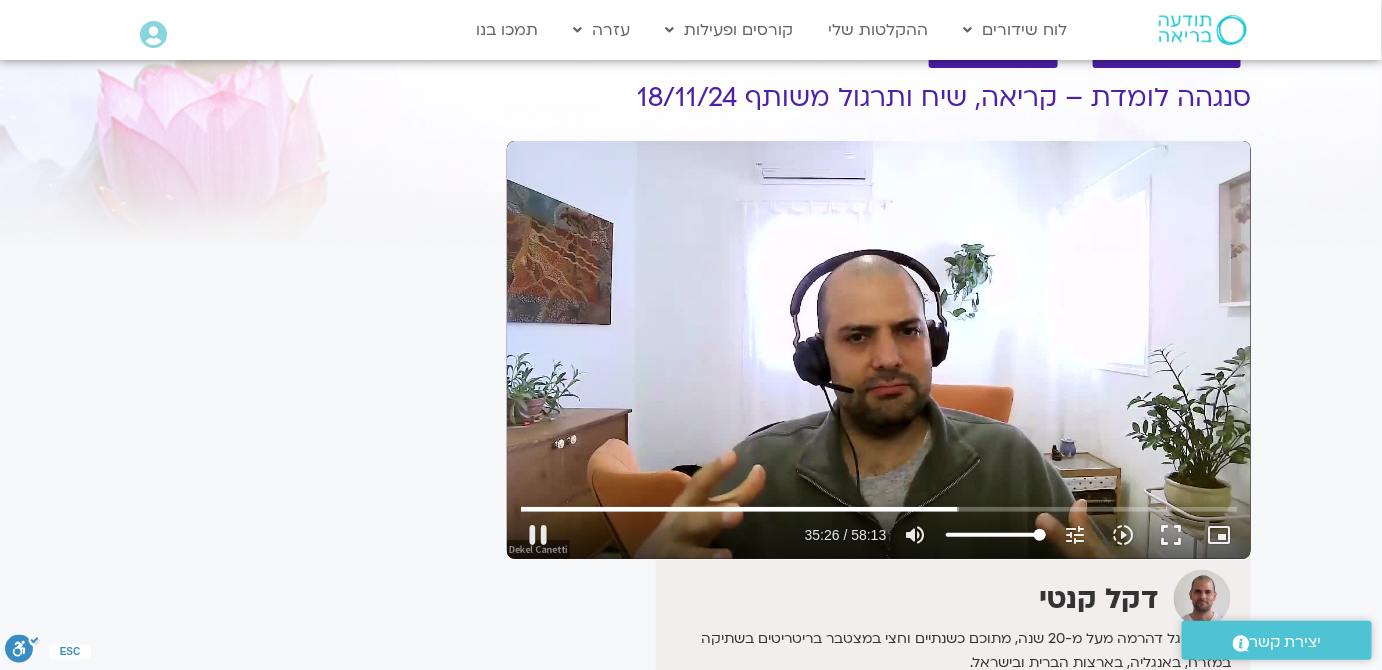 click on "Skip Ad 31:58 pause 35:26 / 58:13 volume_up Mute tune Resolution Auto 720p slow_motion_video Playback speed 1x 1x fullscreen picture_in_picture_alt Picture-in-Picture Off close Resolution 720p 480p 360p 240p Auto done close Playback speed 0.5x 0.75x 1x done 1.25x 1.5x 1.75x 2x" at bounding box center [879, 350] 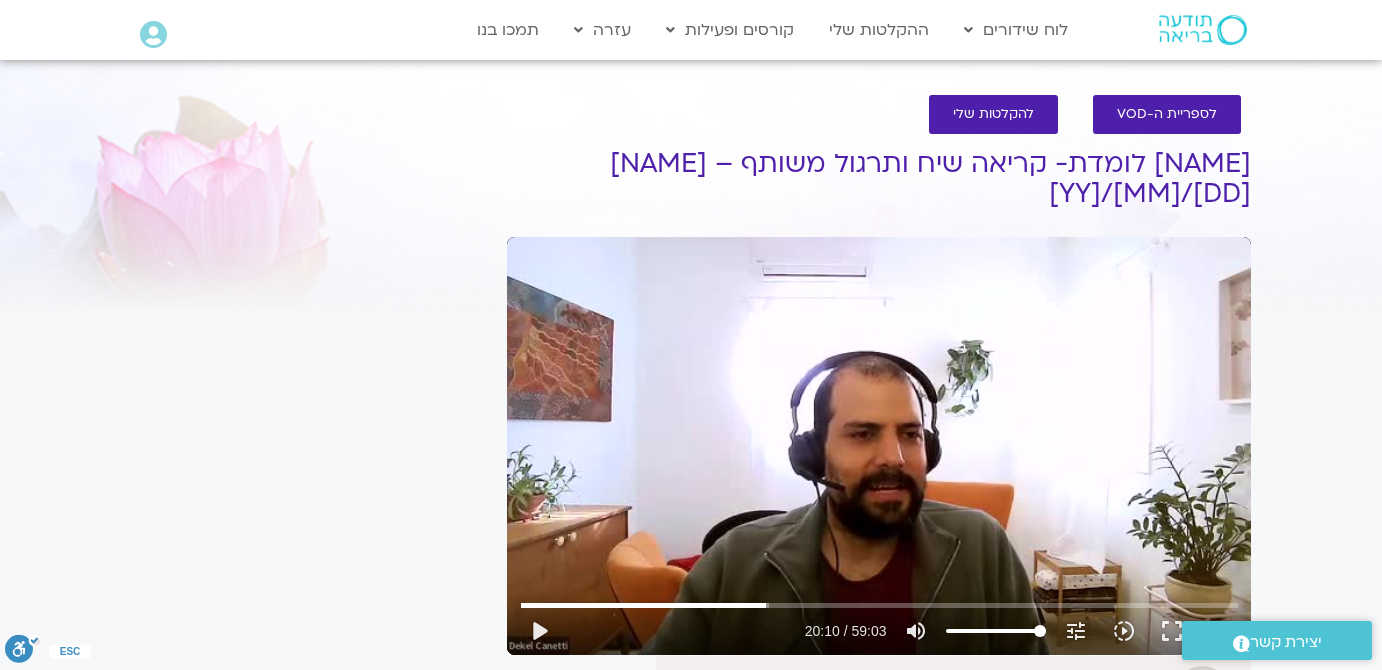 scroll, scrollTop: 0, scrollLeft: 0, axis: both 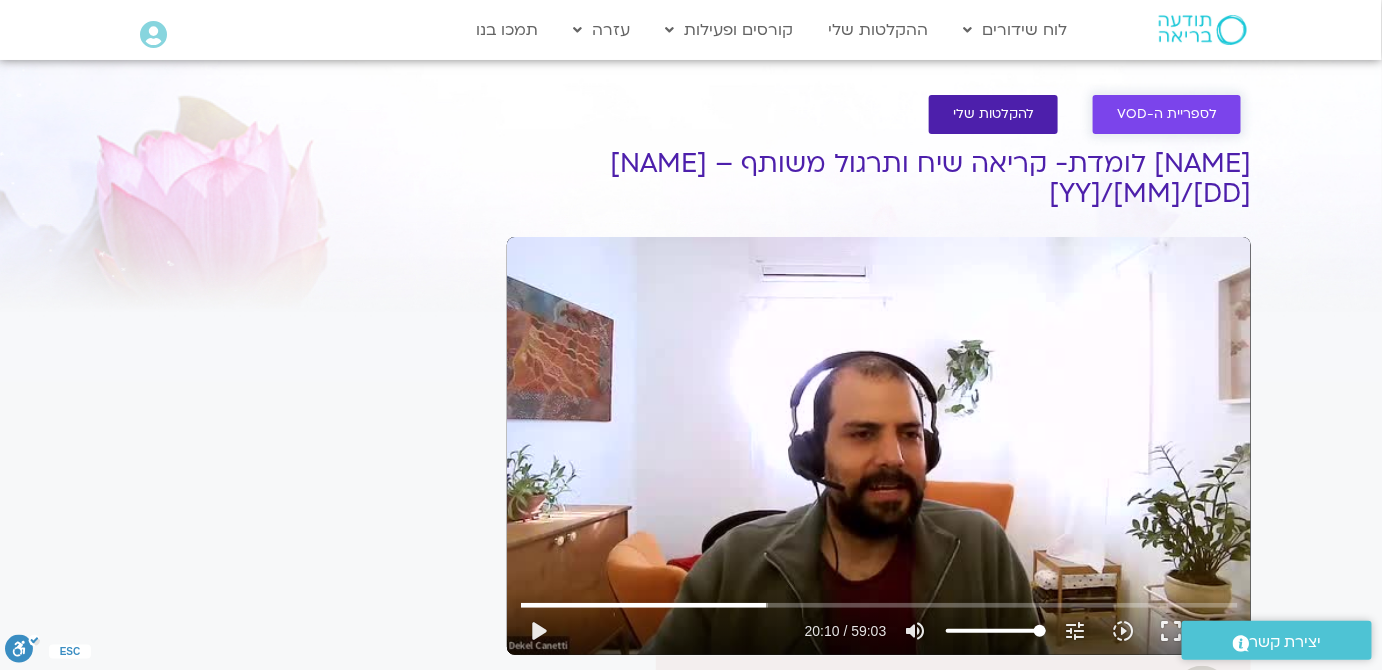 click on "לספריית ה-VOD" at bounding box center [1167, 114] 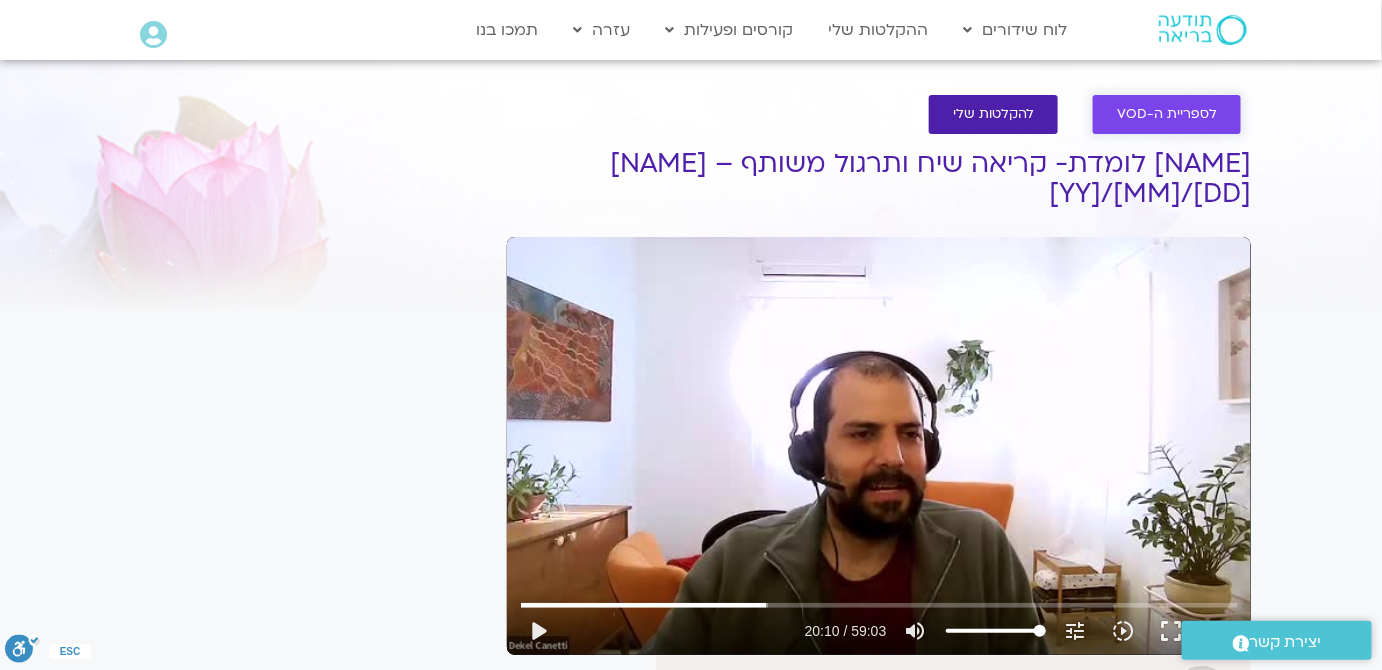 click on "לספריית ה-VOD" at bounding box center [1167, 114] 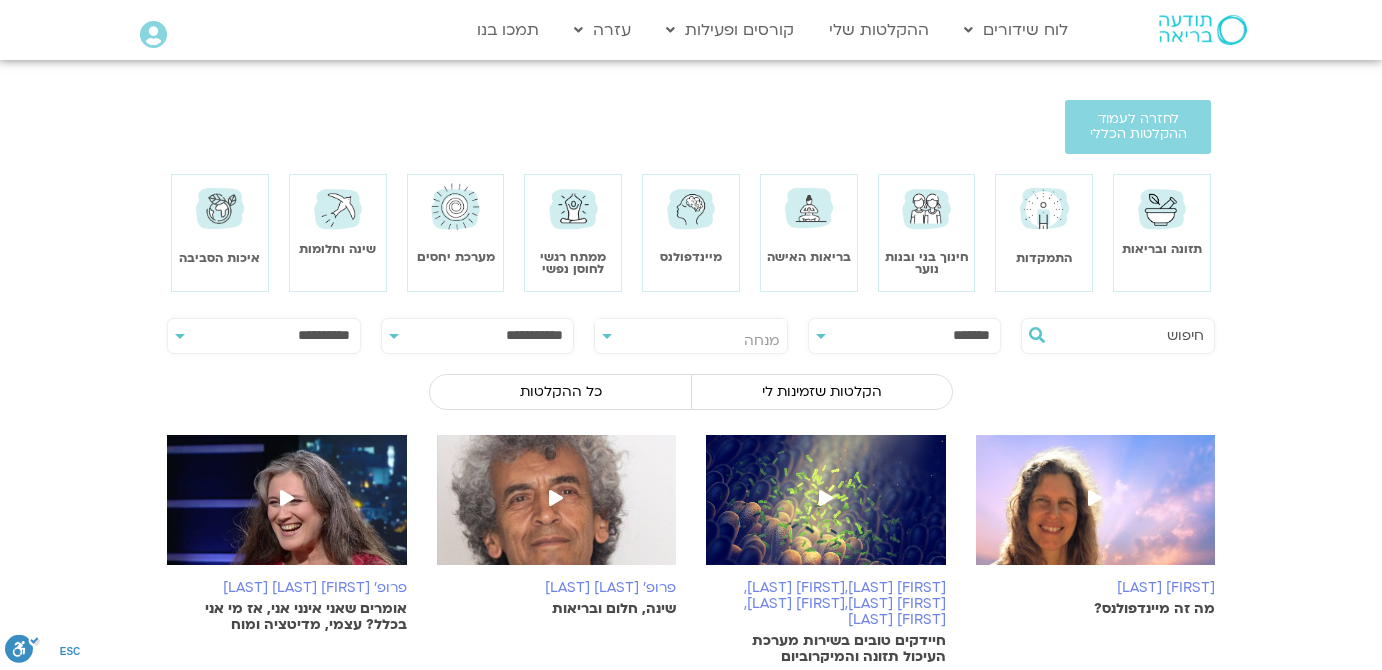 scroll, scrollTop: 0, scrollLeft: 0, axis: both 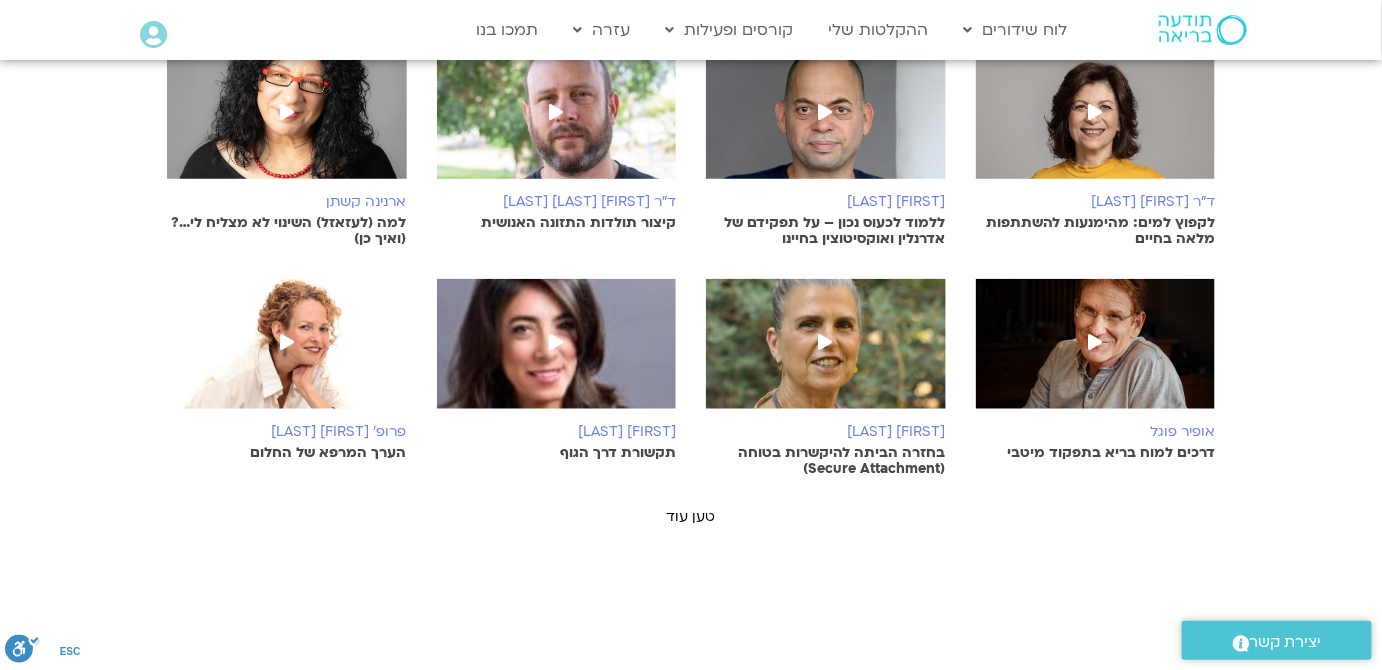 click on "**********" at bounding box center (691, 95) 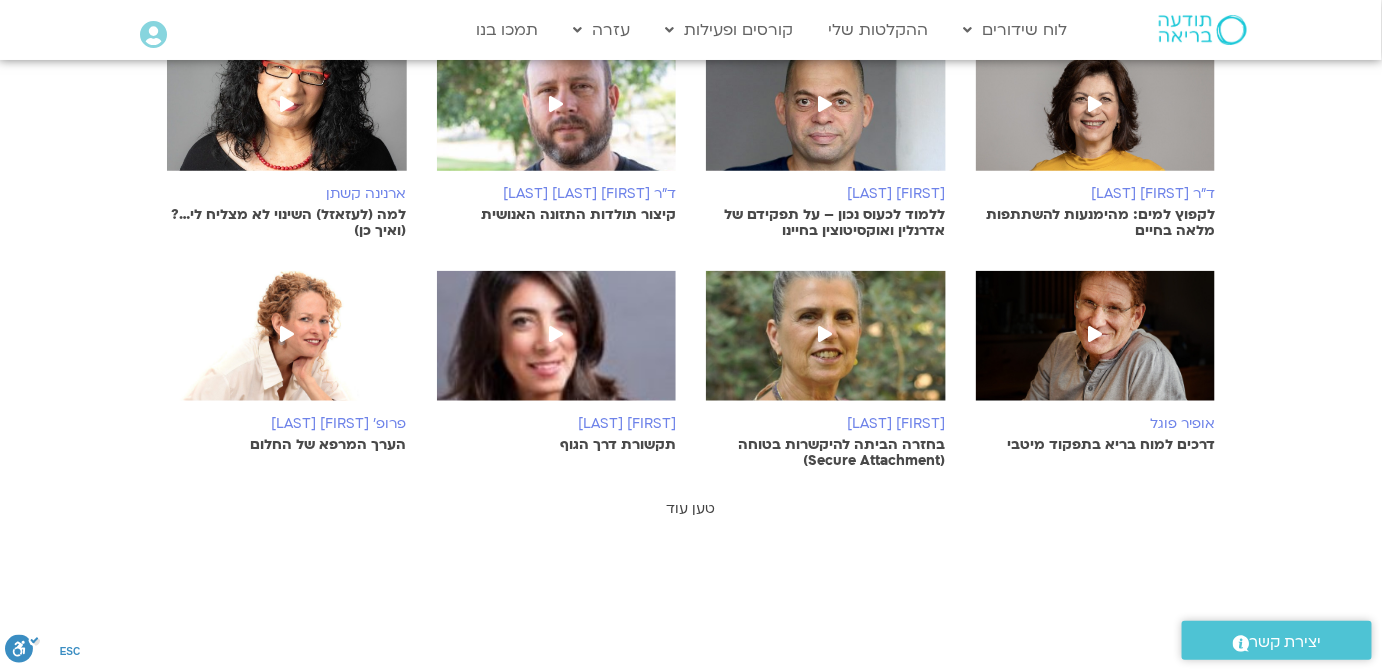 click on "טען עוד" at bounding box center (691, 508) 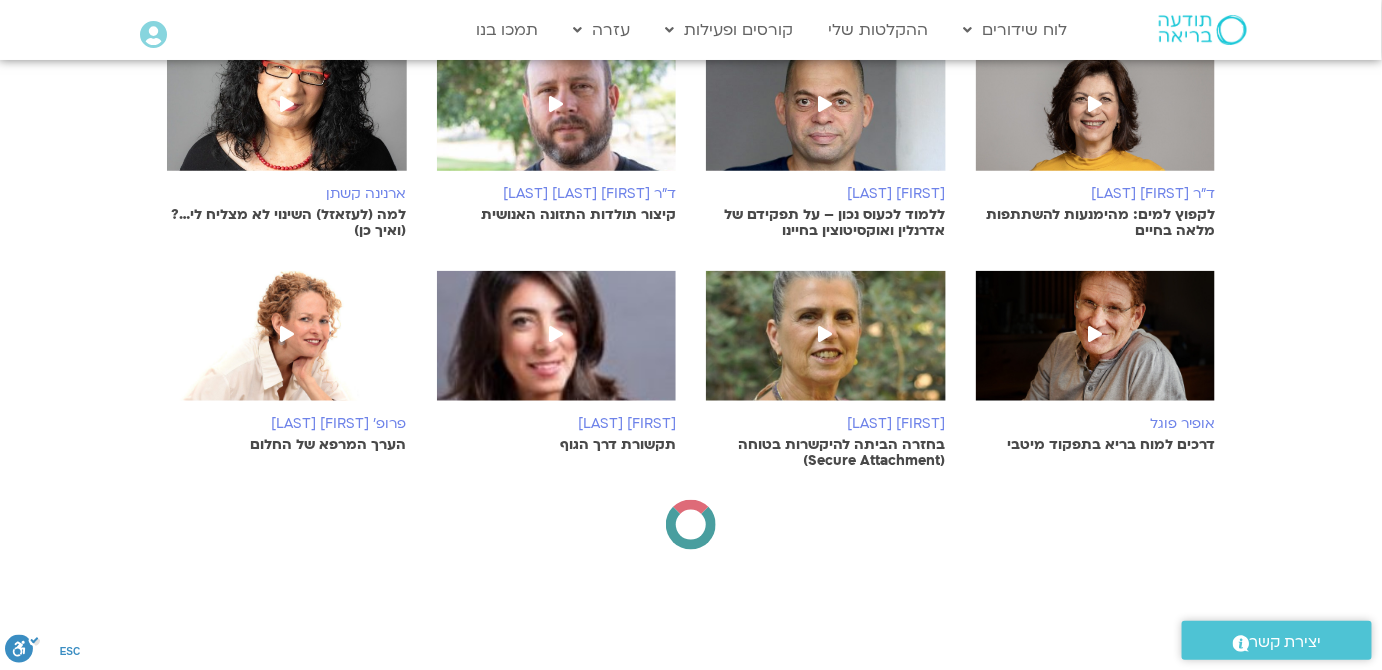 click on "ללמוד לכעוס נכון – על תפקידם של אדרנלין ואוקסיטוצין בחיינו" at bounding box center [826, 223] 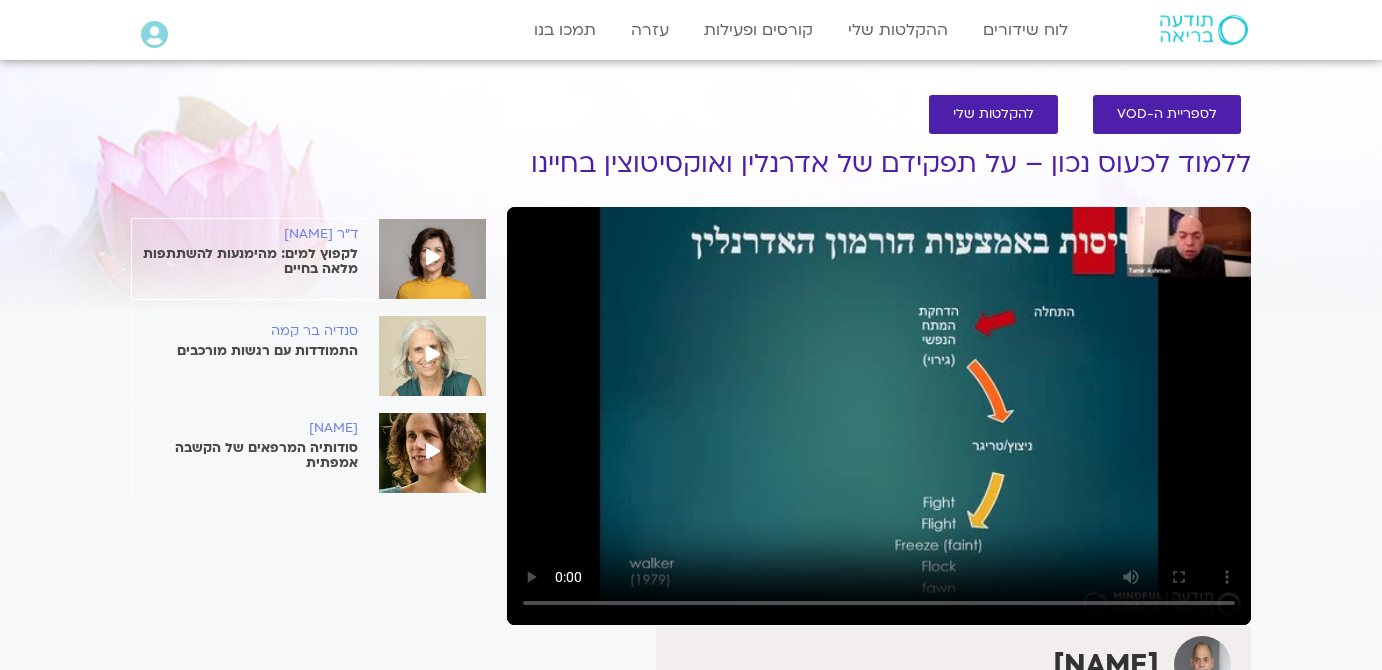 scroll, scrollTop: 0, scrollLeft: 0, axis: both 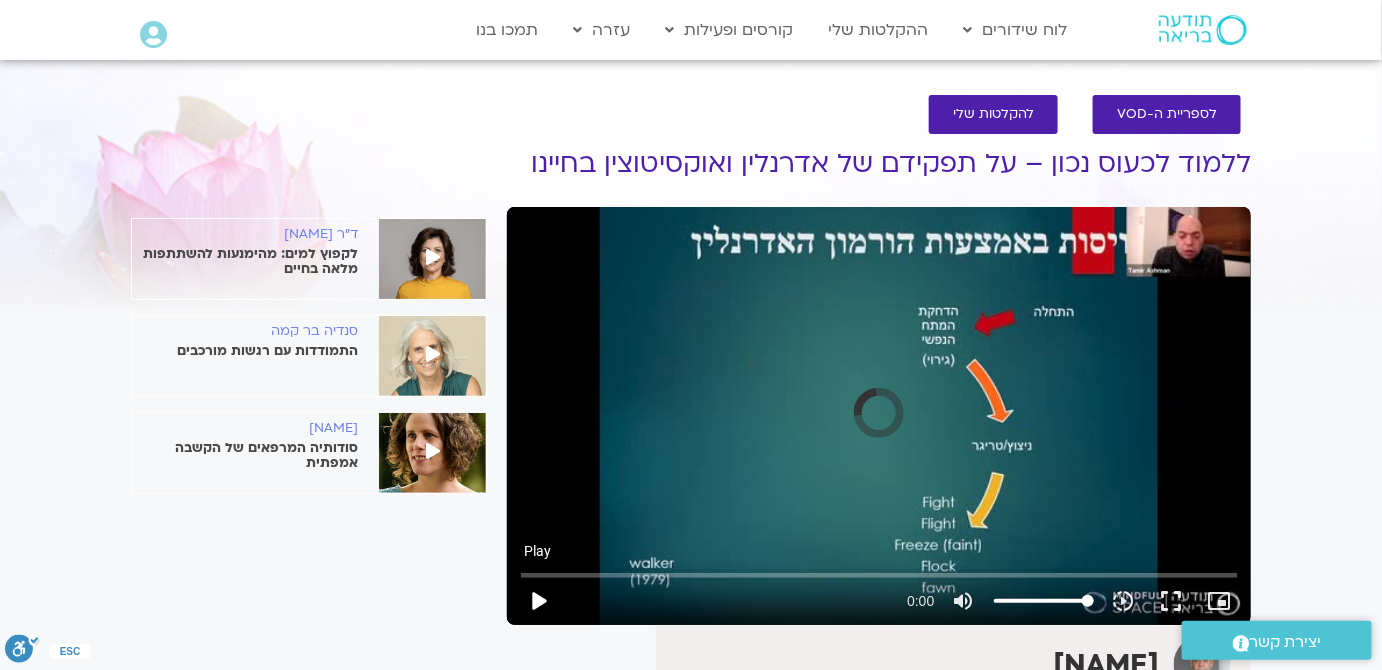 click on "play_arrow" at bounding box center (539, 601) 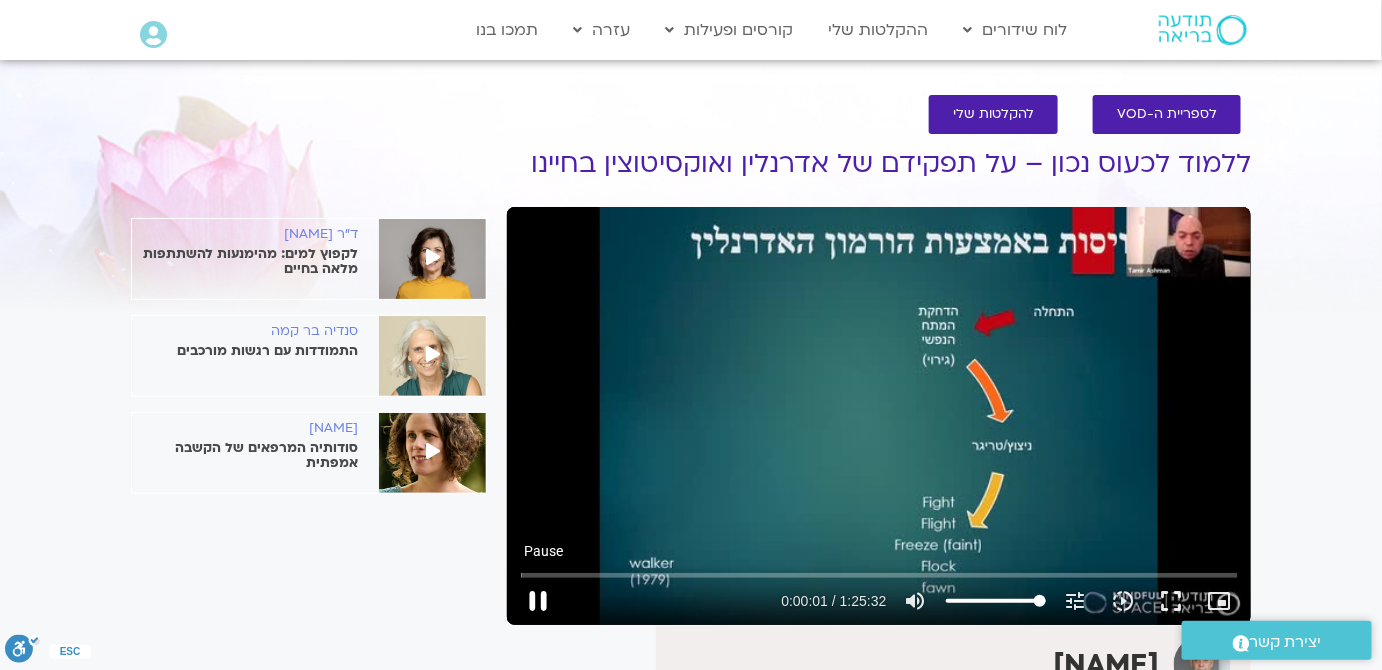 type on "2.011246" 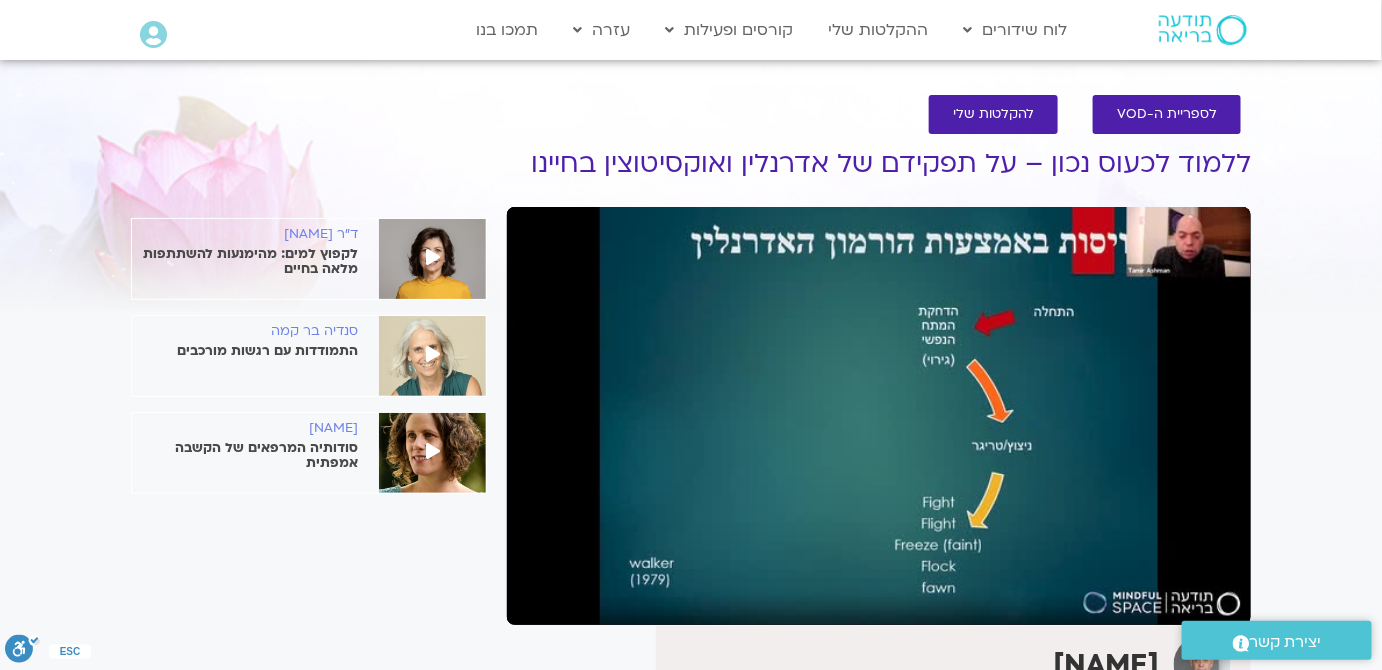 type 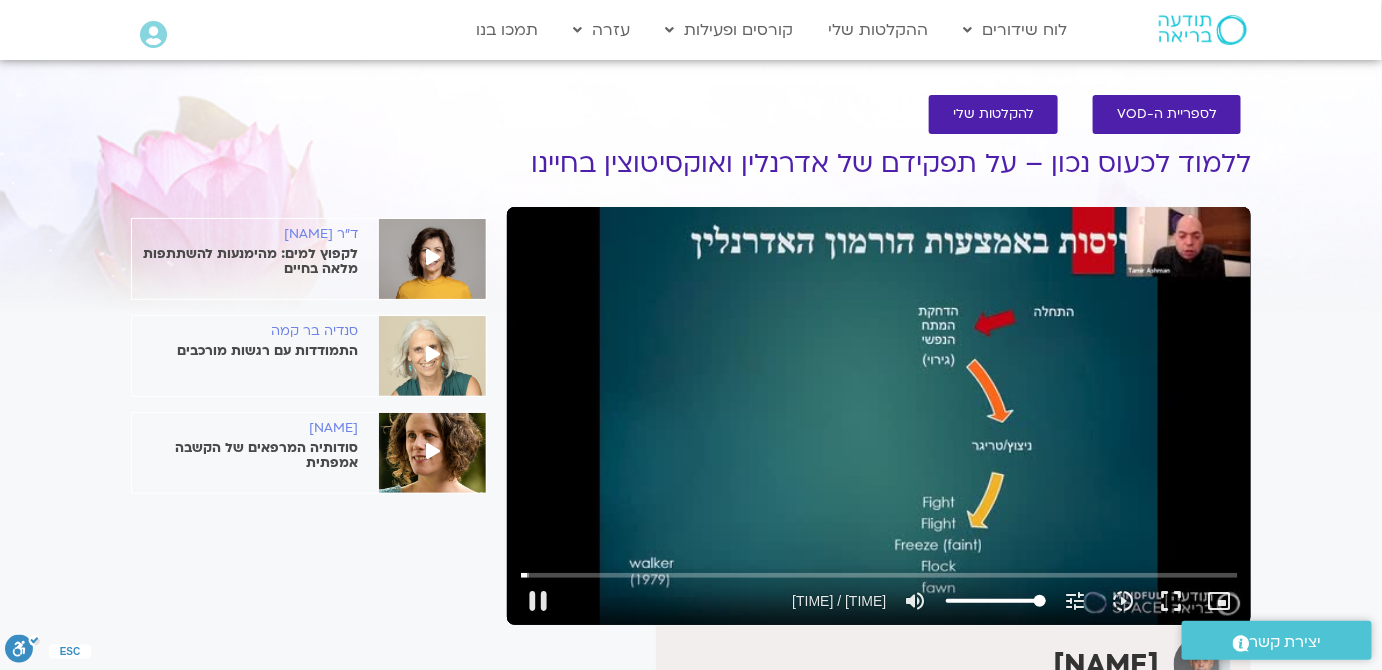 click on "Skip Ad 0:00 pause 0:00:44 / 1:25:32 volume_up Mute tune Resolution Auto 360p slow_motion_video Playback speed 1x 1x fullscreen picture_in_picture_alt Picture-in-Picture Off close Resolution 360p 240p Auto done close Playback speed 0.5x 0.75x 1x done 1.25x 1.5x 1.75x 2x" at bounding box center (879, 416) 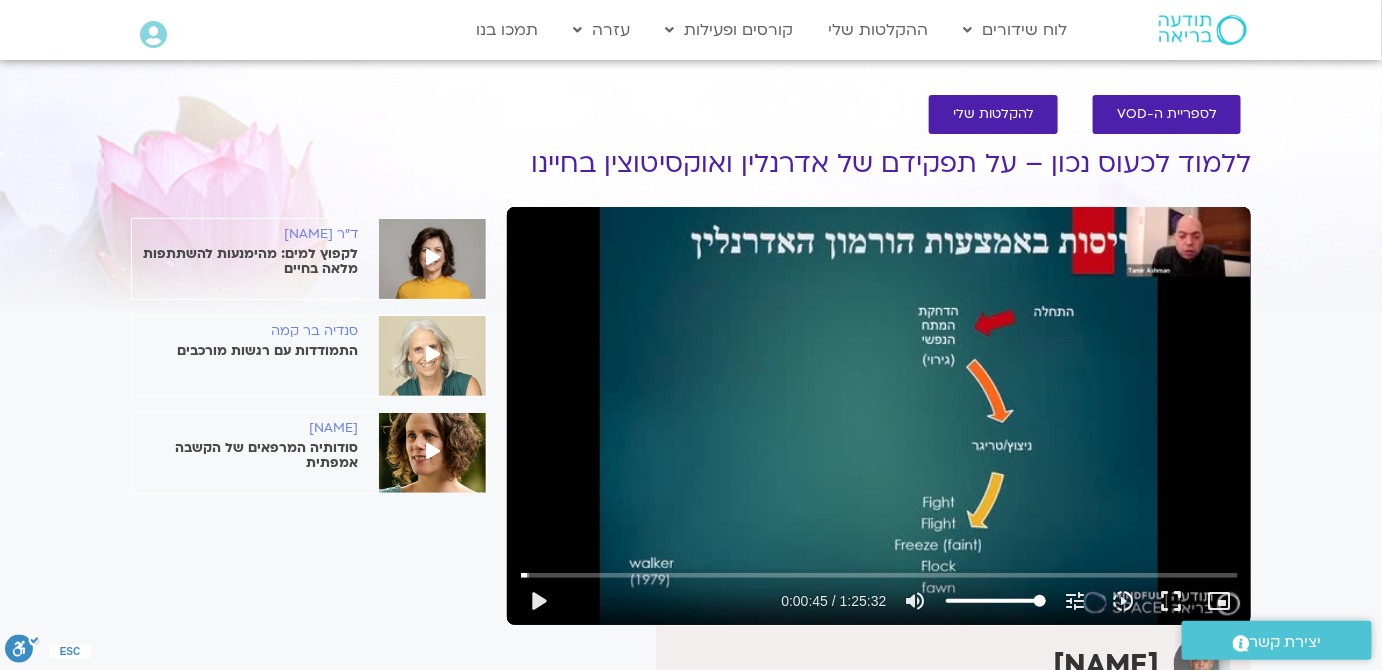 click on "Skip Ad 0:00 play_arrow 0:00:45 / 1:25:32 volume_up Mute tune Resolution Auto 360p slow_motion_video Playback speed 1x 1x fullscreen picture_in_picture_alt Picture-in-Picture Off close Resolution 360p 240p Auto done close Playback speed 0.5x 0.75x 1x done 1.25x 1.5x 1.75x 2x" at bounding box center [879, 416] 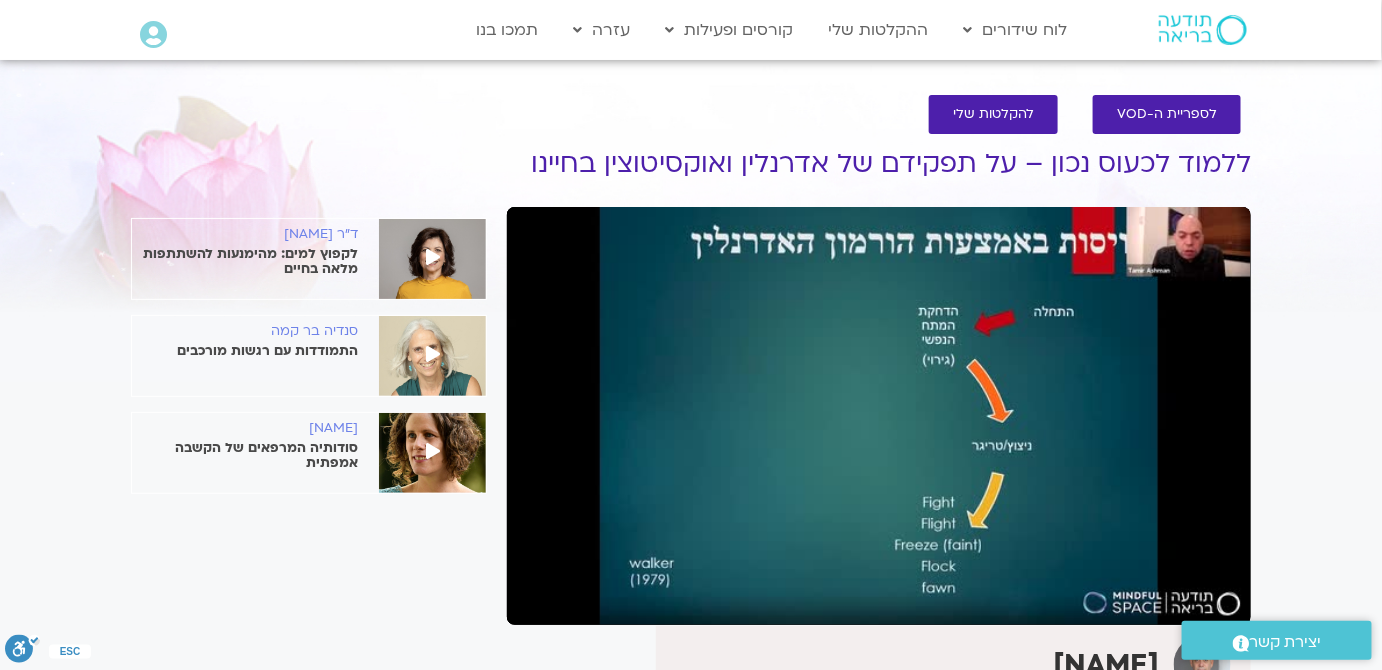 click on "Skip Ad 1:02:31 pause 0:06:14 / 1:25:32 volume_up Mute tune Resolution Auto 360p slow_motion_video Playback speed 1x 1x fullscreen picture_in_picture_alt Picture-in-Picture Off close Resolution 360p 240p Auto done close Playback speed 0.5x 0.75x 1x done 1.25x 1.5x 1.75x 2x" at bounding box center (879, 416) 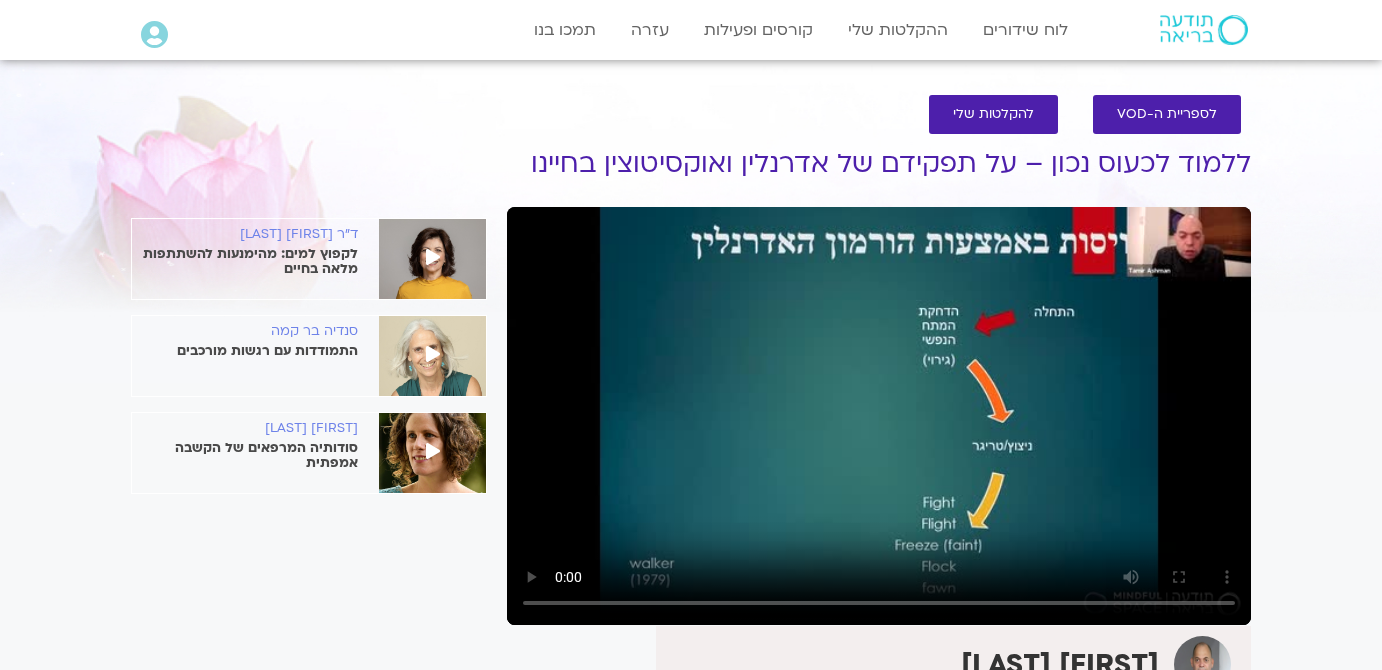 scroll, scrollTop: 0, scrollLeft: 0, axis: both 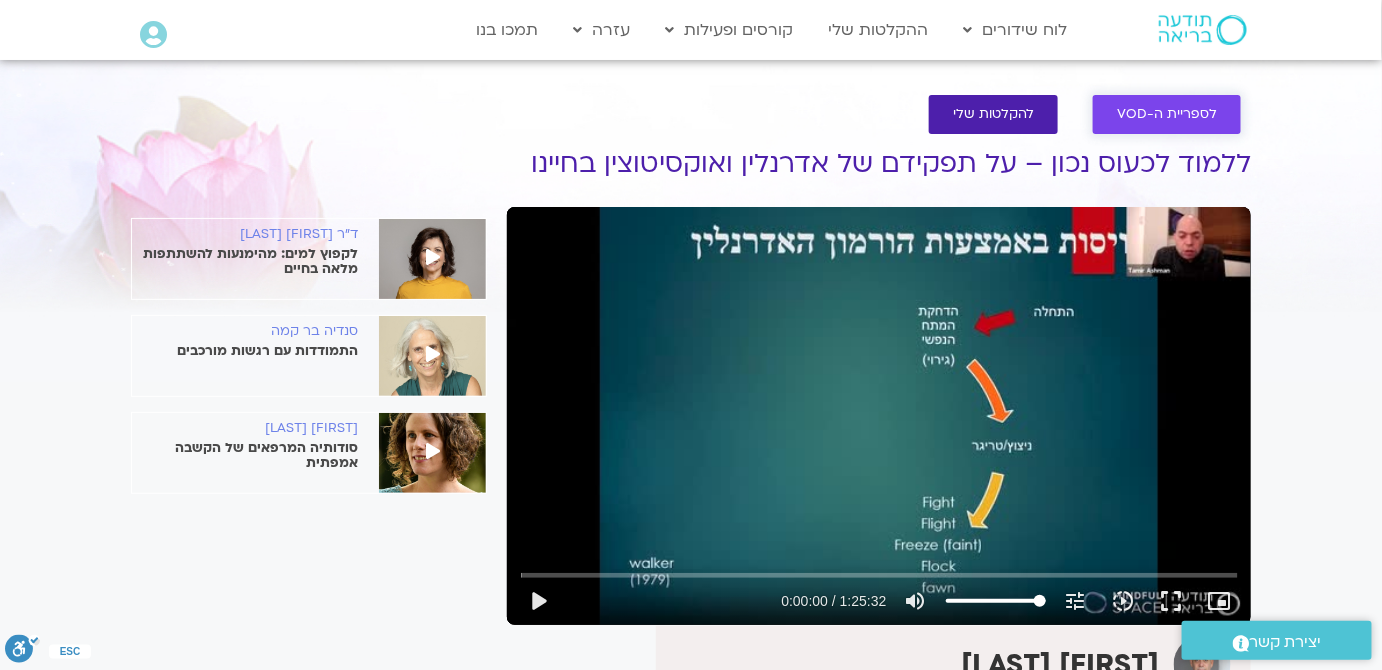 click on "לספריית ה-VOD" at bounding box center (1167, 114) 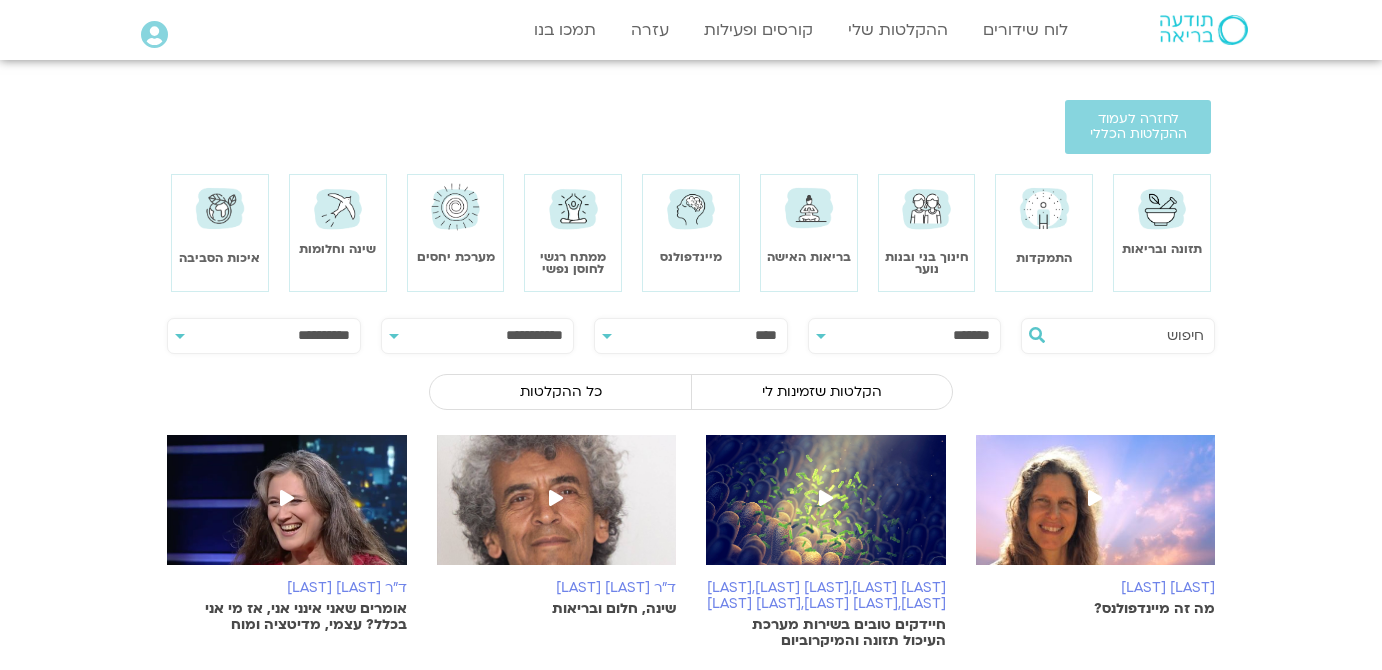 scroll, scrollTop: 0, scrollLeft: 0, axis: both 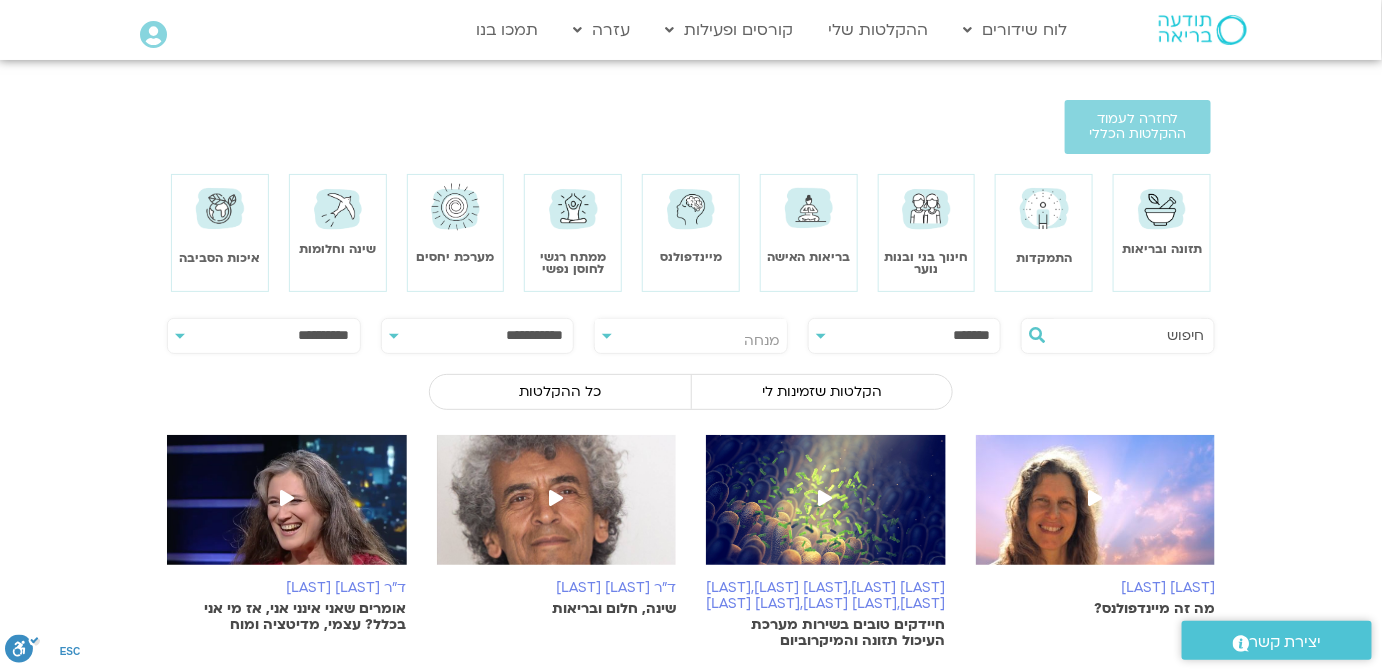click at bounding box center (1128, 336) 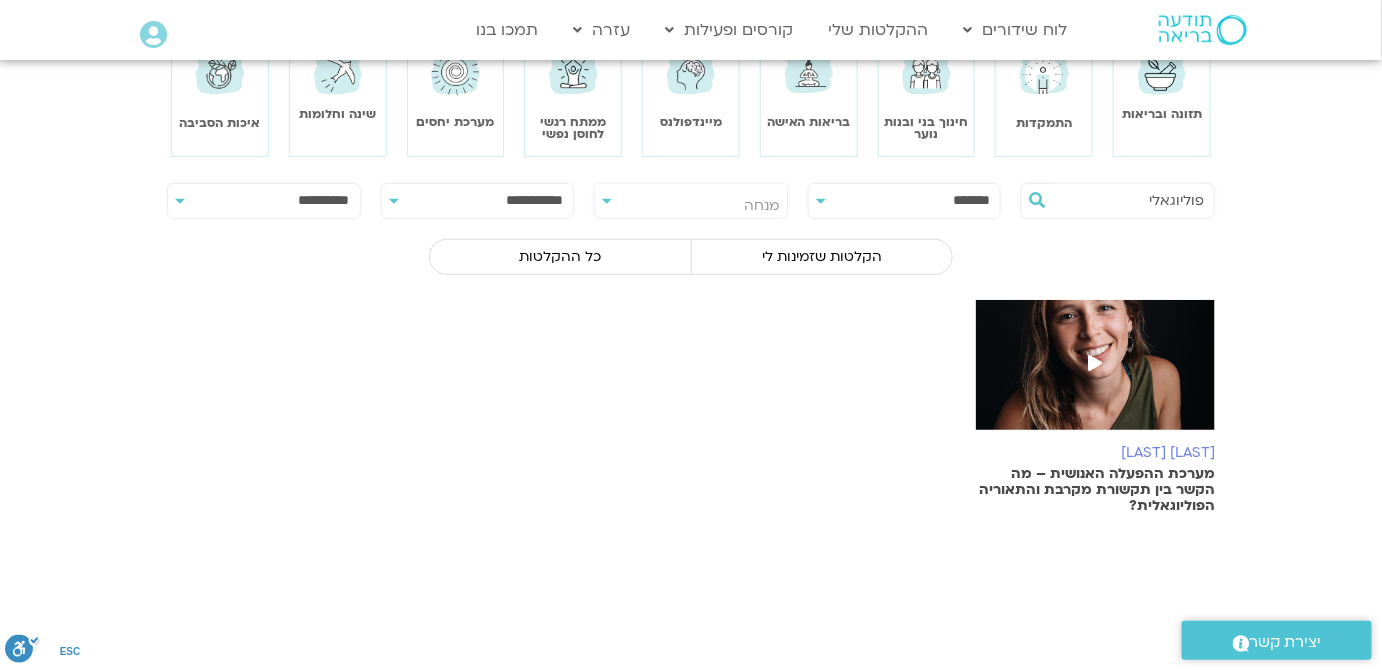 scroll, scrollTop: 138, scrollLeft: 0, axis: vertical 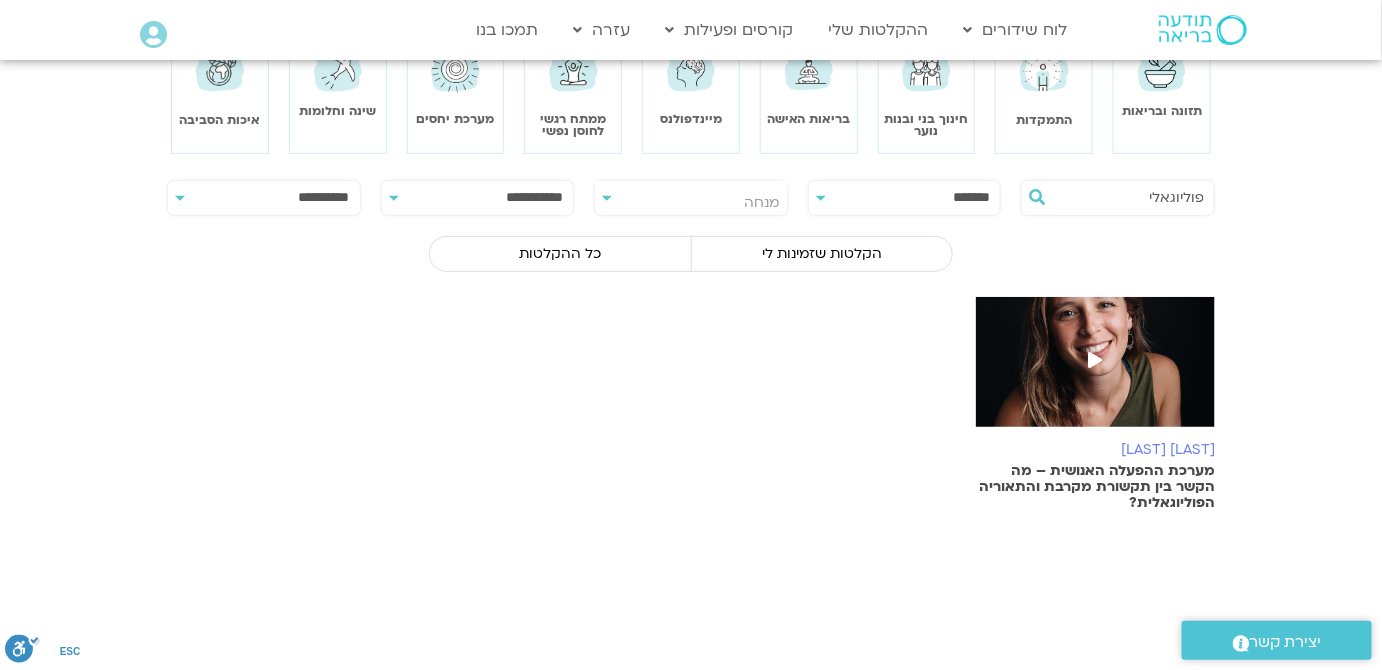 type on "פוליוגאלי" 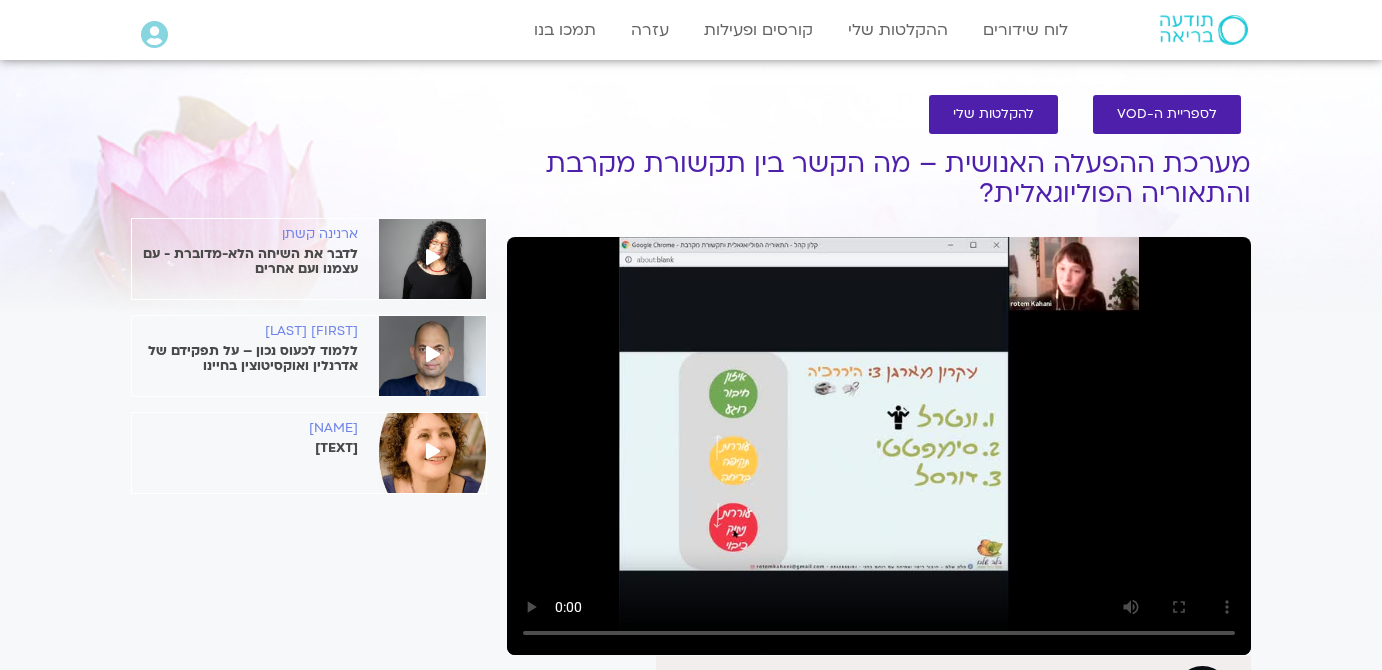 scroll, scrollTop: 0, scrollLeft: 0, axis: both 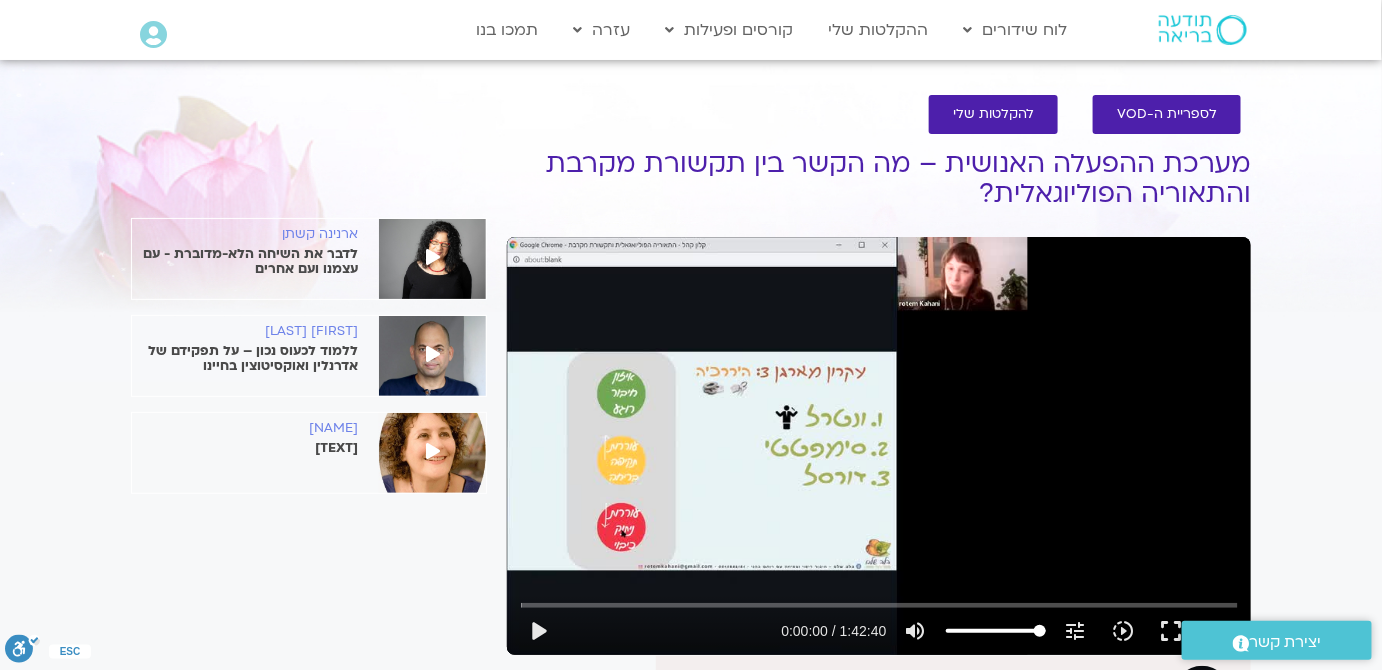 click on "Skip Ad play_arrow 0:00:00 / 1:42:40 volume_up Mute tune Resolution Auto 480p slow_motion_video Playback speed 1x 1x fullscreen picture_in_picture_alt Picture-in-Picture Off close Resolution 480p 360p 240p Auto done close Playback speed 0.5x 0.75x 1x done 1.25x 1.5x 1.75x 2x" at bounding box center (879, 446) 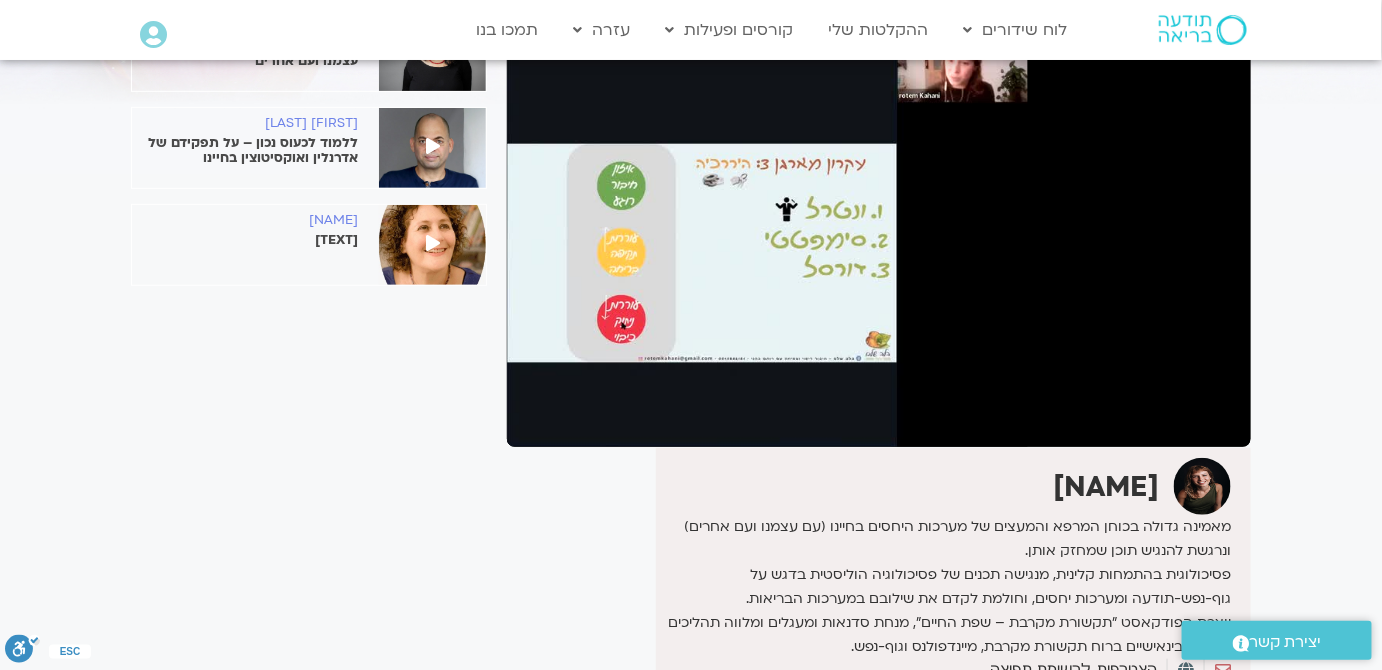 scroll, scrollTop: 210, scrollLeft: 0, axis: vertical 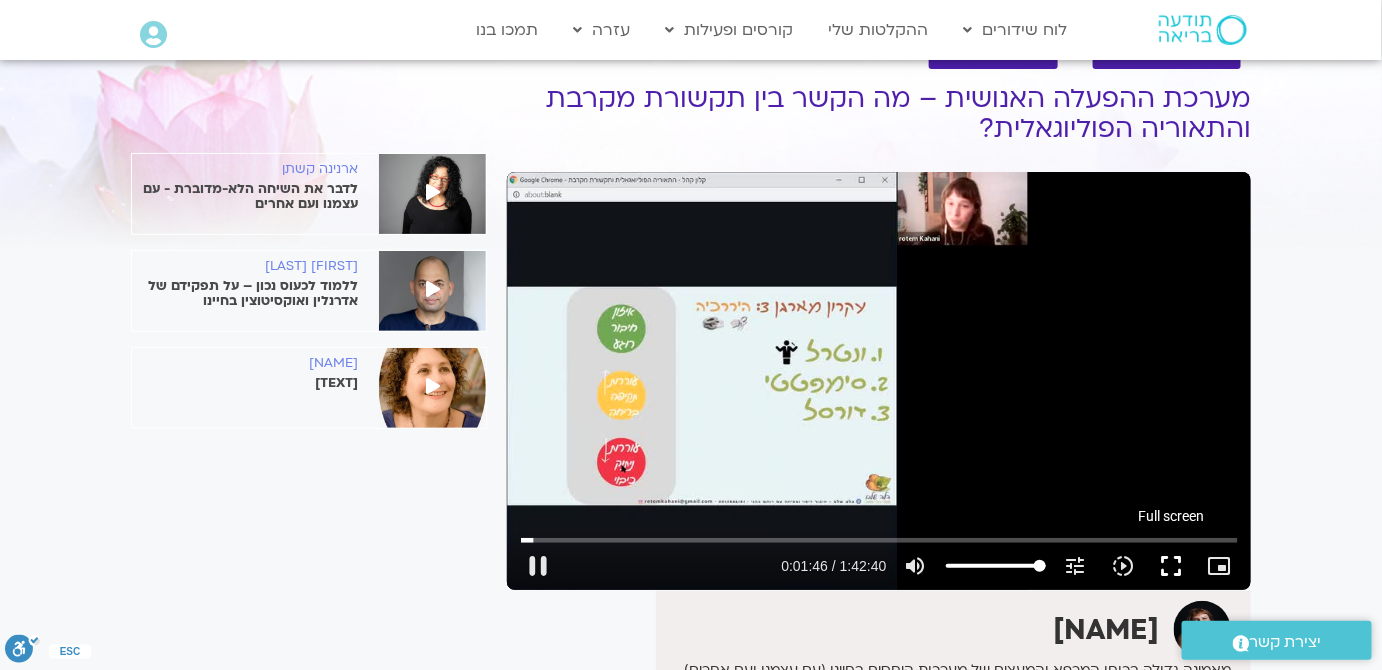 click on "fullscreen" at bounding box center [1172, 566] 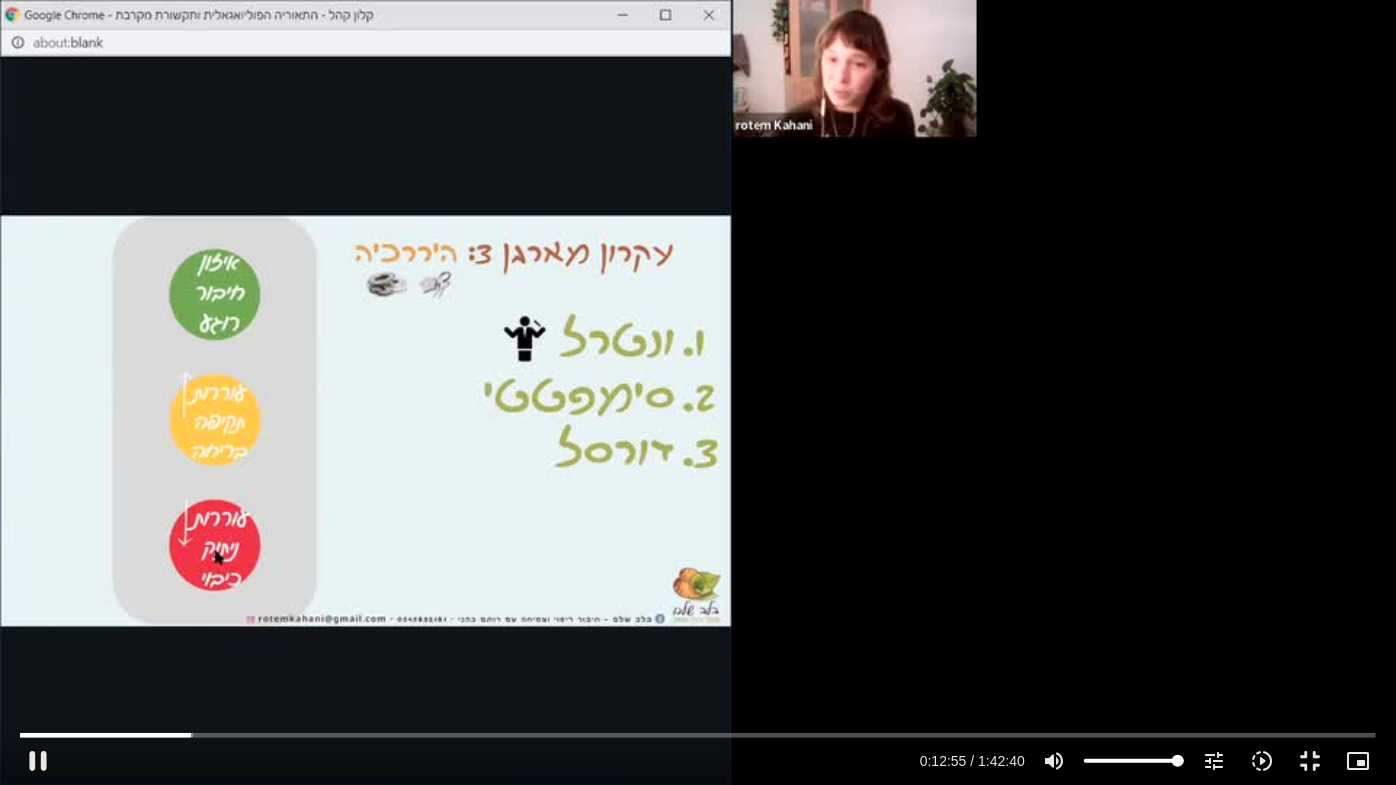 click on "Skip Ad 1:35:42 pause 0:12:55 / 1:42:40 volume_up Mute tune Resolution Auto 480p slow_motion_video Playback speed 1x 1x fullscreen_exit picture_in_picture_alt Picture-in-Picture Off close Resolution 480p 360p 240p Auto done close Playback speed 0.5x 0.75x 1x done 1.25x 1.5x 1.75x 2x" at bounding box center (698, 392) 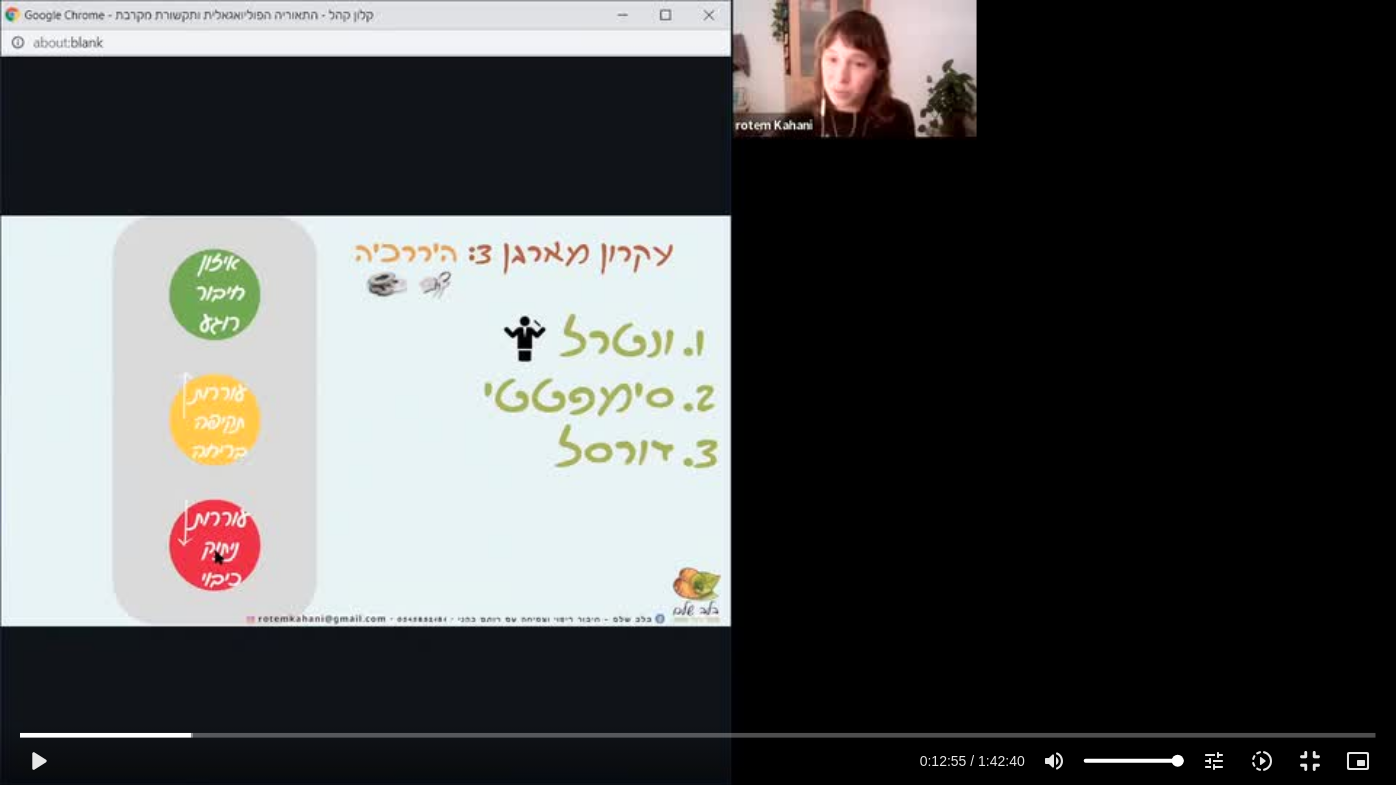 click on "Skip Ad 1:35:42 play_arrow 0:12:55 / 1:42:40 volume_up Mute tune Resolution Auto 480p slow_motion_video Playback speed 1x 1x fullscreen_exit picture_in_picture_alt Picture-in-Picture Off close Resolution 480p 360p 240p Auto done close Playback speed 0.5x 0.75x 1x done 1.25x 1.5x 1.75x 2x" at bounding box center (698, 392) 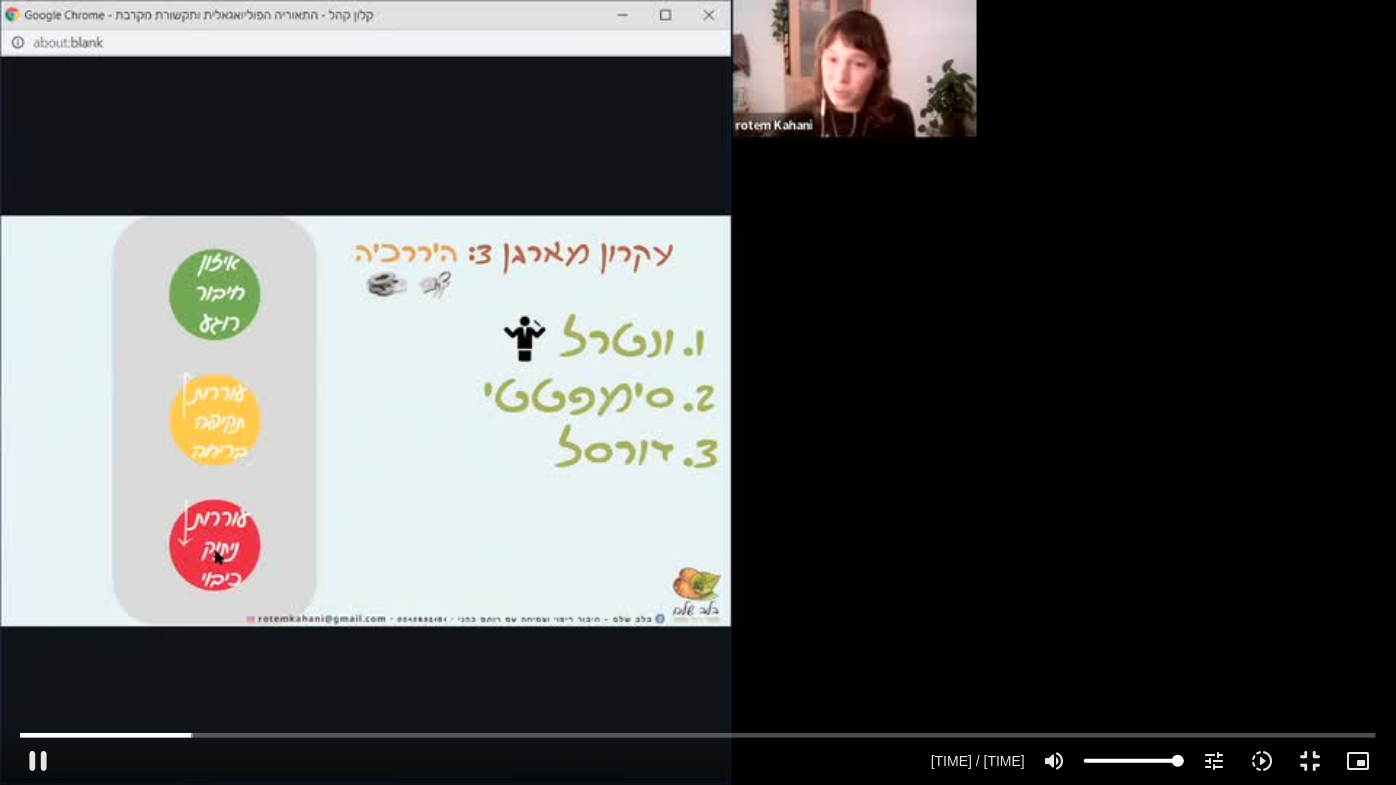 click on "Skip Ad 1:35:42 pause 0:12:57 / 1:42:40 volume_up Mute tune Resolution Auto 480p slow_motion_video Playback speed 1x 1x fullscreen_exit picture_in_picture_alt Picture-in-Picture Off close Resolution 480p 360p 240p Auto done close Playback speed 0.5x 0.75x 1x done 1.25x 1.5x 1.75x 2x" at bounding box center (698, 392) 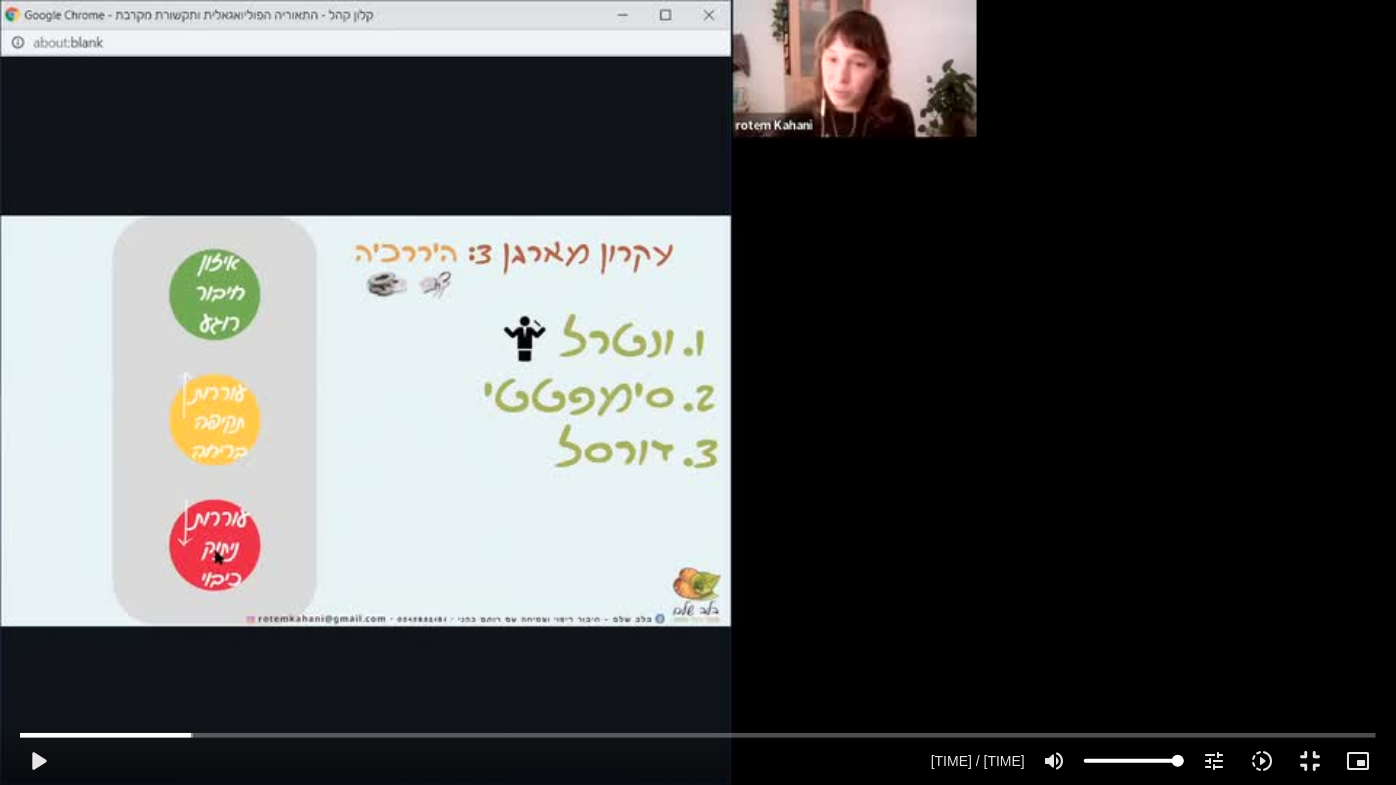 click on "Skip Ad 1:35:42 play_arrow 0:12:57 / 1:42:40 volume_up Mute tune Resolution Auto 240p slow_motion_video Playback speed 1x 1x fullscreen_exit picture_in_picture_alt Picture-in-Picture Off close Resolution 480p 360p 240p Auto done close Playback speed 0.5x 0.75x 1x done 1.25x 1.5x 1.75x 2x" at bounding box center [698, 392] 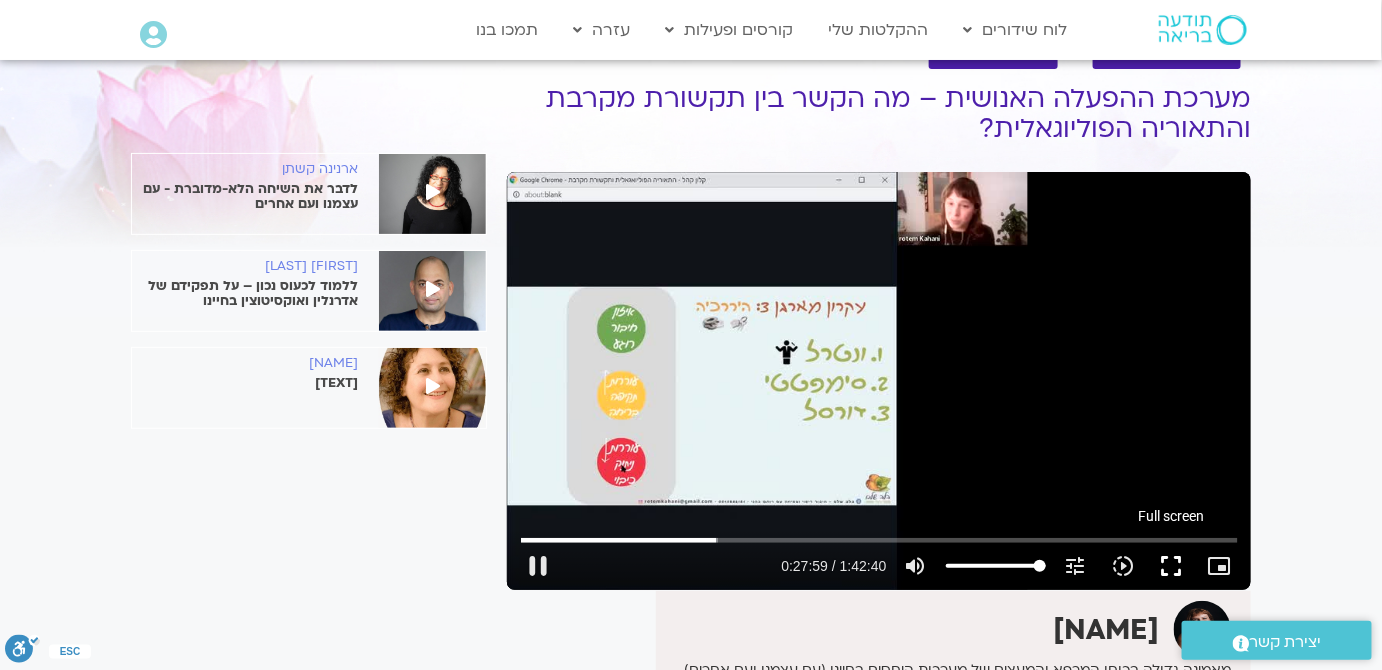click on "fullscreen" at bounding box center (1172, 566) 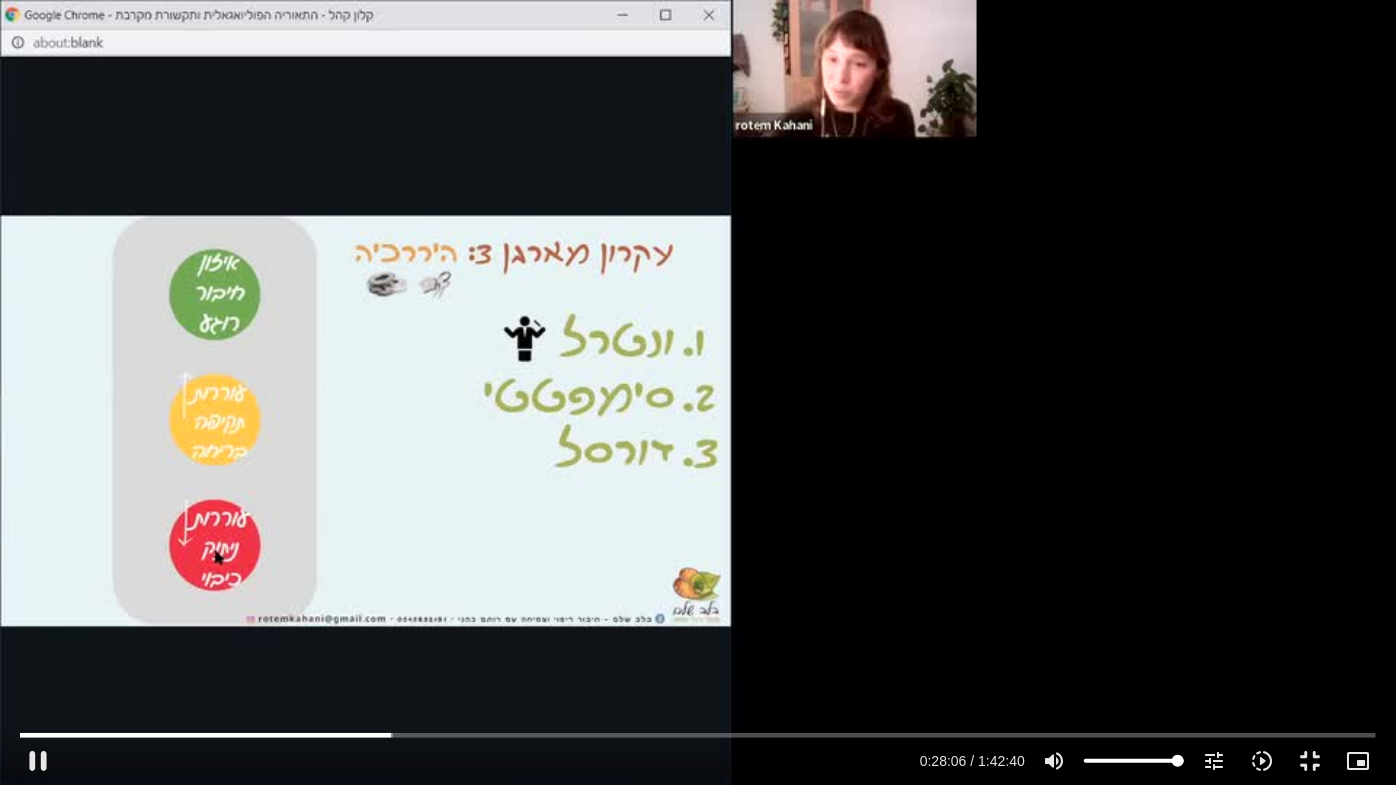 click on "Skip Ad 1:02:56 pause 0:28:06 / 1:42:40 volume_up Mute tune Resolution Auto 480p slow_motion_video Playback speed 1x 1x fullscreen_exit picture_in_picture_alt Picture-in-Picture Off close Resolution 480p 360p 240p Auto done close Playback speed 0.5x 0.75x 1x done 1.25x 1.5x 1.75x 2x" at bounding box center (698, 392) 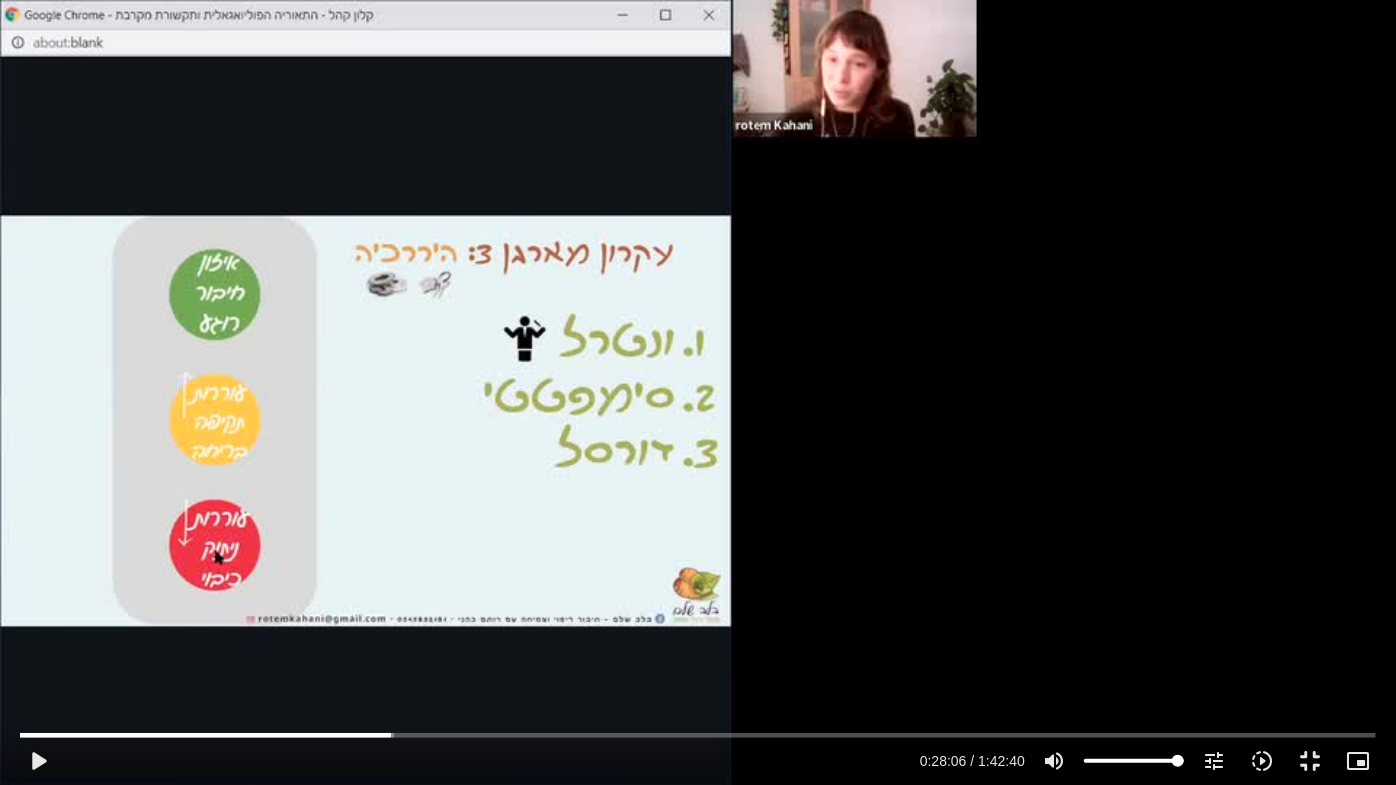 click on "Skip Ad 1:02:56 play_arrow 0:28:06 / 1:42:40 volume_up Mute tune Resolution Auto 480p slow_motion_video Playback speed 1x 1x fullscreen_exit picture_in_picture_alt Picture-in-Picture Off close Resolution 480p 360p 240p Auto done close Playback speed 0.5x 0.75x 1x done 1.25x 1.5x 1.75x 2x" at bounding box center [698, 392] 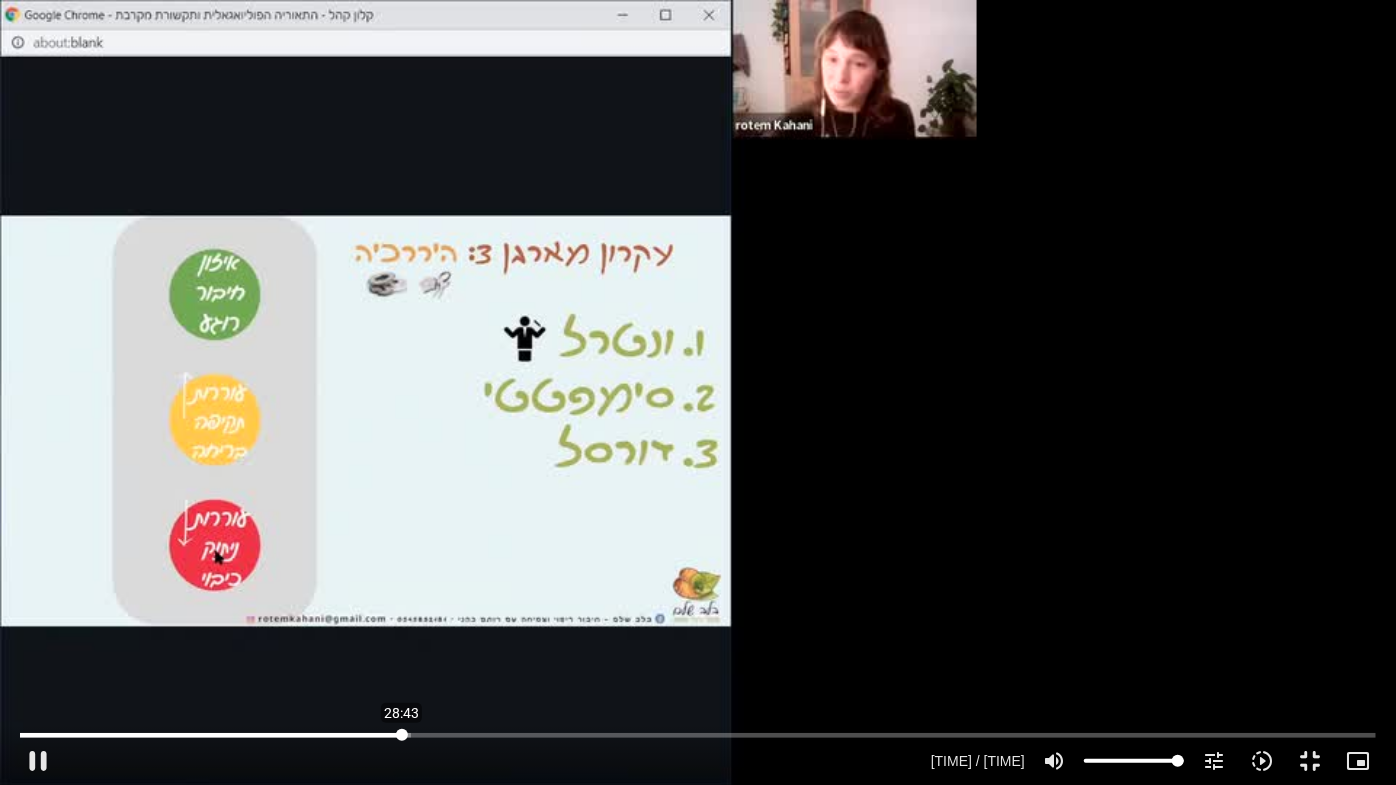 click at bounding box center (698, 735) 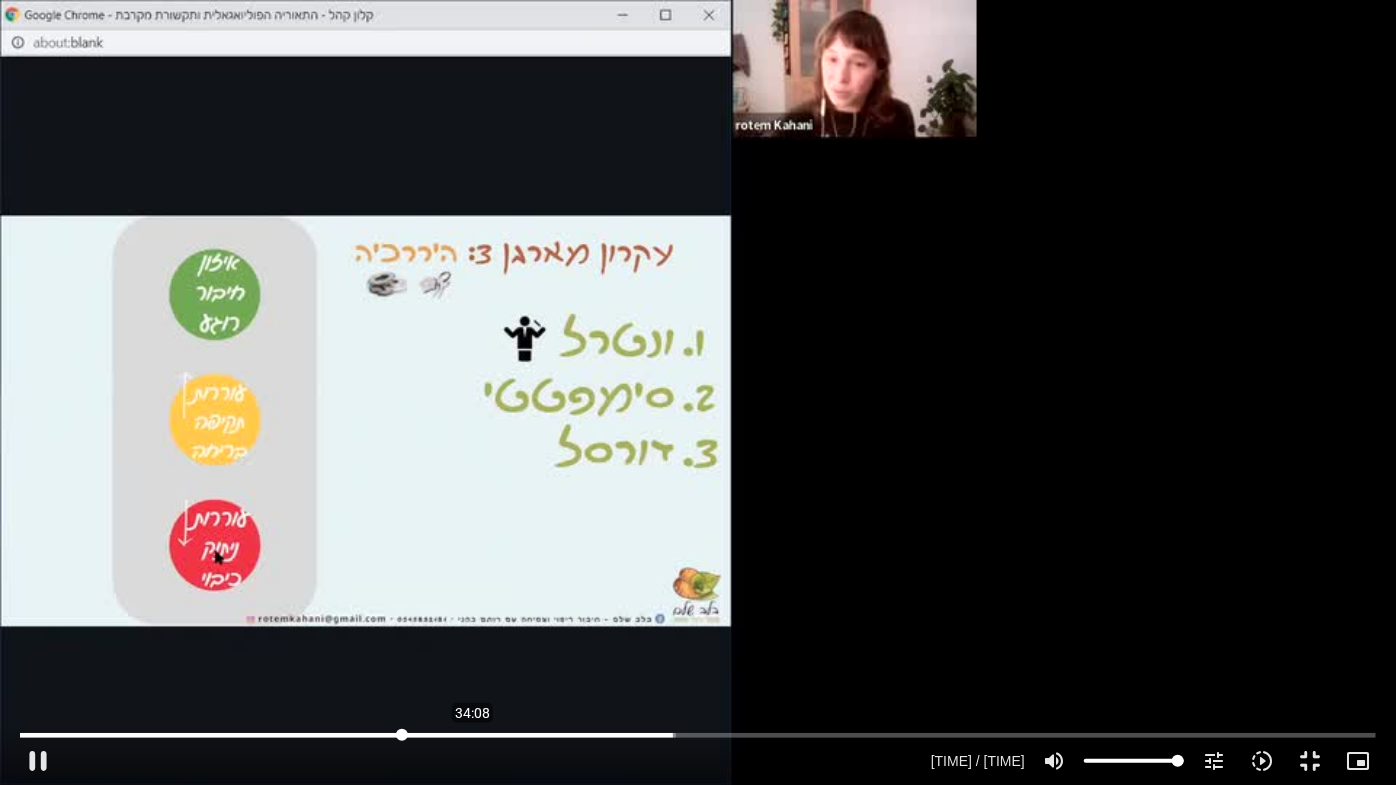 click at bounding box center (698, 735) 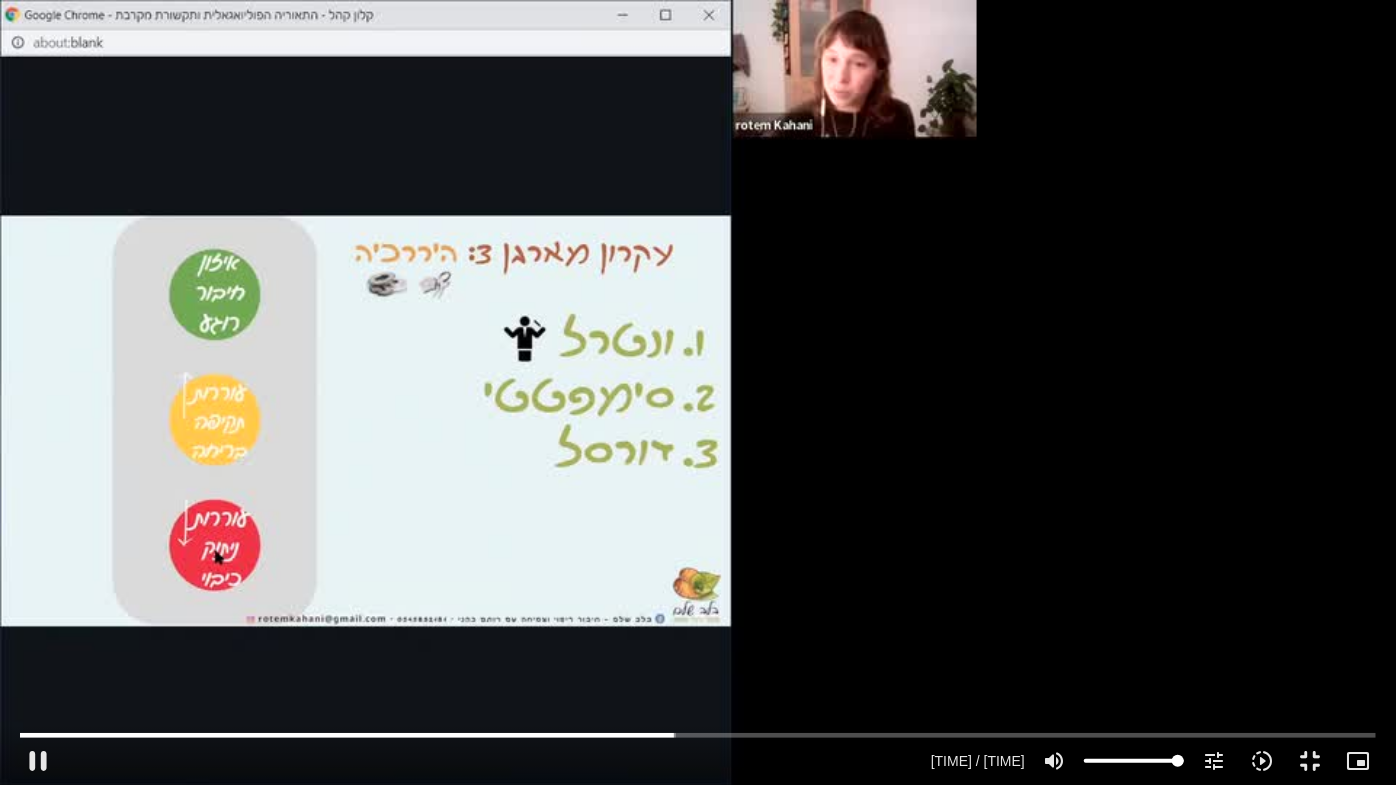 click on "Skip Ad 34:08 pause 0:49:29 / 1:42:40 volume_up Mute tune Resolution Auto 480p slow_motion_video Playback speed 1x 1x fullscreen_exit picture_in_picture_alt Picture-in-Picture Off close Resolution 480p 360p 240p Auto done close Playback speed 0.5x 0.75x 1x done 1.25x 1.5x 1.75x 2x" at bounding box center (698, 392) 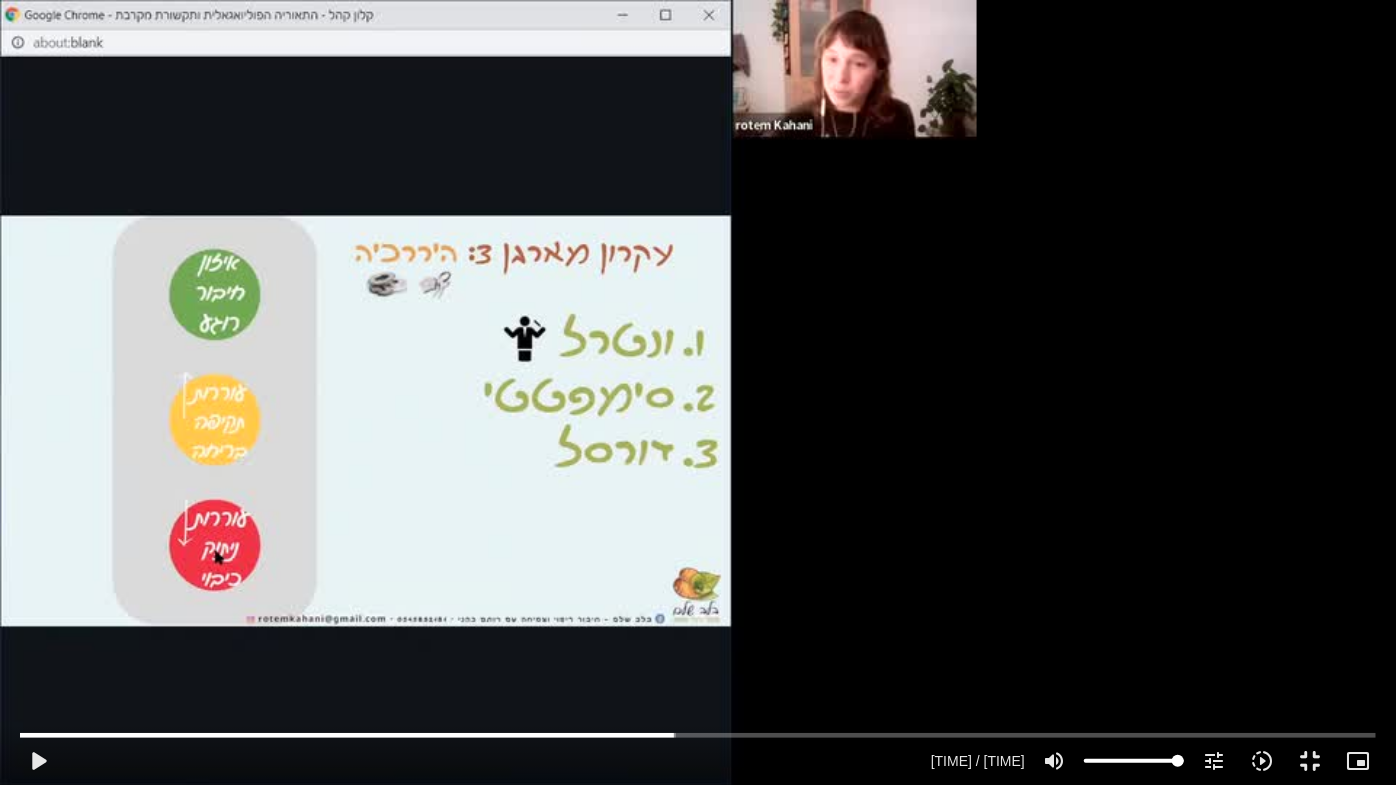 click on "Skip Ad 34:08 play_arrow 0:49:29 / 1:42:40 volume_up Mute tune Resolution Auto 480p slow_motion_video Playback speed 1x 1x fullscreen_exit picture_in_picture_alt Picture-in-Picture Off close Resolution 480p 360p 240p Auto done close Playback speed 0.5x 0.75x 1x done 1.25x 1.5x 1.75x 2x" at bounding box center [698, 392] 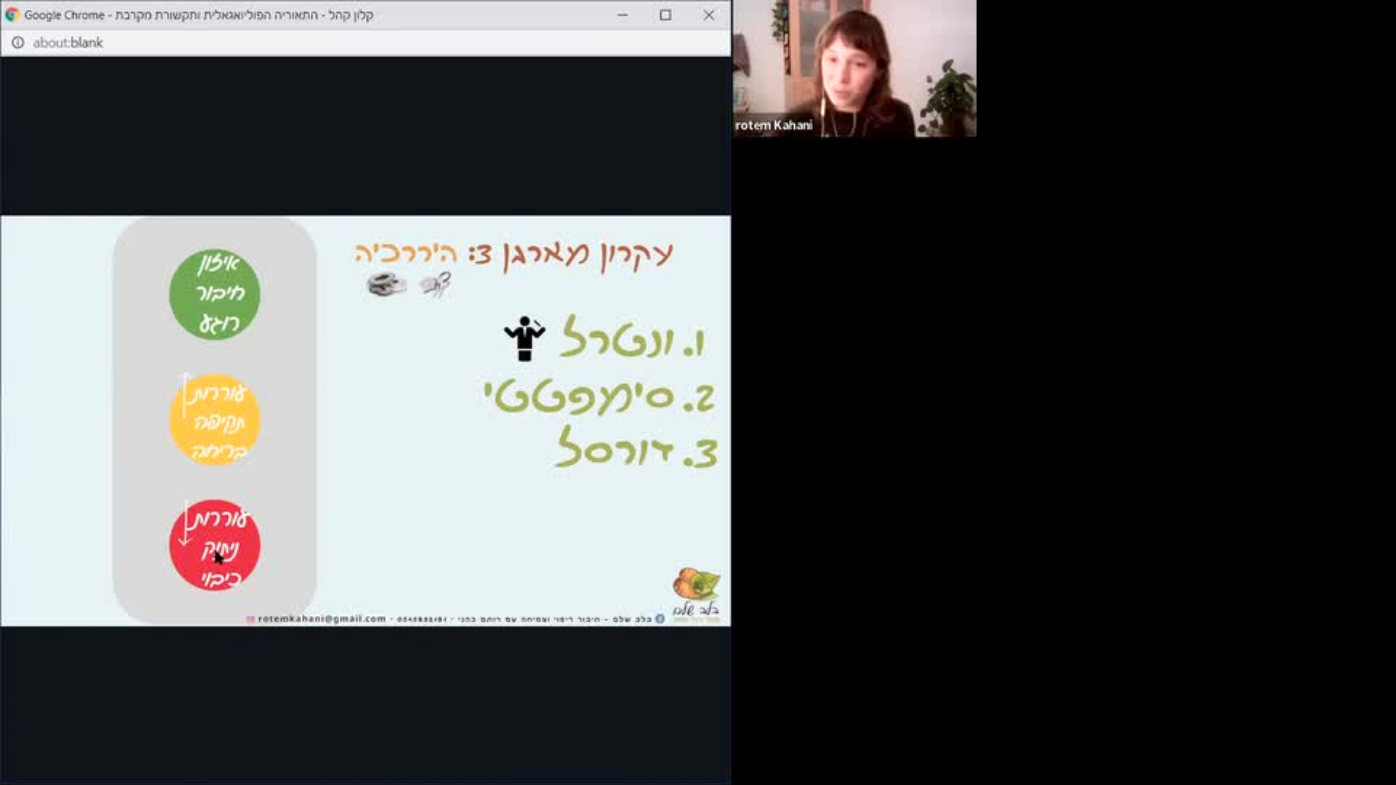 click on "Skip Ad 34:08 pause 0:49:31 / 1:42:40 volume_up Mute tune Resolution Auto 240p slow_motion_video Playback speed 1x 1x fullscreen_exit picture_in_picture_alt Picture-in-Picture Off close Resolution 480p 360p 240p Auto done close Playback speed 0.5x 0.75x 1x done 1.25x 1.5x 1.75x 2x" at bounding box center [698, 392] 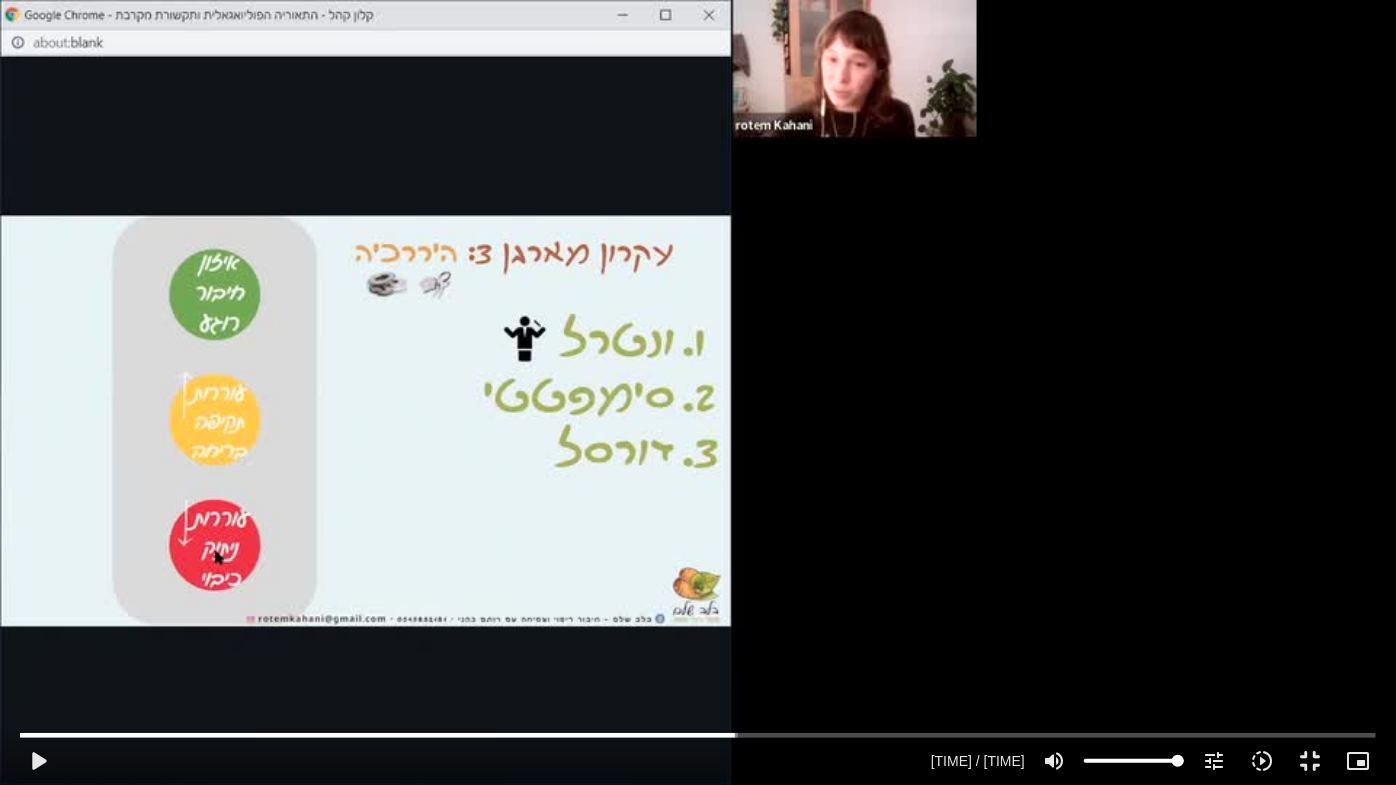 click on "Skip Ad 34:08 play_arrow 0:54:06 / 1:42:40 volume_up Mute tune Resolution Auto 240p slow_motion_video Playback speed 1x 1x fullscreen_exit picture_in_picture_alt Picture-in-Picture Off close Resolution 480p 360p 240p Auto done close Playback speed 0.5x 0.75x 1x done 1.25x 1.5x 1.75x 2x" at bounding box center (698, 392) 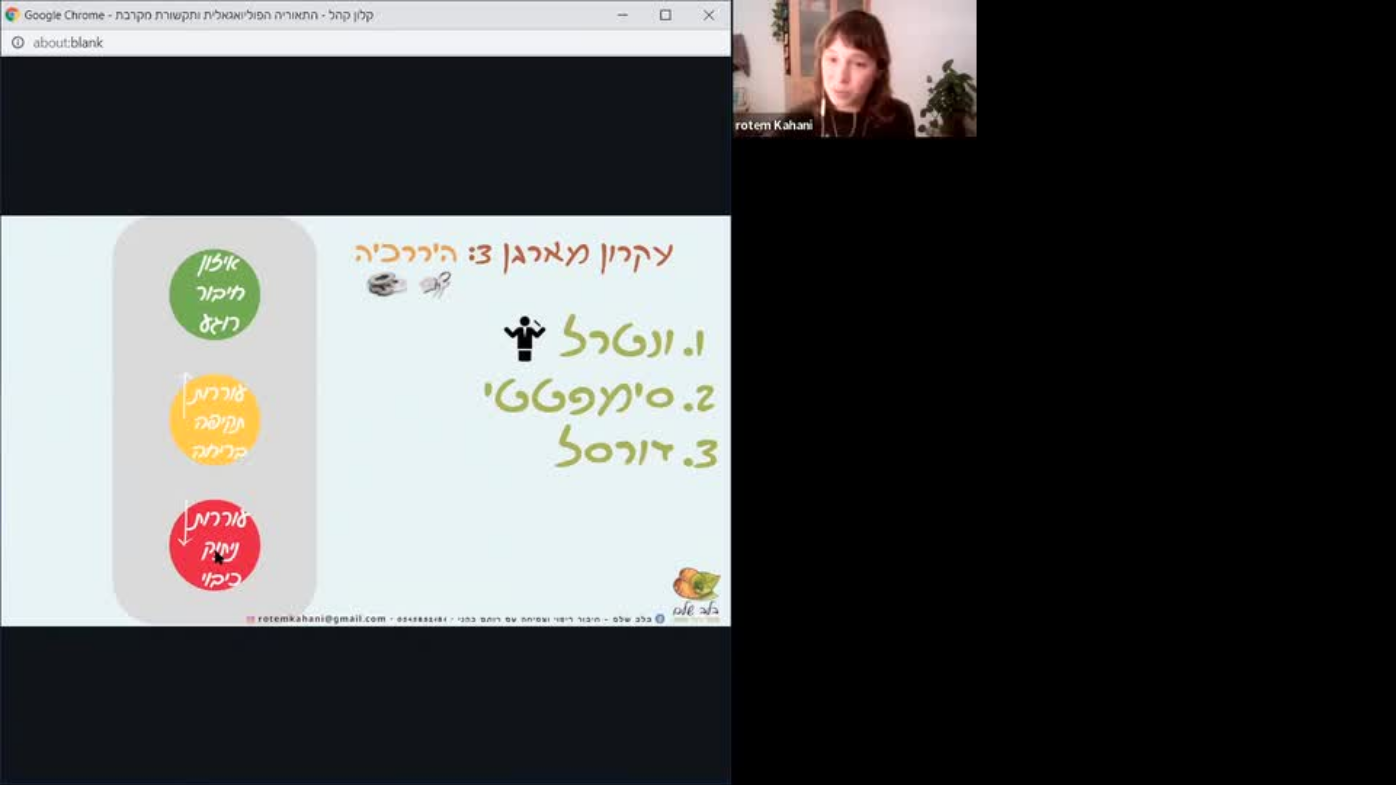 click on "Skip Ad 34:08 pause 0:55:58 / 1:42:40 volume_up Mute tune Resolution Auto 480p slow_motion_video Playback speed 1x 1x fullscreen_exit picture_in_picture_alt Picture-in-Picture Off close Resolution 480p 360p 240p Auto done close Playback speed 0.5x 0.75x 1x done 1.25x 1.5x 1.75x 2x" at bounding box center [698, 392] 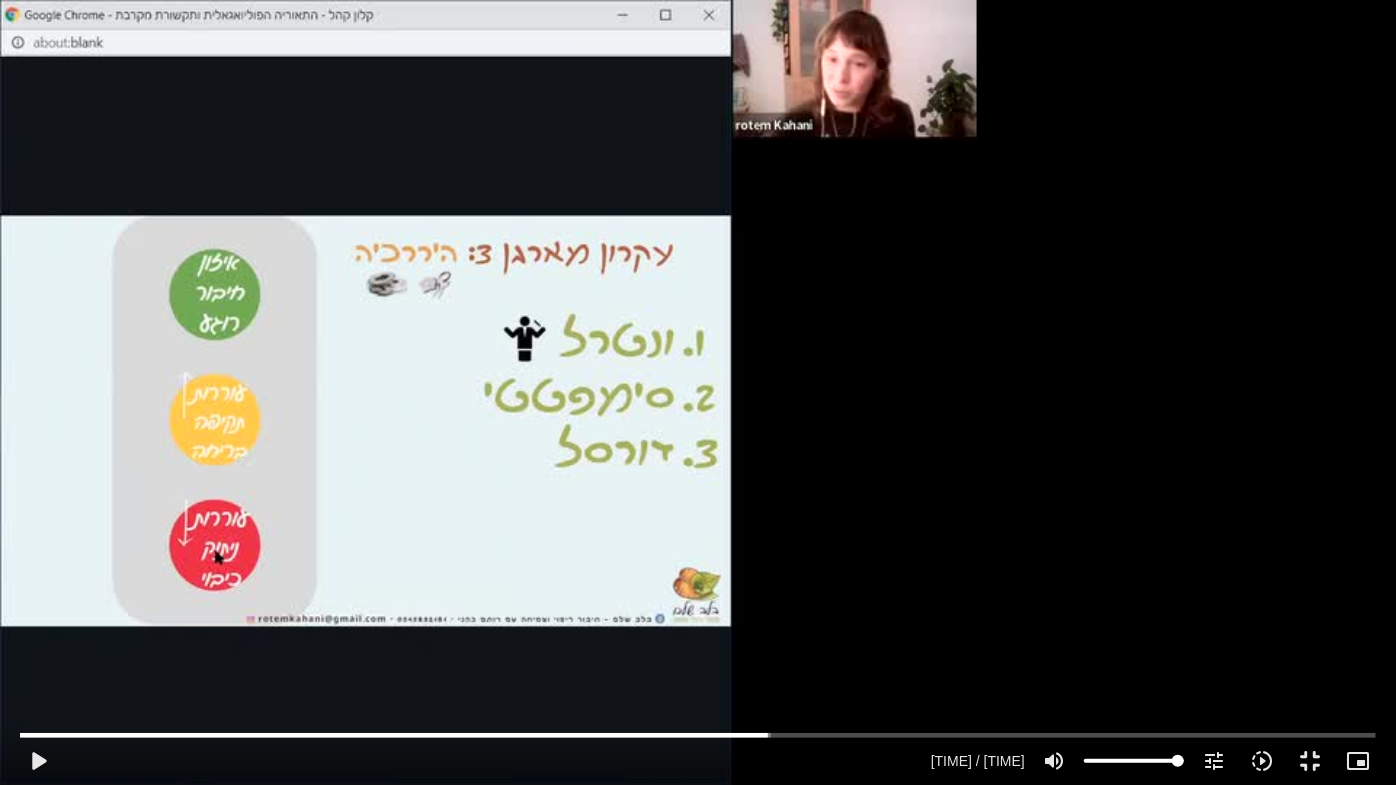 click on "Skip Ad 34:08 play_arrow 0:56:38 / 1:42:40 volume_up Mute tune Resolution Auto 480p slow_motion_video Playback speed 1x 1x fullscreen_exit picture_in_picture_alt Picture-in-Picture Off close Resolution 480p 360p 240p Auto done close Playback speed 0.5x 0.75x 1x done 1.25x 1.5x 1.75x 2x" at bounding box center [698, 392] 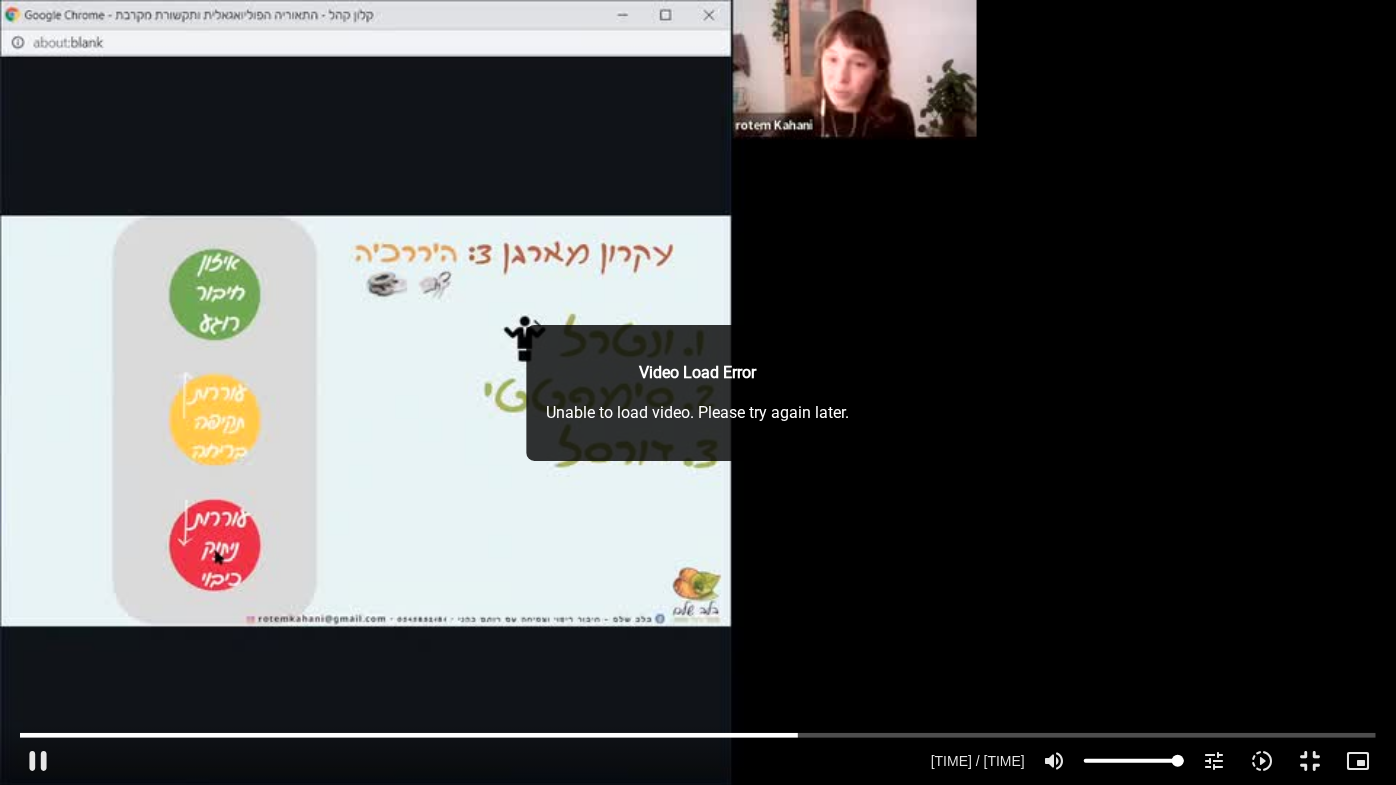 click on "Skip Ad 34:08 pause 0:58:55 / 1:42:40 volume_up Mute tune Resolution Auto 480p slow_motion_video Playback speed 1x 1x fullscreen_exit picture_in_picture_alt Picture-in-Picture Off close Resolution 480p 360p 240p Auto done close Playback speed 0.5x 0.75x 1x done 1.25x 1.5x 1.75x 2x" at bounding box center [698, 392] 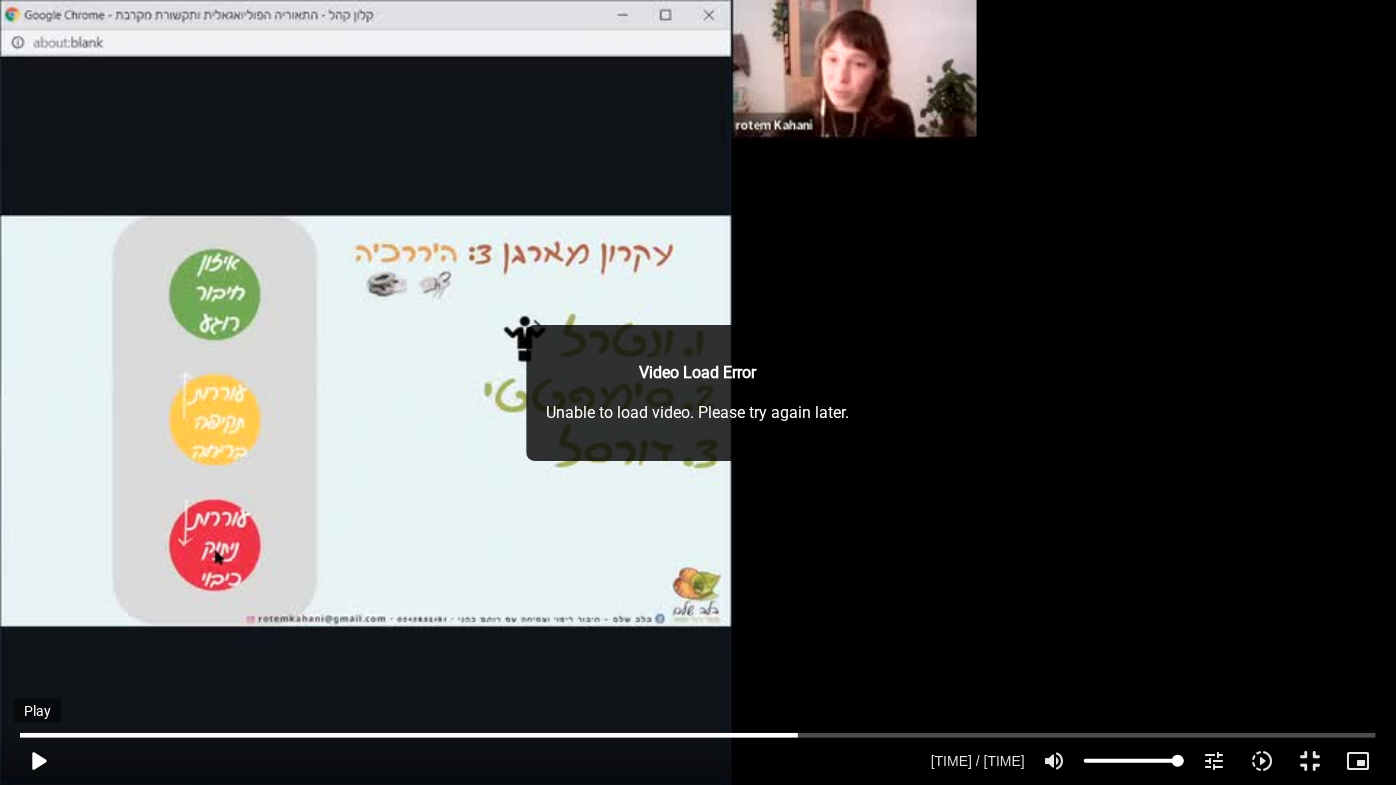 click on "play_arrow" at bounding box center [38, 761] 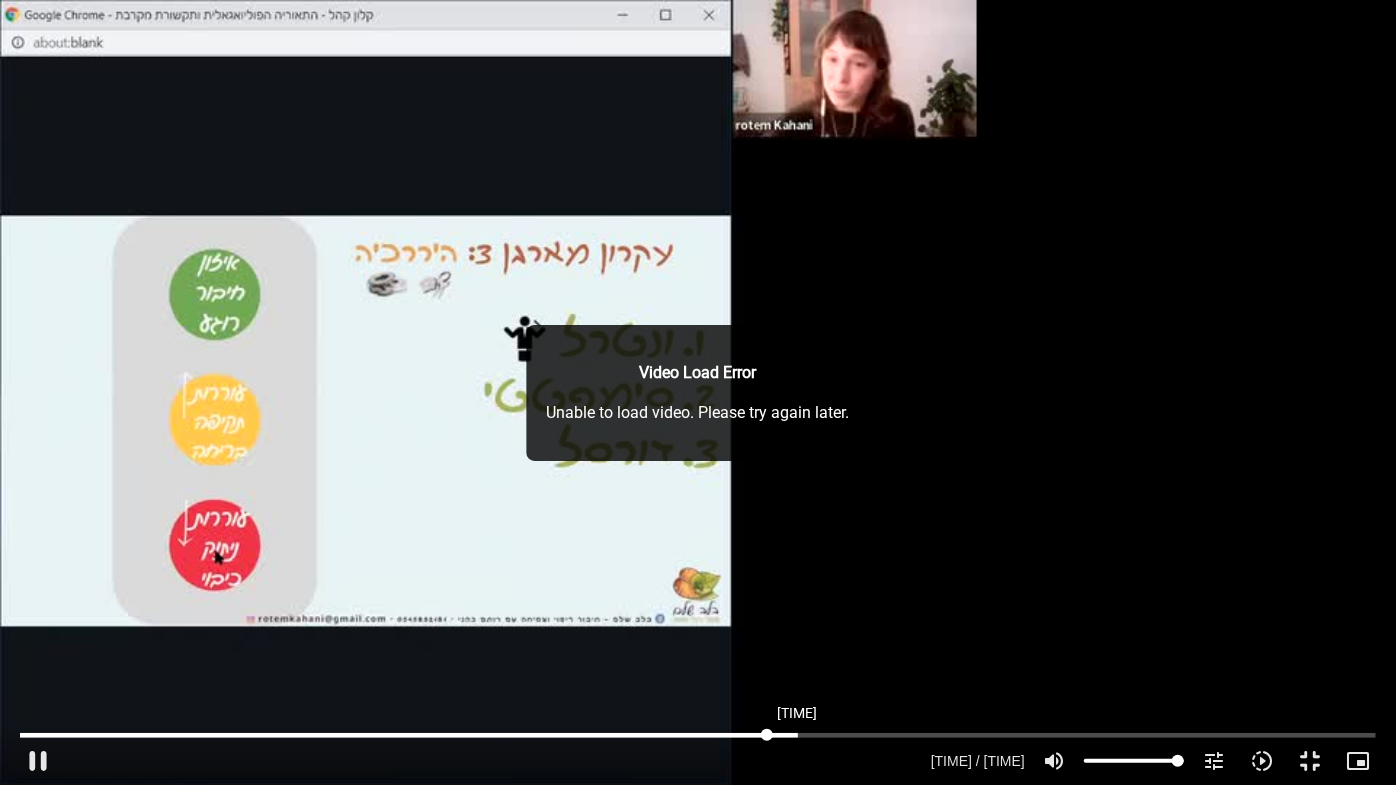 click at bounding box center (698, 735) 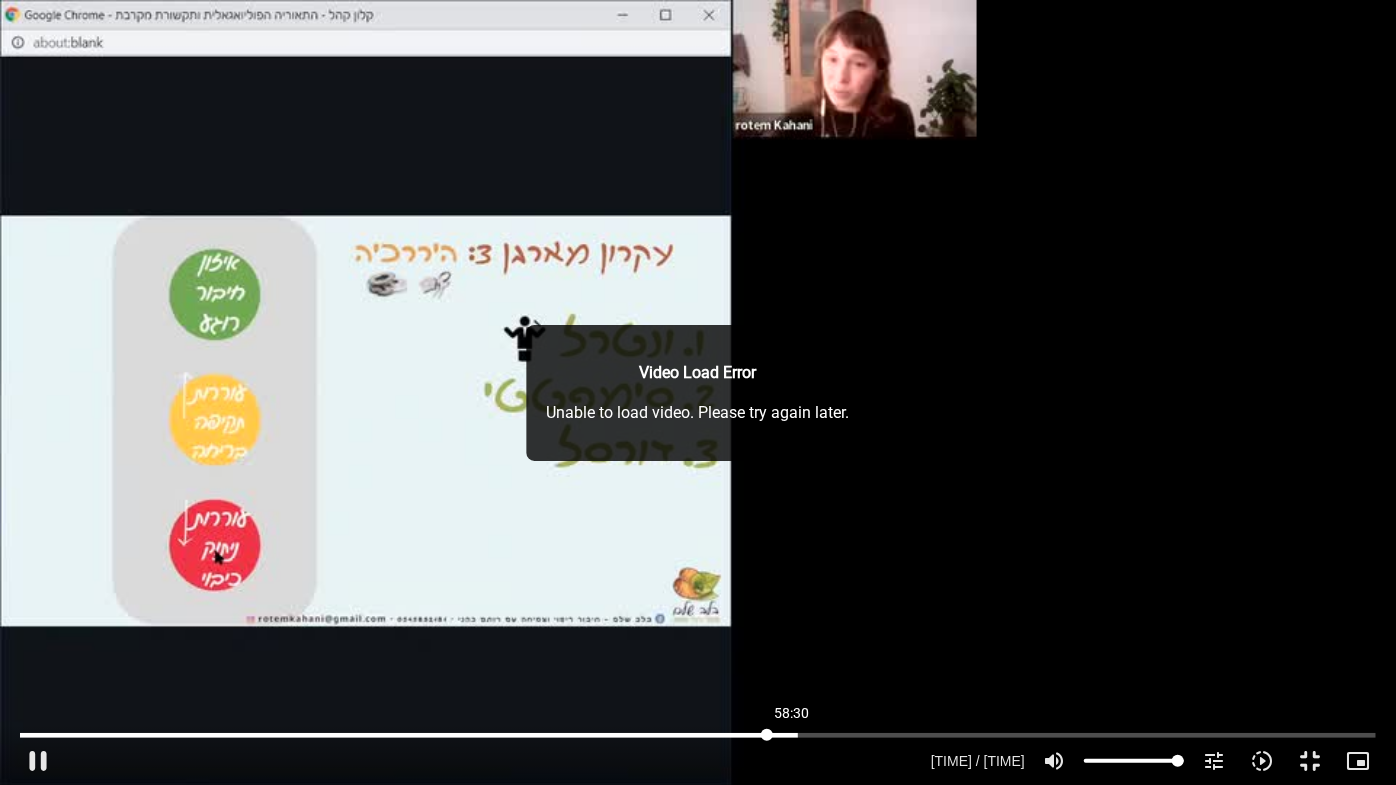 click at bounding box center (698, 735) 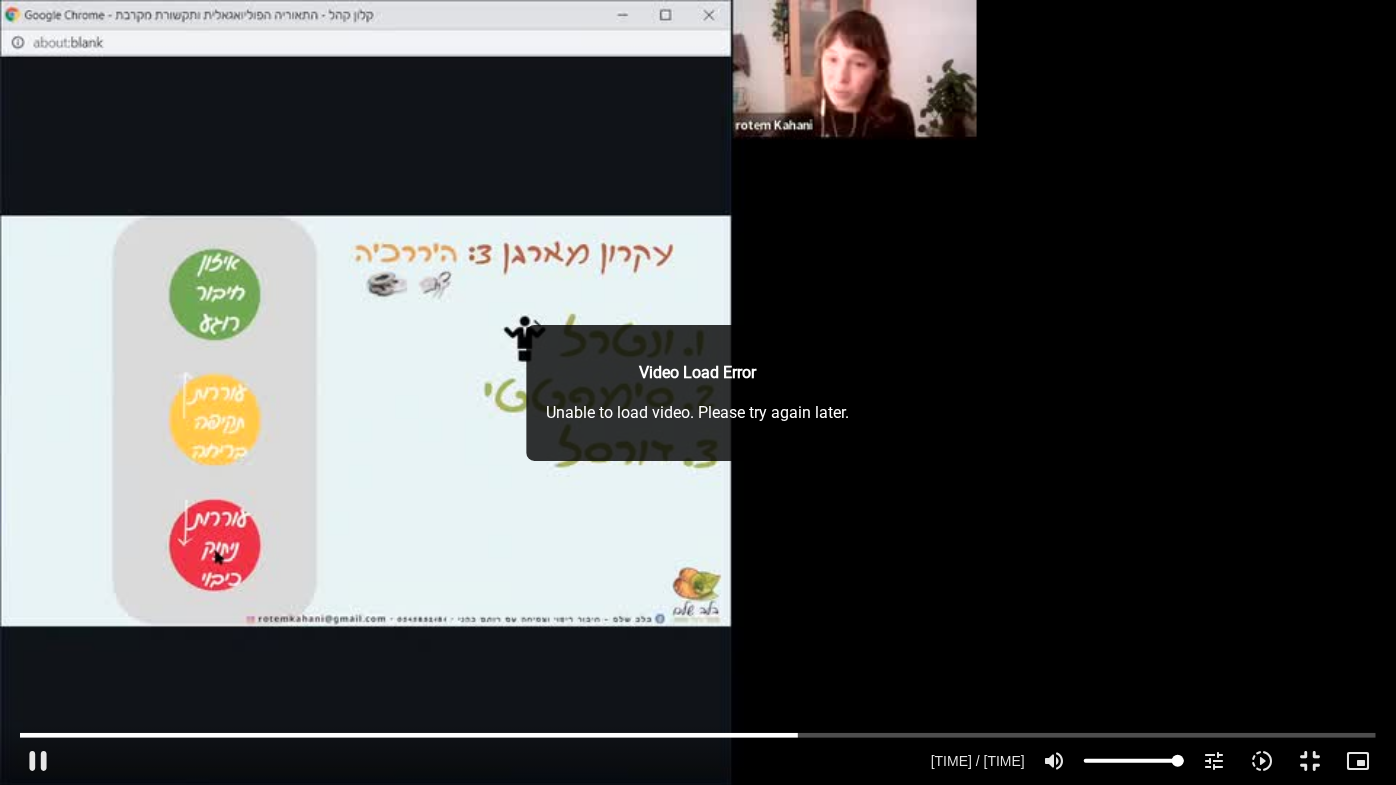 click on "Skip Ad 58:30 pause 0:58:55 / 1:42:40 volume_up Mute tune Resolution Auto 480p slow_motion_video Playback speed 1x 1x fullscreen_exit picture_in_picture_alt Picture-in-Picture Off close Resolution 480p 360p 240p Auto done close Playback speed 0.5x 0.75x 1x done 1.25x 1.5x 1.75x 2x" at bounding box center (698, 392) 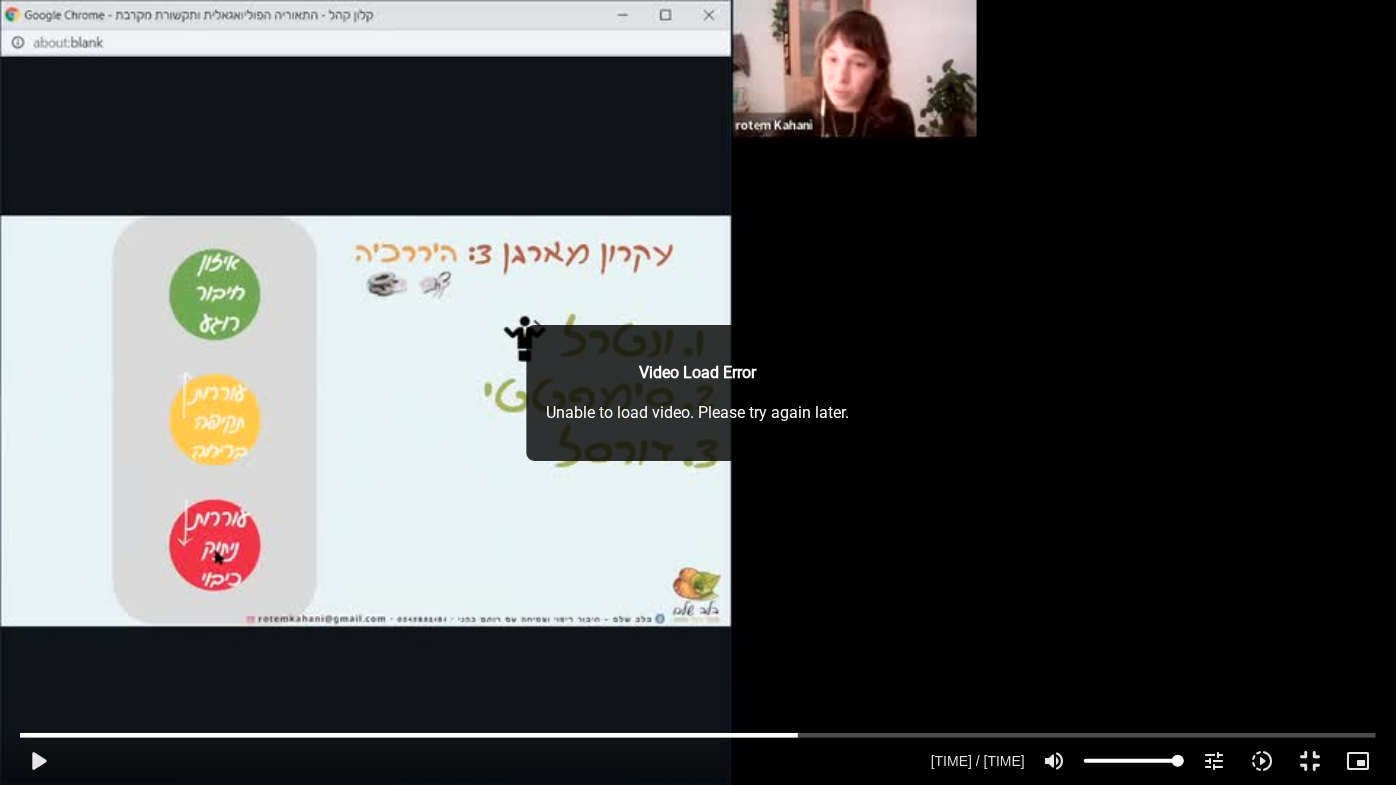 click on "Skip Ad 58:30 play_arrow 0:58:55 / 1:42:40 volume_up Mute tune Resolution Auto 480p slow_motion_video Playback speed 1x 1x fullscreen_exit picture_in_picture_alt Picture-in-Picture Off close Resolution 480p 360p 240p Auto done close Playback speed 0.5x 0.75x 1x done 1.25x 1.5x 1.75x 2x" at bounding box center [698, 392] 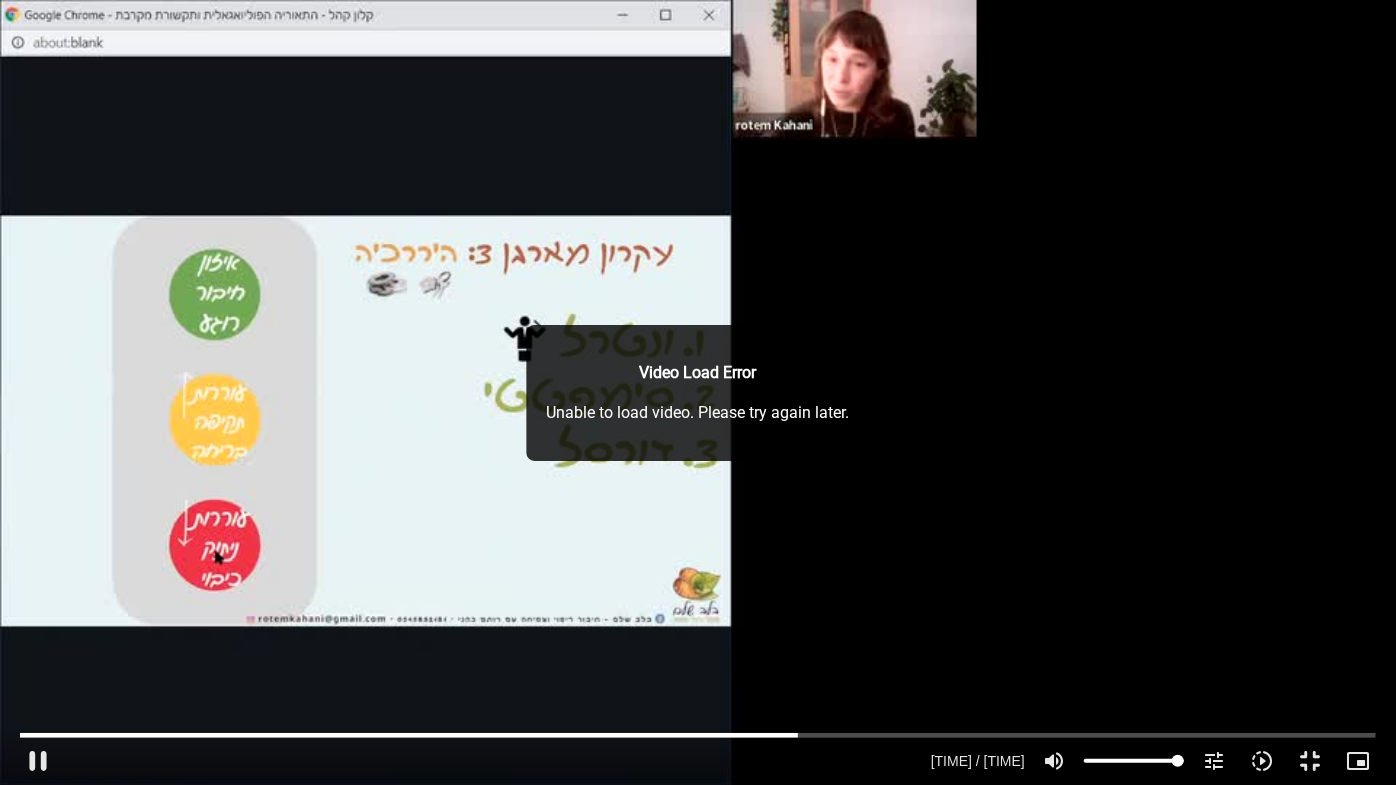 click on "Skip Ad 58:30 pause 0:58:55 / 1:42:40 volume_up Mute tune Resolution Auto 480p slow_motion_video Playback speed 1x 1x fullscreen_exit picture_in_picture_alt Picture-in-Picture Off close Resolution 480p 360p 240p Auto done close Playback speed 0.5x 0.75x 1x done 1.25x 1.5x 1.75x 2x" at bounding box center (698, 392) 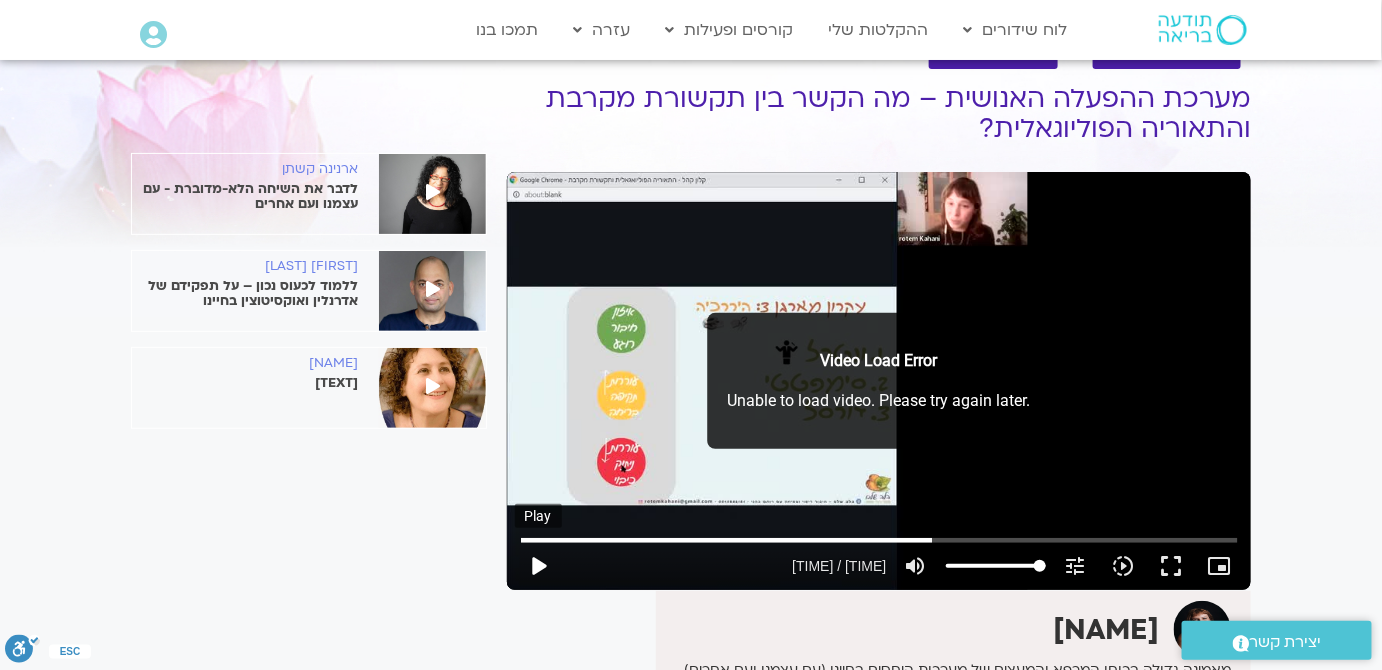 click on "play_arrow" at bounding box center (539, 566) 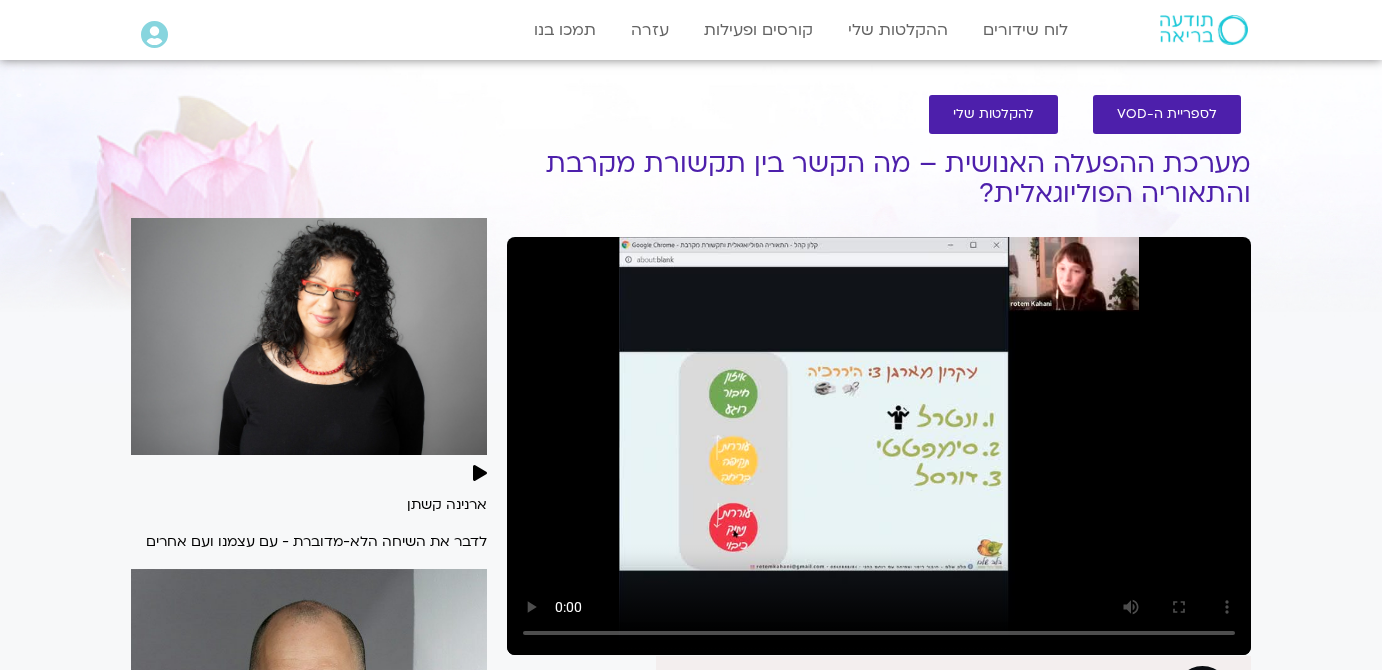 scroll, scrollTop: 65, scrollLeft: 0, axis: vertical 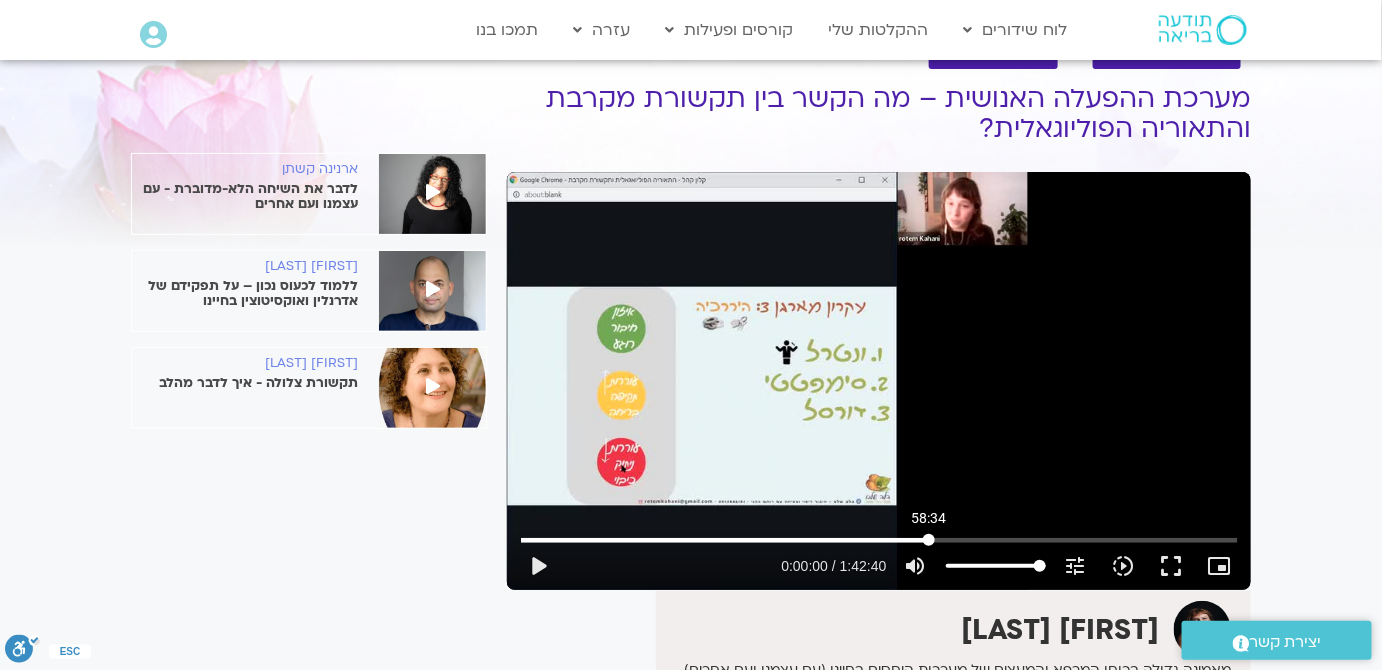 click at bounding box center [879, 540] 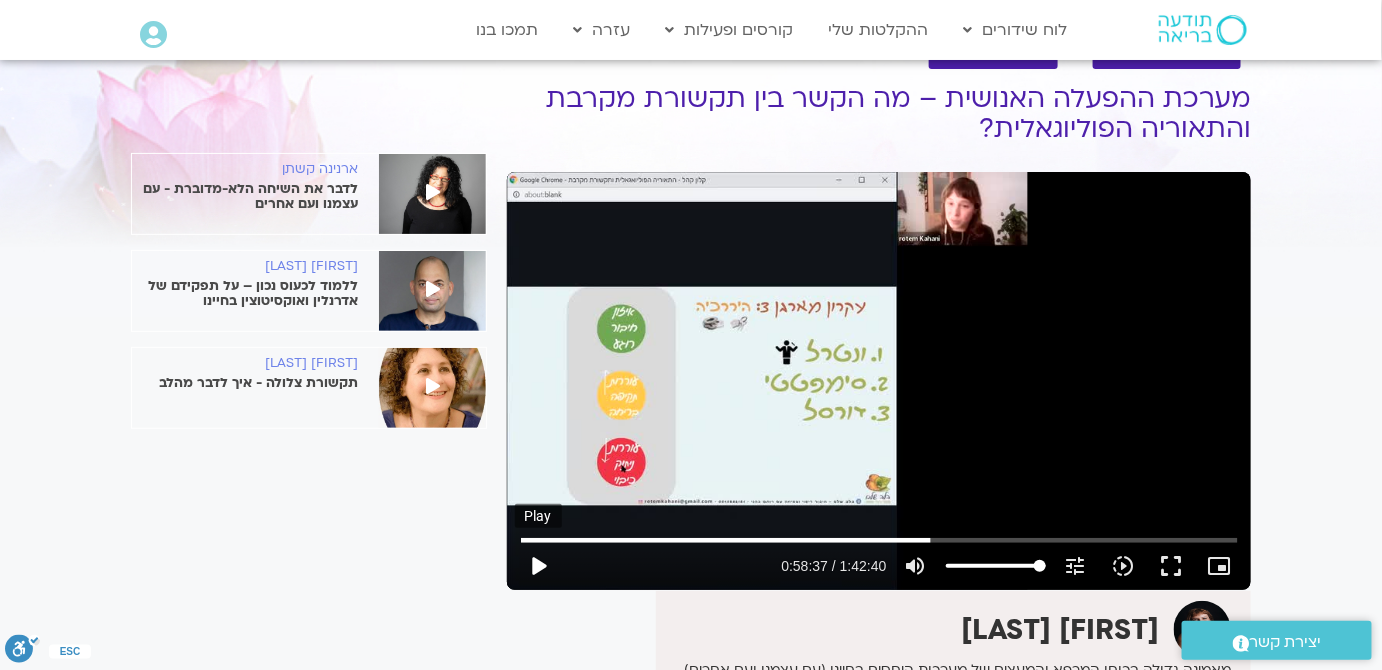 click on "play_arrow" at bounding box center (539, 566) 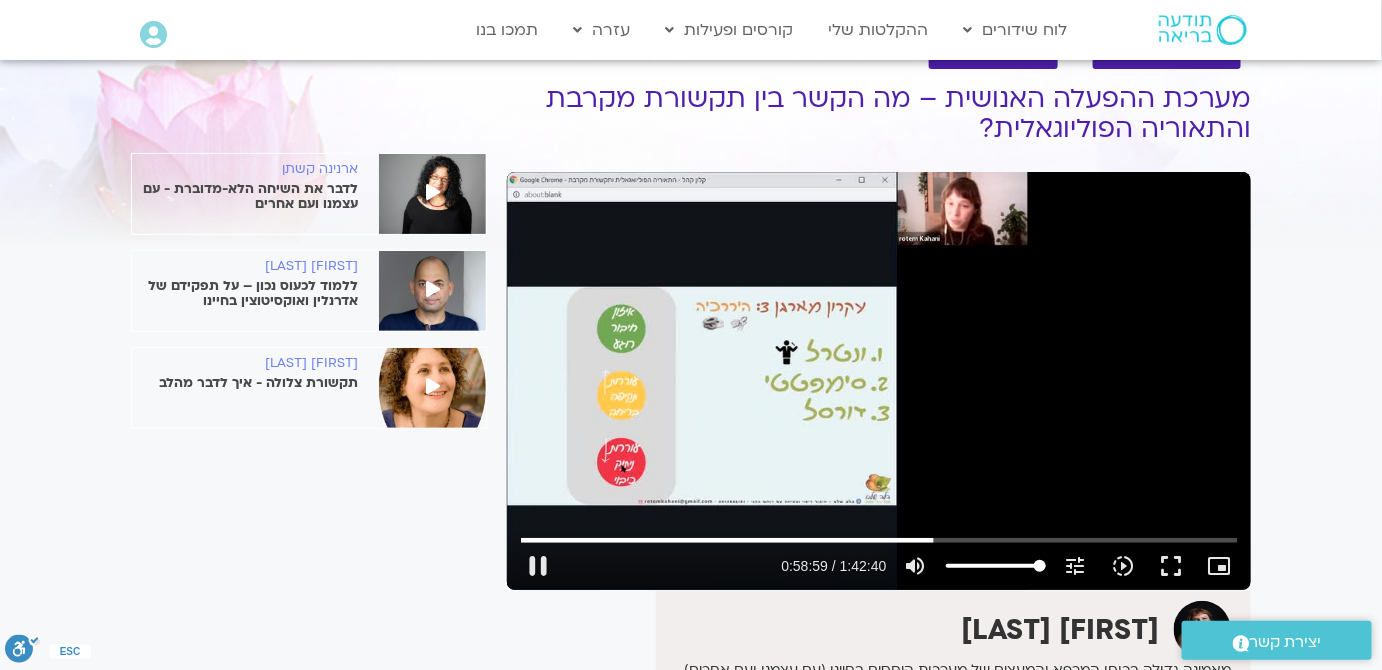 click on "Skip Ad 42:24 pause 0:58:59 / 1:42:40 volume_up Mute tune Resolution Auto 480p slow_motion_video Playback speed 1x 1x fullscreen picture_in_picture_alt Picture-in-Picture Off close Resolution 480p 360p 240p Auto done close Playback speed 0.5x 0.75x 1x done 1.25x 1.5x 1.75x 2x" at bounding box center (879, 381) 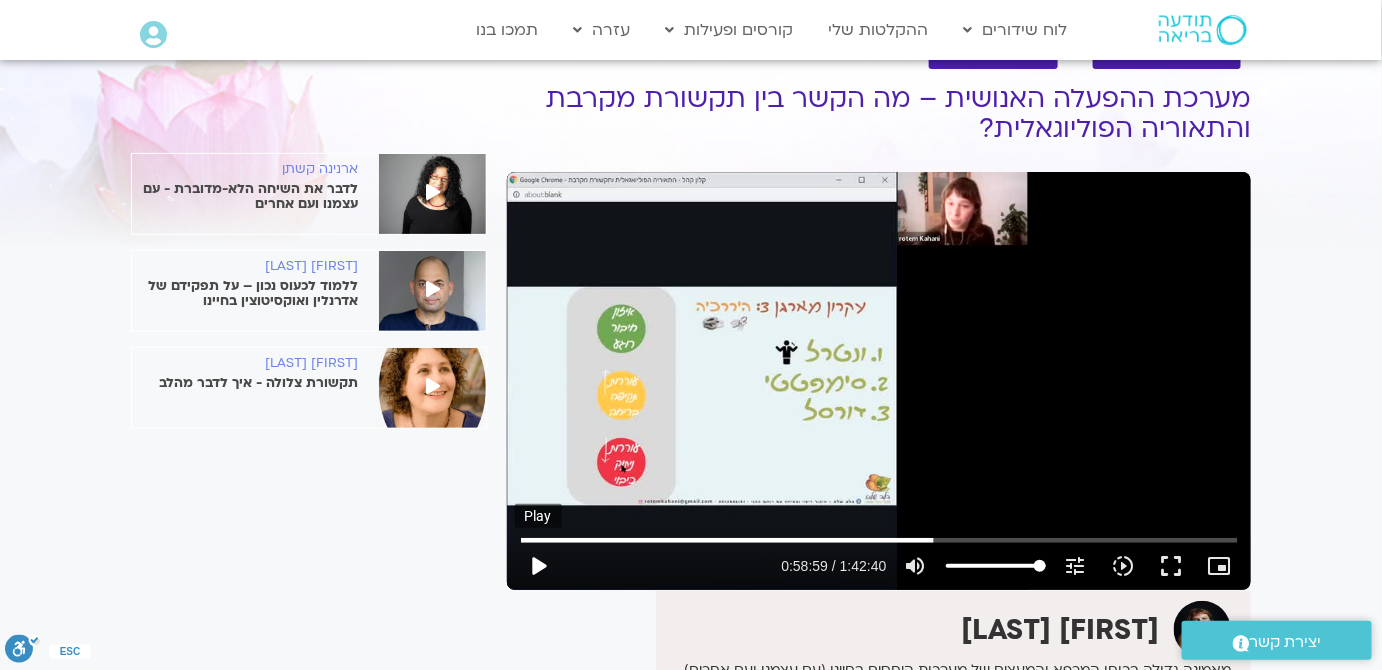 click on "play_arrow" at bounding box center [539, 566] 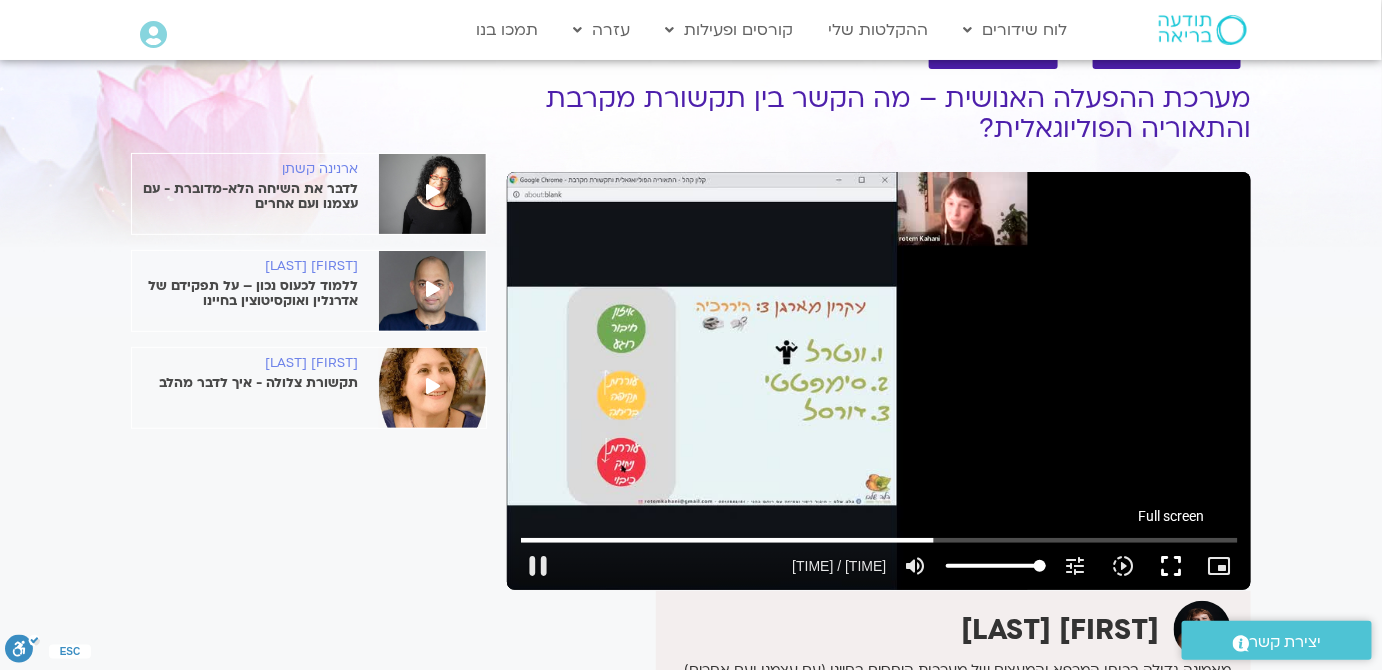click on "fullscreen" at bounding box center (1172, 566) 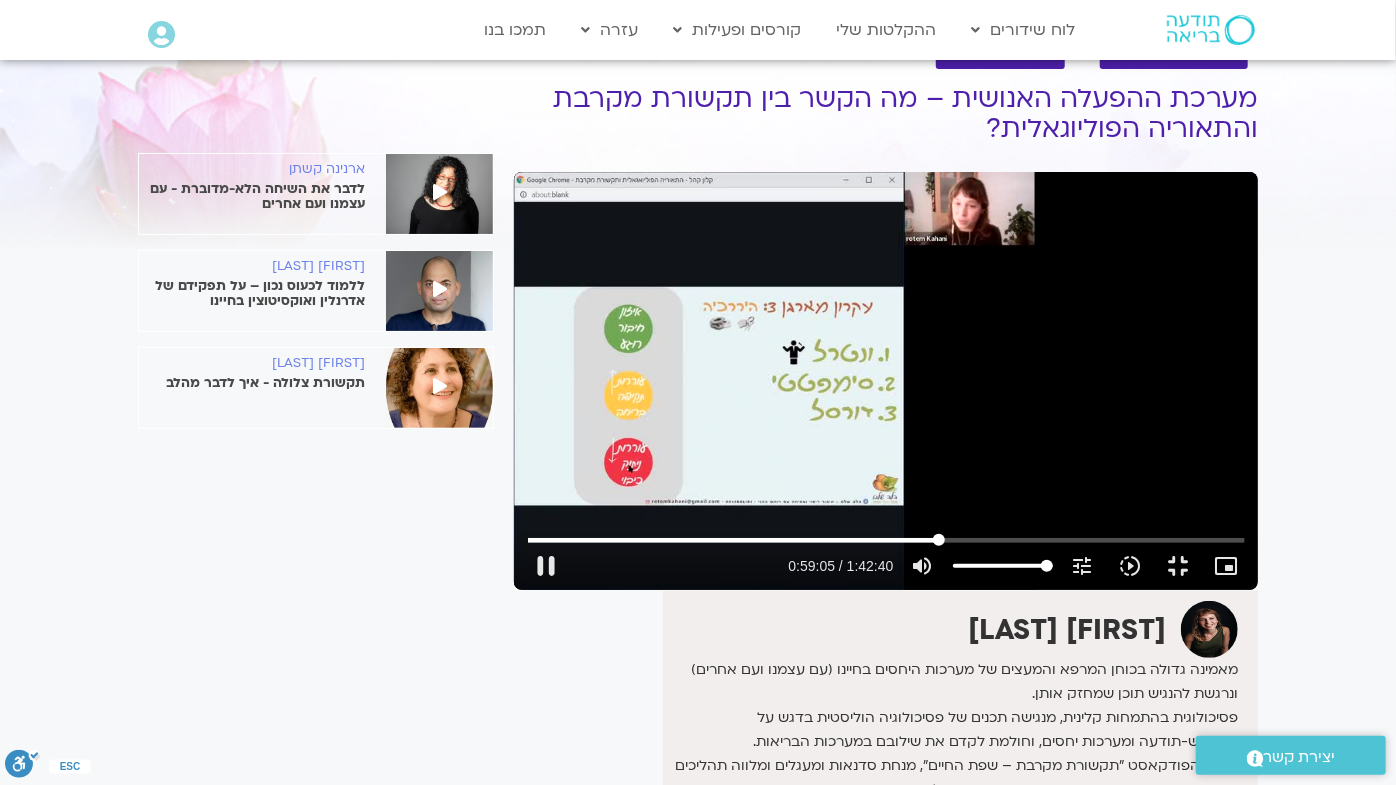 type on "3546.204104" 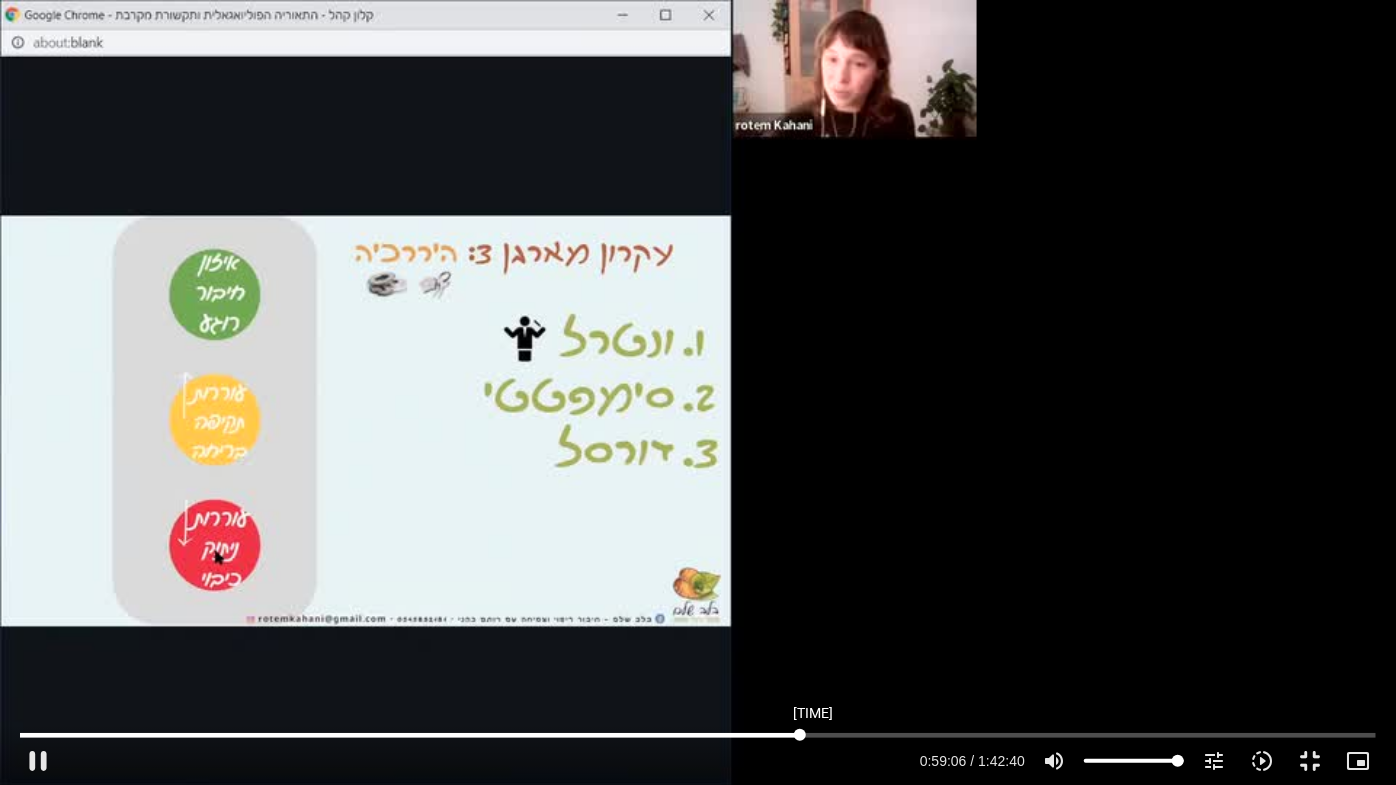type 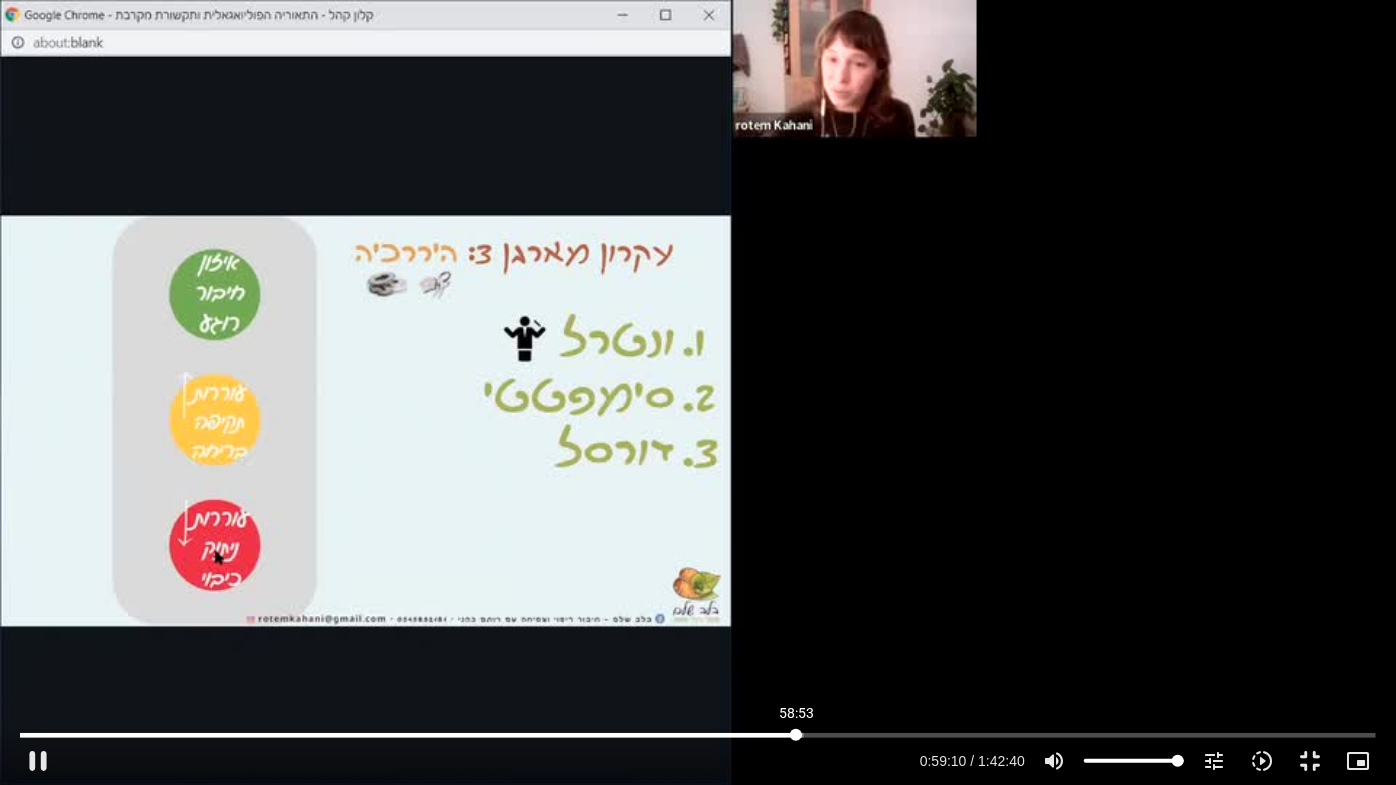 click at bounding box center (698, 735) 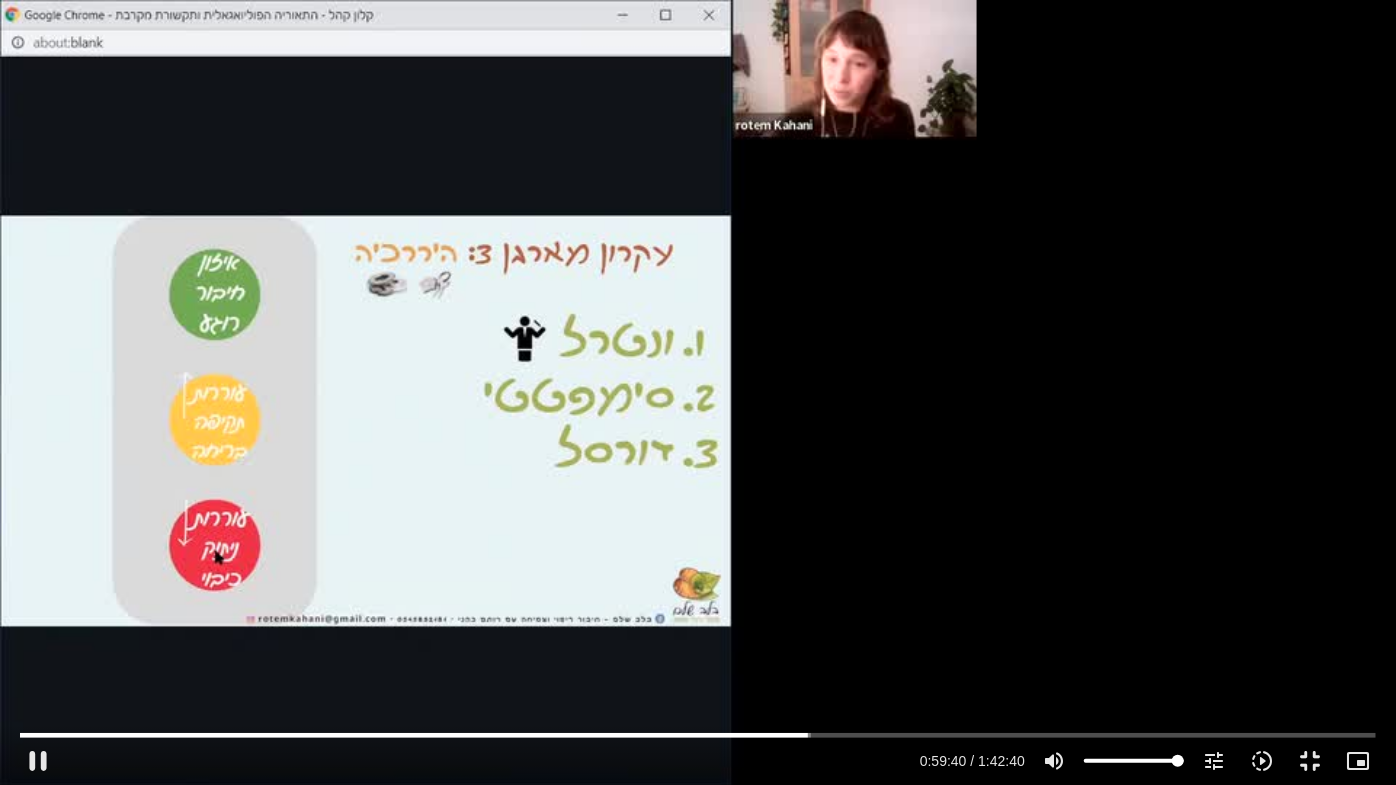 click on "Skip Ad 58:57 pause 0:59:40 / 1:42:40 volume_up Mute tune Resolution Auto 480p slow_motion_video Playback speed 1x 1x fullscreen_exit picture_in_picture_alt Picture-in-Picture Off close Resolution 480p 360p 240p Auto done close Playback speed 0.5x 0.75x 1x done 1.25x 1.5x 1.75x 2x" at bounding box center [698, 392] 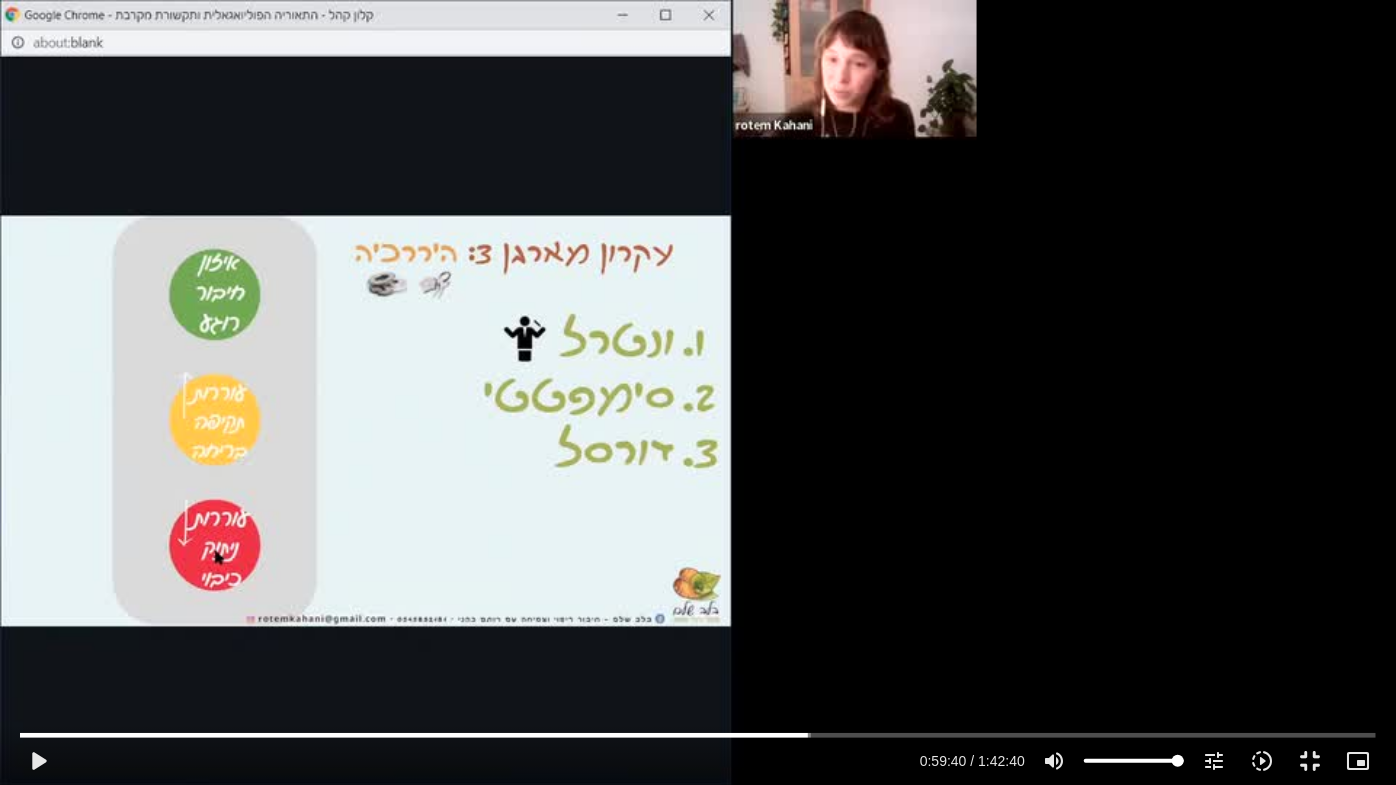click on "Skip Ad 58:57 play_arrow 0:59:40 / 1:42:40 volume_up Mute tune Resolution Auto 480p slow_motion_video Playback speed 1x 1x fullscreen_exit picture_in_picture_alt Picture-in-Picture Off close Resolution 480p 360p 240p Auto done close Playback speed 0.5x 0.75x 1x done 1.25x 1.5x 1.75x 2x" at bounding box center [698, 392] 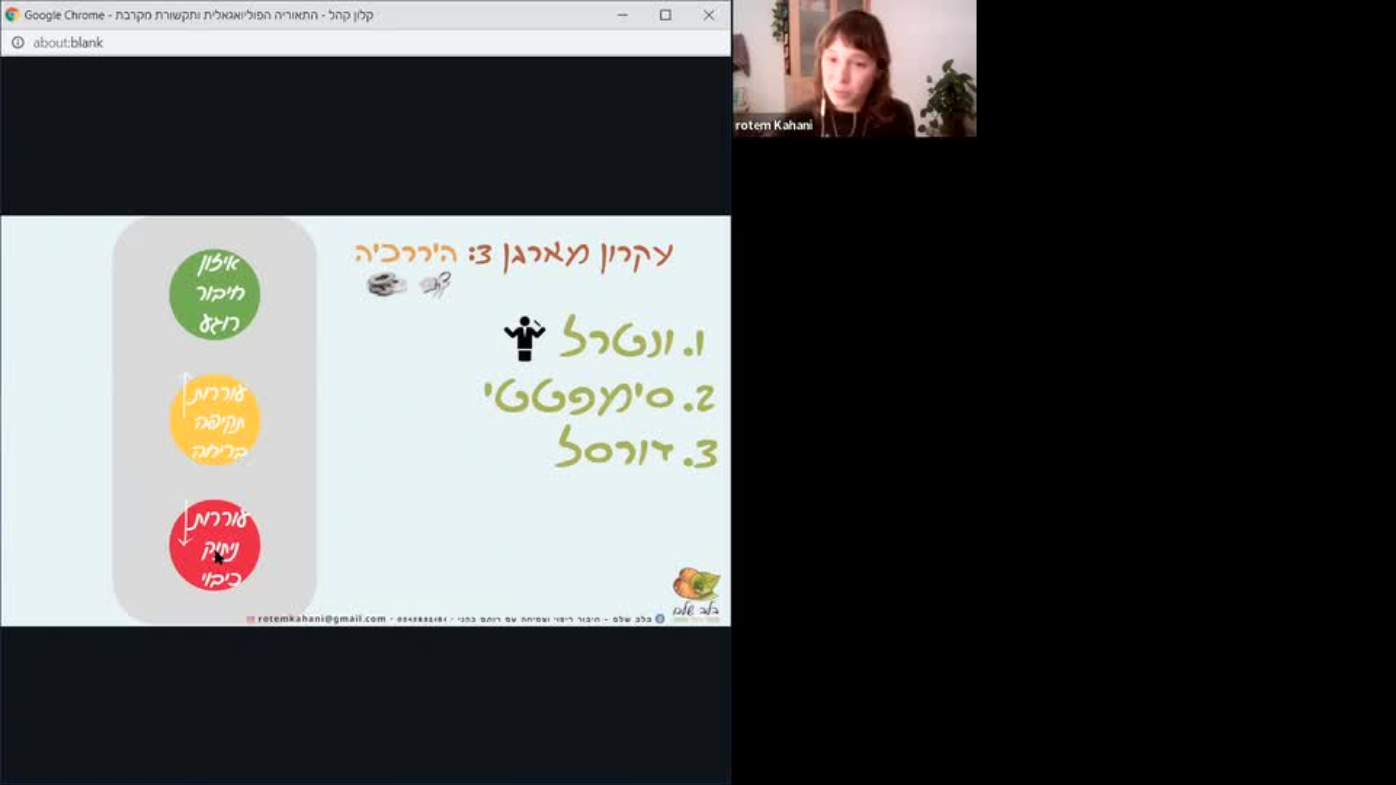 click on "Skip Ad 58:57 pause 0:59:42 / 1:42:40 volume_up Mute tune Resolution Auto 480p slow_motion_video Playback speed 1x 1x fullscreen_exit picture_in_picture_alt Picture-in-Picture Off close Resolution 480p 360p 240p Auto done close Playback speed 0.5x 0.75x 1x done 1.25x 1.5x 1.75x 2x" at bounding box center [698, 392] 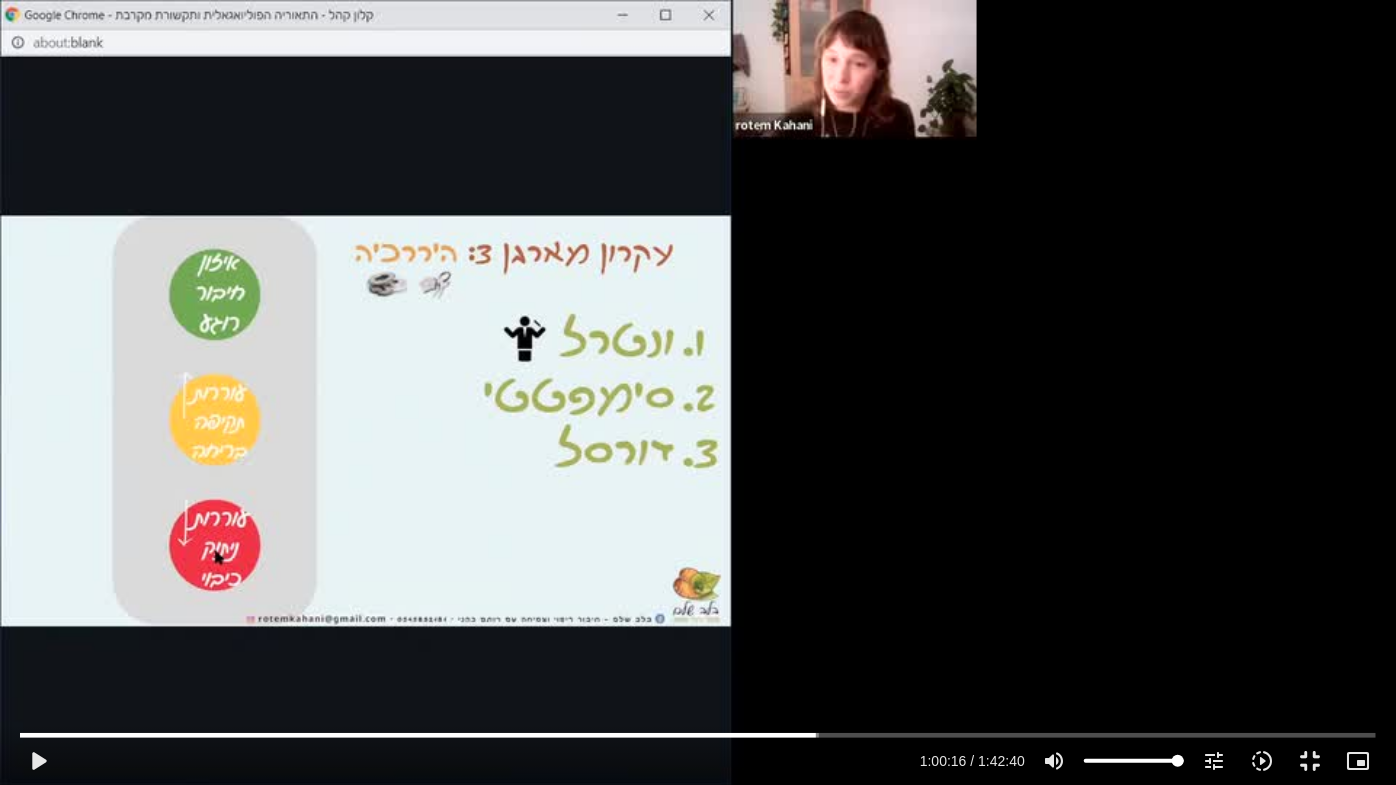 click on "Skip Ad 58:57 play_arrow 1:00:16 / 1:42:40 volume_up Mute tune Resolution Auto 480p slow_motion_video Playback speed 1x 1x fullscreen_exit picture_in_picture_alt Picture-in-Picture Off close Resolution 480p 360p 240p Auto done close Playback speed 0.5x 0.75x 1x done 1.25x 1.5x 1.75x 2x" at bounding box center (698, 392) 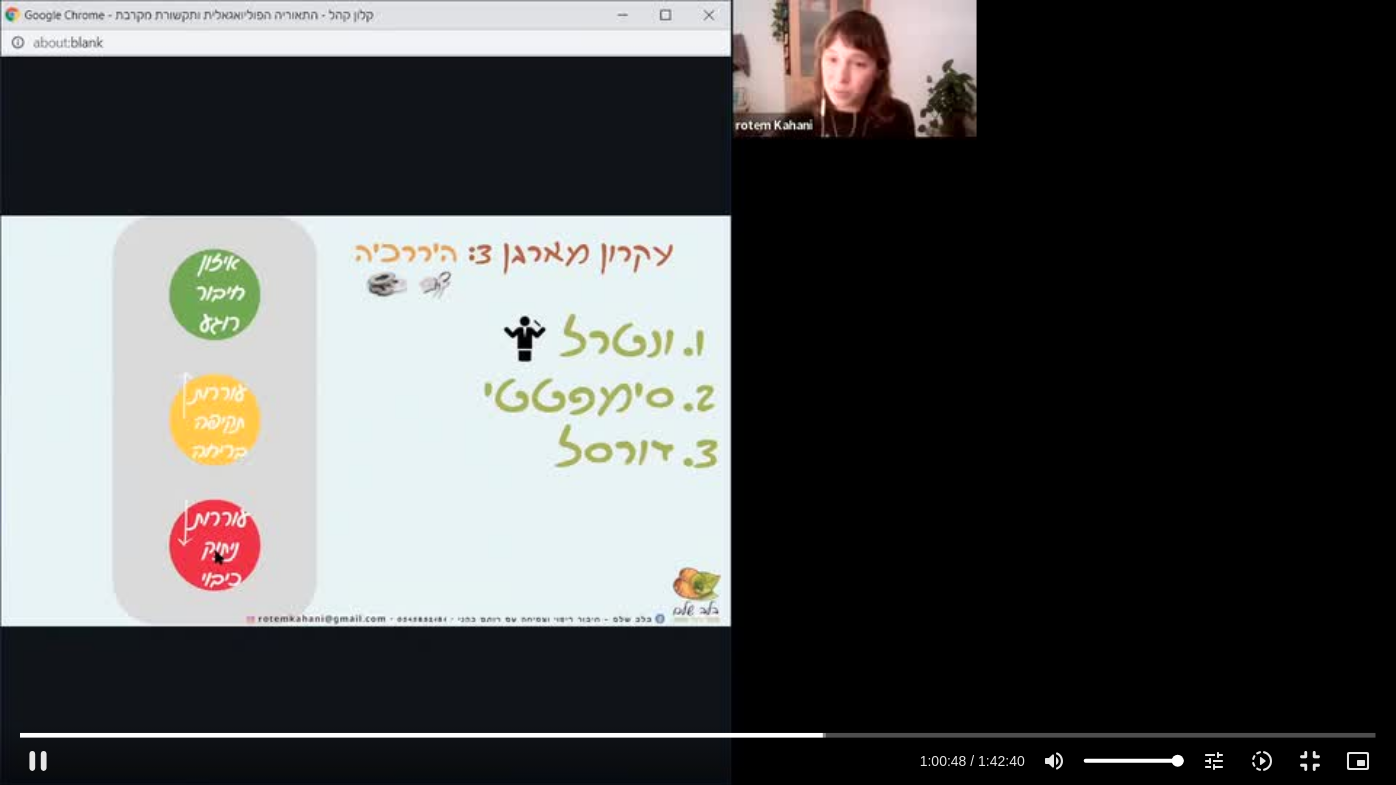 click on "Skip Ad 58:57 pause 1:00:48 / 1:42:40 volume_up Mute tune Resolution Auto 480p slow_motion_video Playback speed 1x 1x fullscreen_exit picture_in_picture_alt Picture-in-Picture Off close Resolution 480p 360p 240p Auto done close Playback speed 0.5x 0.75x 1x done 1.25x 1.5x 1.75x 2x" at bounding box center (698, 392) 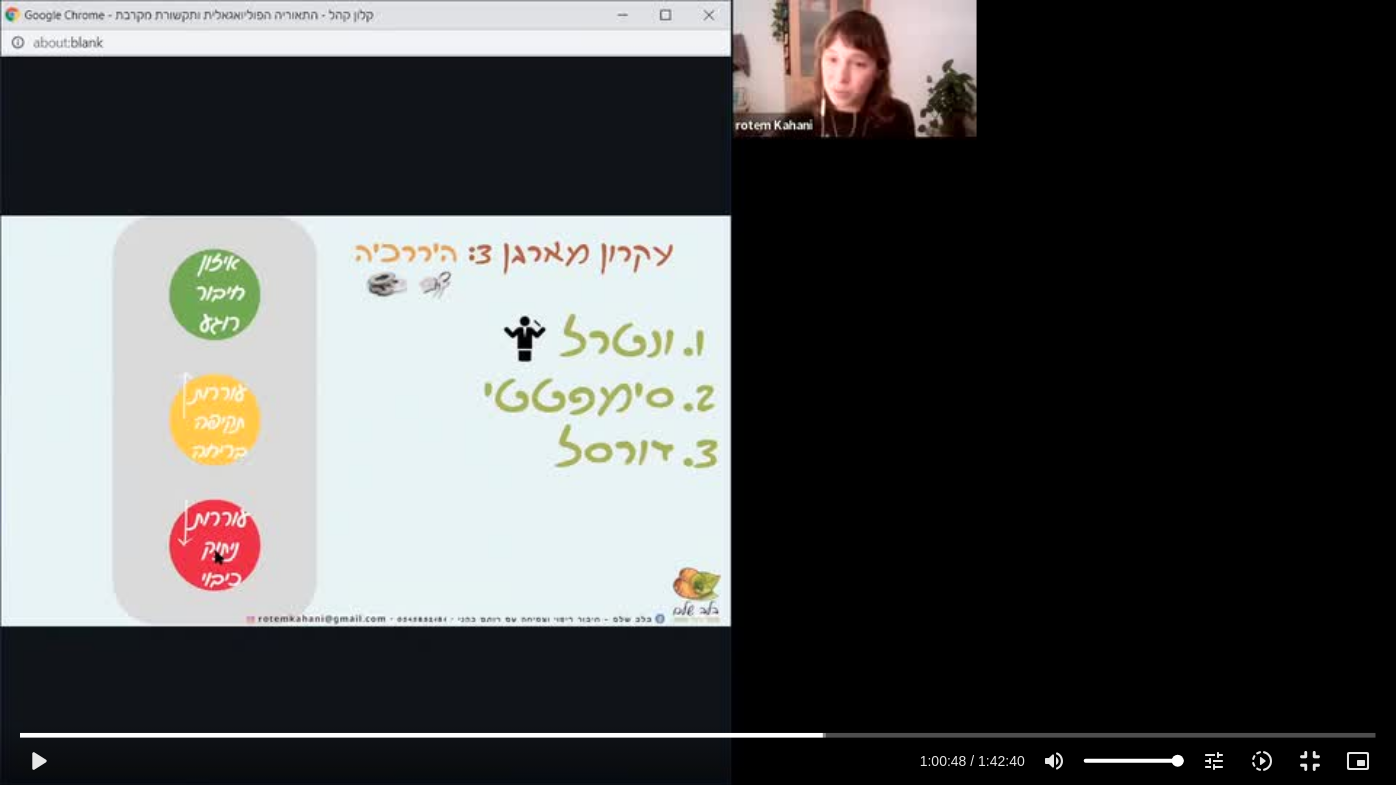 click on "Skip Ad 58:57 play_arrow 1:00:48 / 1:42:40 volume_up Mute tune Resolution Auto 480p slow_motion_video Playback speed 1x 1x fullscreen_exit picture_in_picture_alt Picture-in-Picture Off close Resolution 480p 360p 240p Auto done close Playback speed 0.5x 0.75x 1x done 1.25x 1.5x 1.75x 2x" at bounding box center (698, 392) 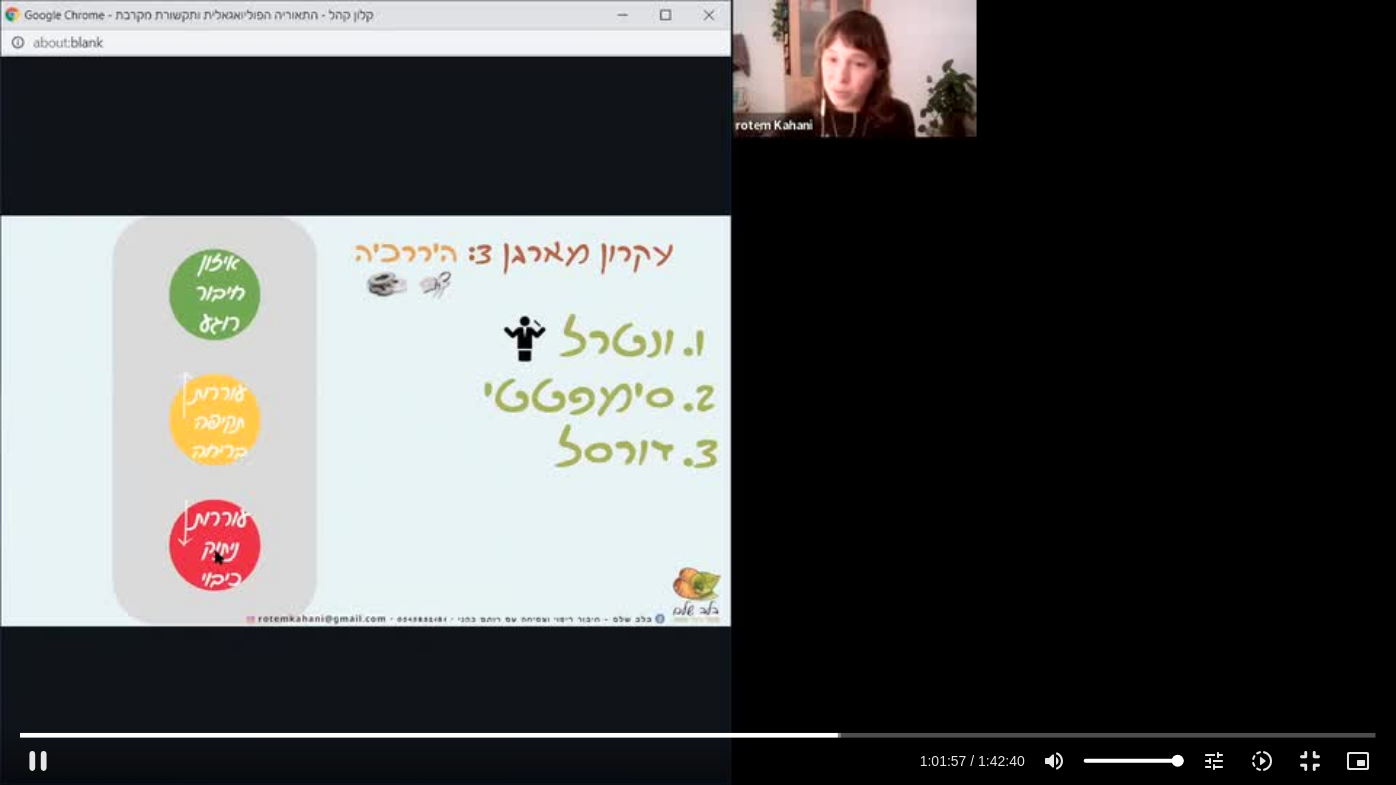 click on "Skip Ad 58:57 pause 1:01:57 / 1:42:40 volume_up Mute tune Resolution Auto 480p slow_motion_video Playback speed 1x 1x fullscreen_exit picture_in_picture_alt Picture-in-Picture Off close Resolution 480p 360p 240p Auto done close Playback speed 0.5x 0.75x 1x done 1.25x 1.5x 1.75x 2x" at bounding box center [698, 392] 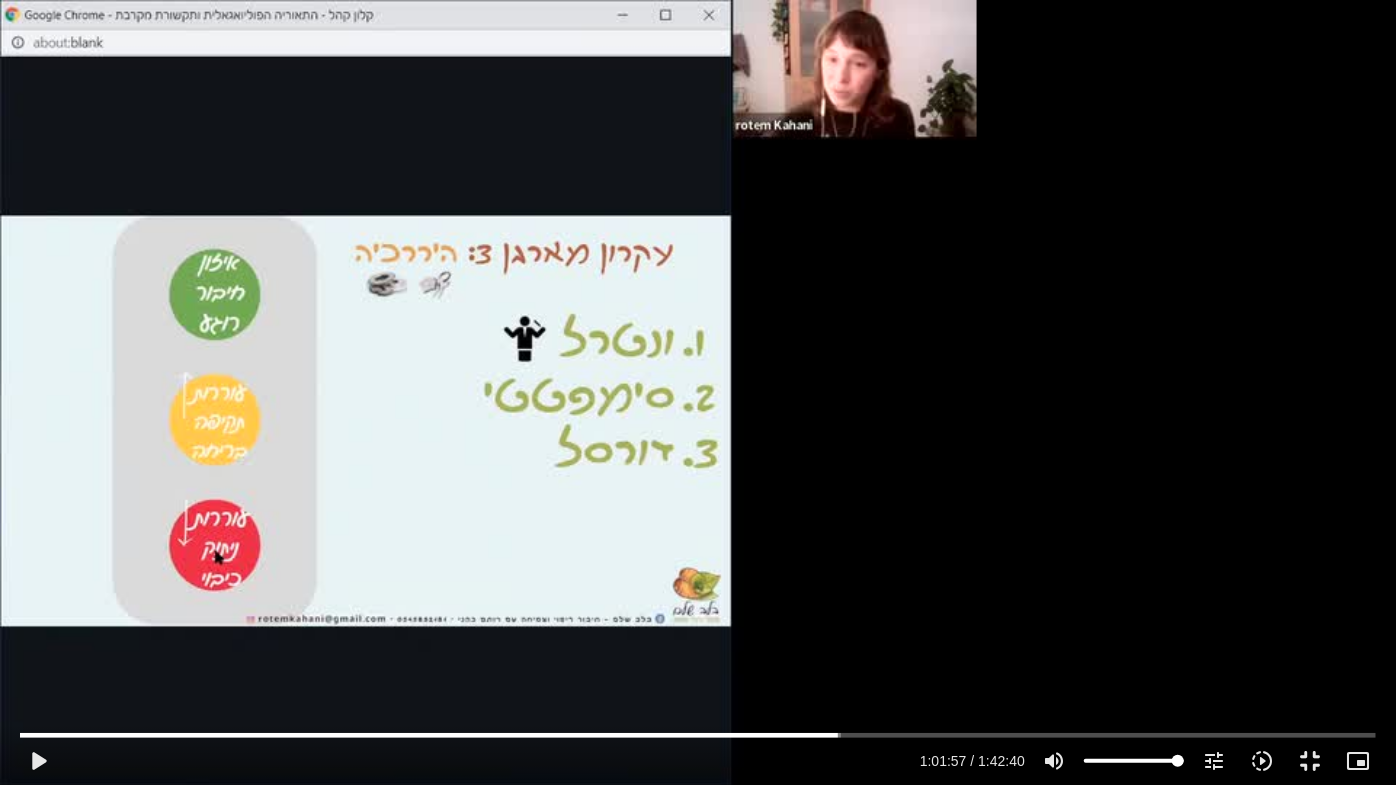click on "Skip Ad 58:57 play_arrow 1:01:57 / 1:42:40 volume_up Mute tune Resolution Auto 480p slow_motion_video Playback speed 1x 1x fullscreen_exit picture_in_picture_alt Picture-in-Picture Off close Resolution 480p 360p 240p Auto done close Playback speed 0.5x 0.75x 1x done 1.25x 1.5x 1.75x 2x" at bounding box center (698, 392) 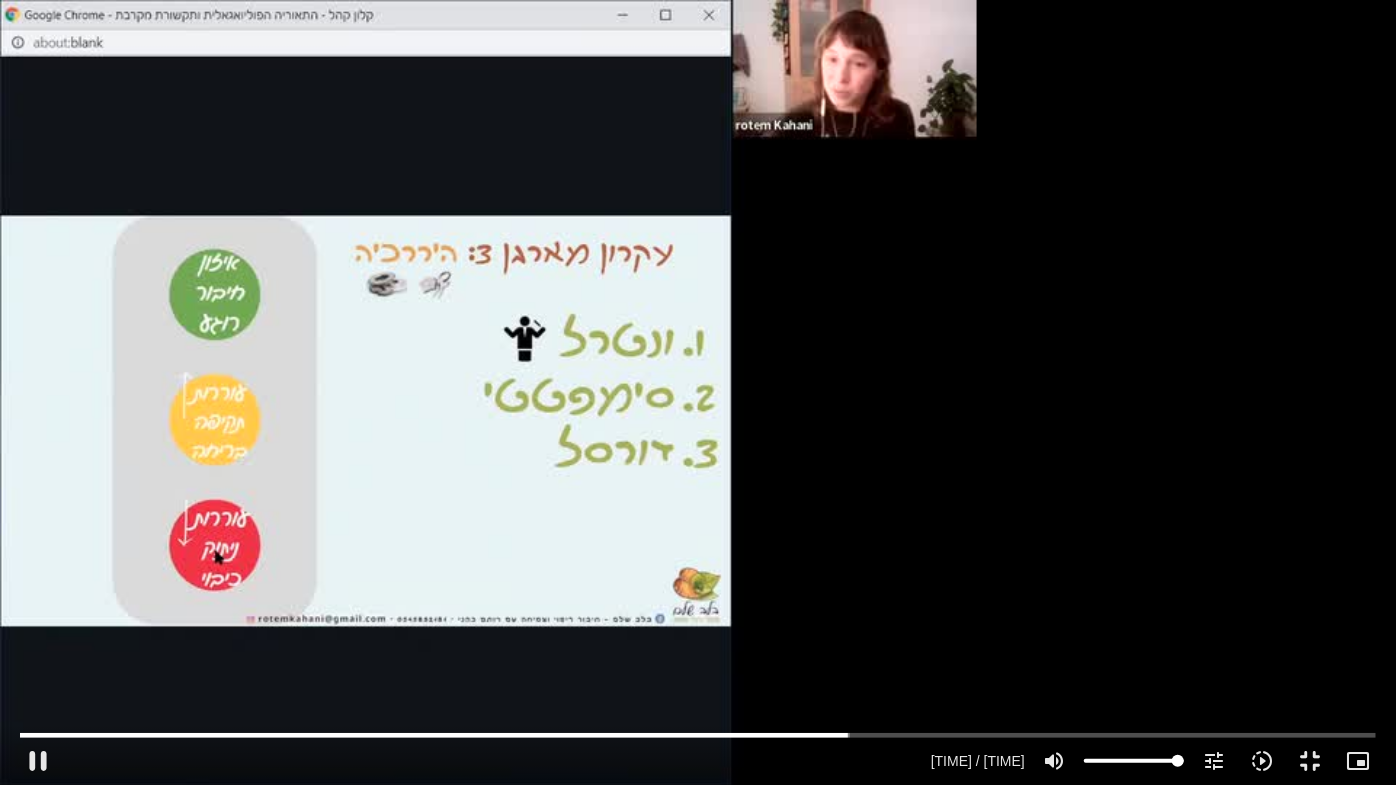 click on "Skip Ad 58:57 pause 1:02:39 / 1:42:40 volume_up Mute tune Resolution Auto 480p slow_motion_video Playback speed 1x 1x fullscreen_exit picture_in_picture_alt Picture-in-Picture Off close Resolution 480p 360p 240p Auto done close Playback speed 0.5x 0.75x 1x done 1.25x 1.5x 1.75x 2x" at bounding box center (698, 392) 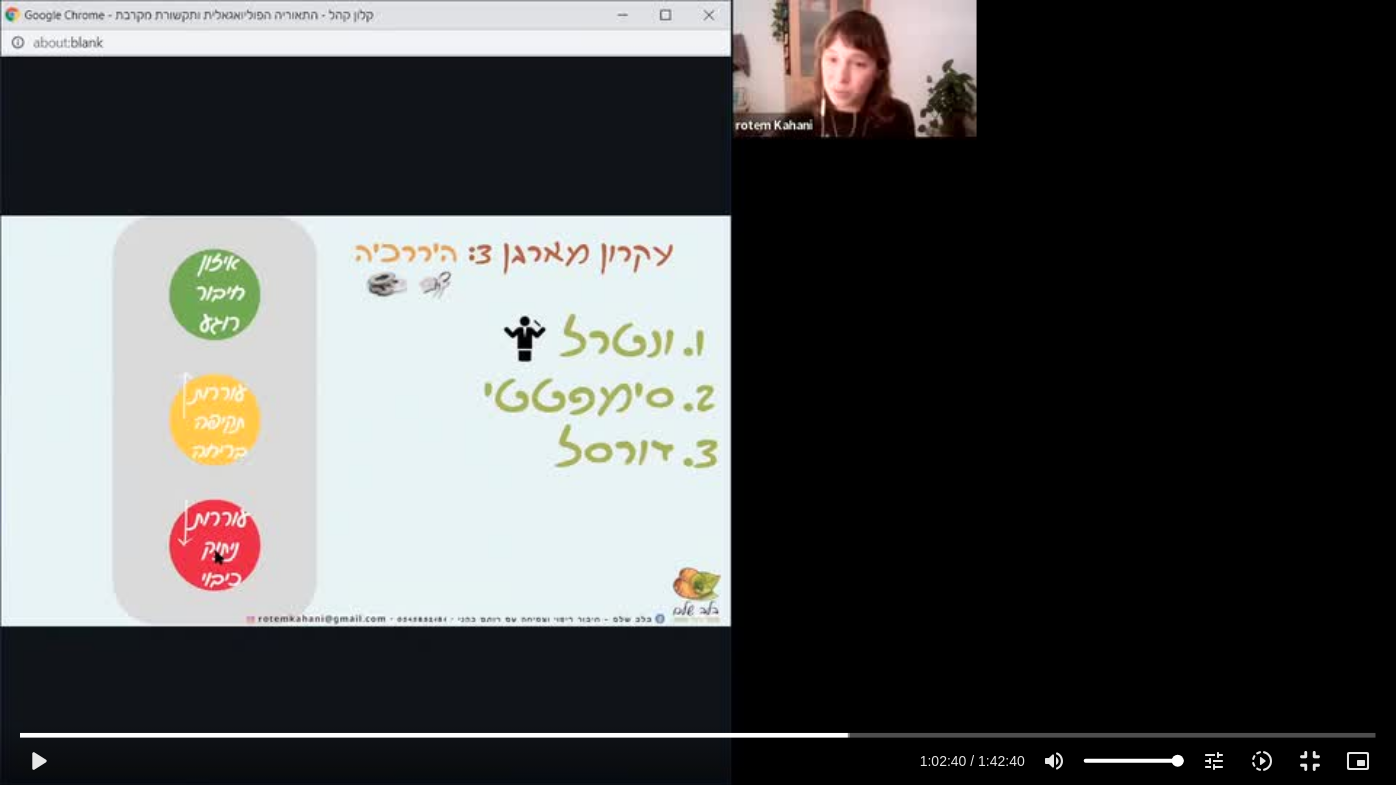 click on "Skip Ad 58:57 play_arrow 1:02:40 / 1:42:40 volume_up Mute tune Resolution Auto 480p slow_motion_video Playback speed 1x 1x fullscreen_exit picture_in_picture_alt Picture-in-Picture Off close Resolution 480p 360p 240p Auto done close Playback speed 0.5x 0.75x 1x done 1.25x 1.5x 1.75x 2x" at bounding box center (698, 392) 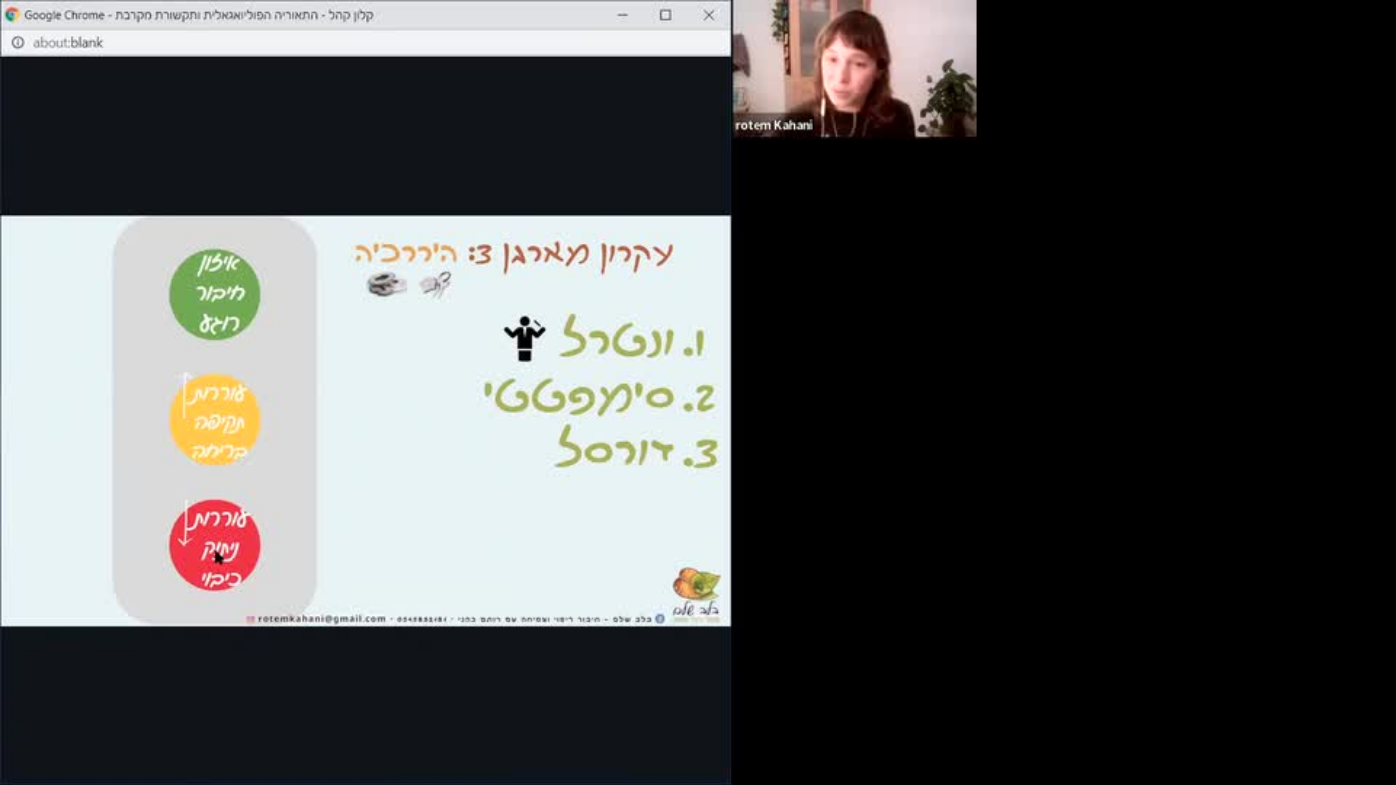click on "Skip Ad 58:57 pause 1:05:56 / 1:42:40 volume_up Mute tune Resolution Auto 480p slow_motion_video Playback speed 1x 1x fullscreen_exit picture_in_picture_alt Picture-in-Picture Off close Resolution 480p 360p 240p Auto done close Playback speed 0.5x 0.75x 1x done 1.25x 1.5x 1.75x 2x" at bounding box center (698, 392) 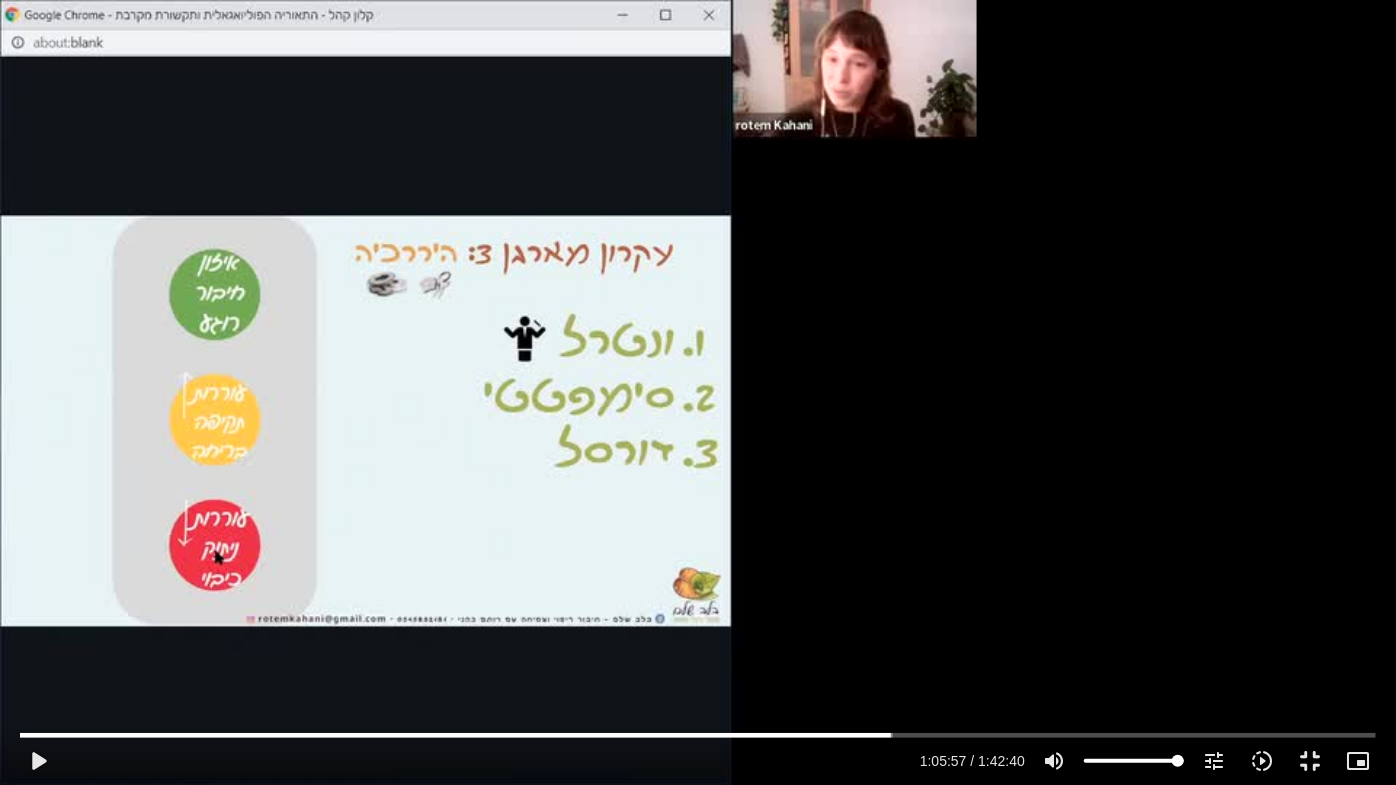 click on "Skip Ad 58:57 play_arrow 1:05:57 / 1:42:40 volume_up Mute tune Resolution Auto 480p slow_motion_video Playback speed 1x 1x fullscreen_exit picture_in_picture_alt Picture-in-Picture Off close Resolution 480p 360p 240p Auto done close Playback speed 0.5x 0.75x 1x done 1.25x 1.5x 1.75x 2x" at bounding box center [698, 392] 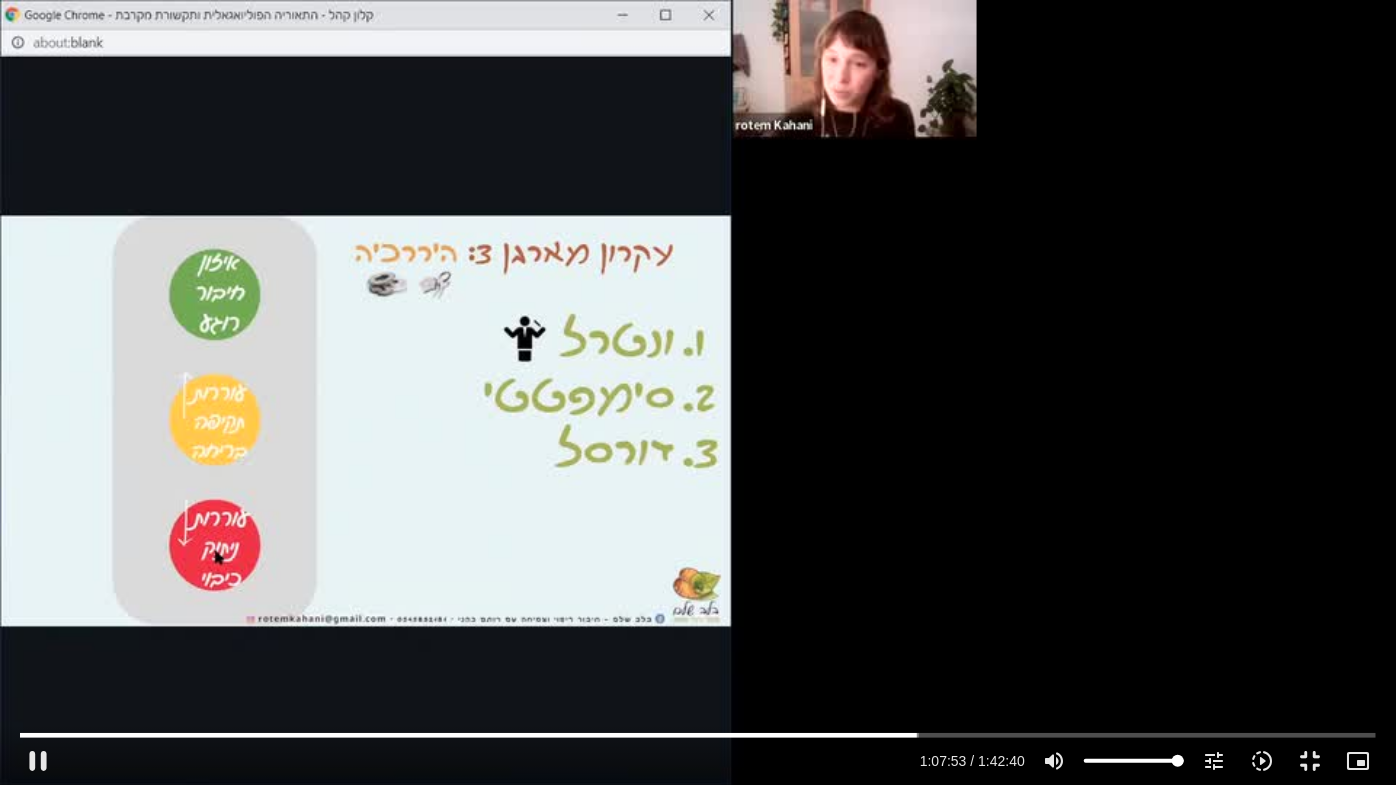 click on "Skip Ad 58:57 pause 1:07:53 / 1:42:40 volume_up Mute tune Resolution Auto 480p slow_motion_video Playback speed 1x 1x fullscreen_exit picture_in_picture_alt Picture-in-Picture Off close Resolution 480p 360p 240p Auto done close Playback speed 0.5x 0.75x 1x done 1.25x 1.5x 1.75x 2x" at bounding box center [698, 392] 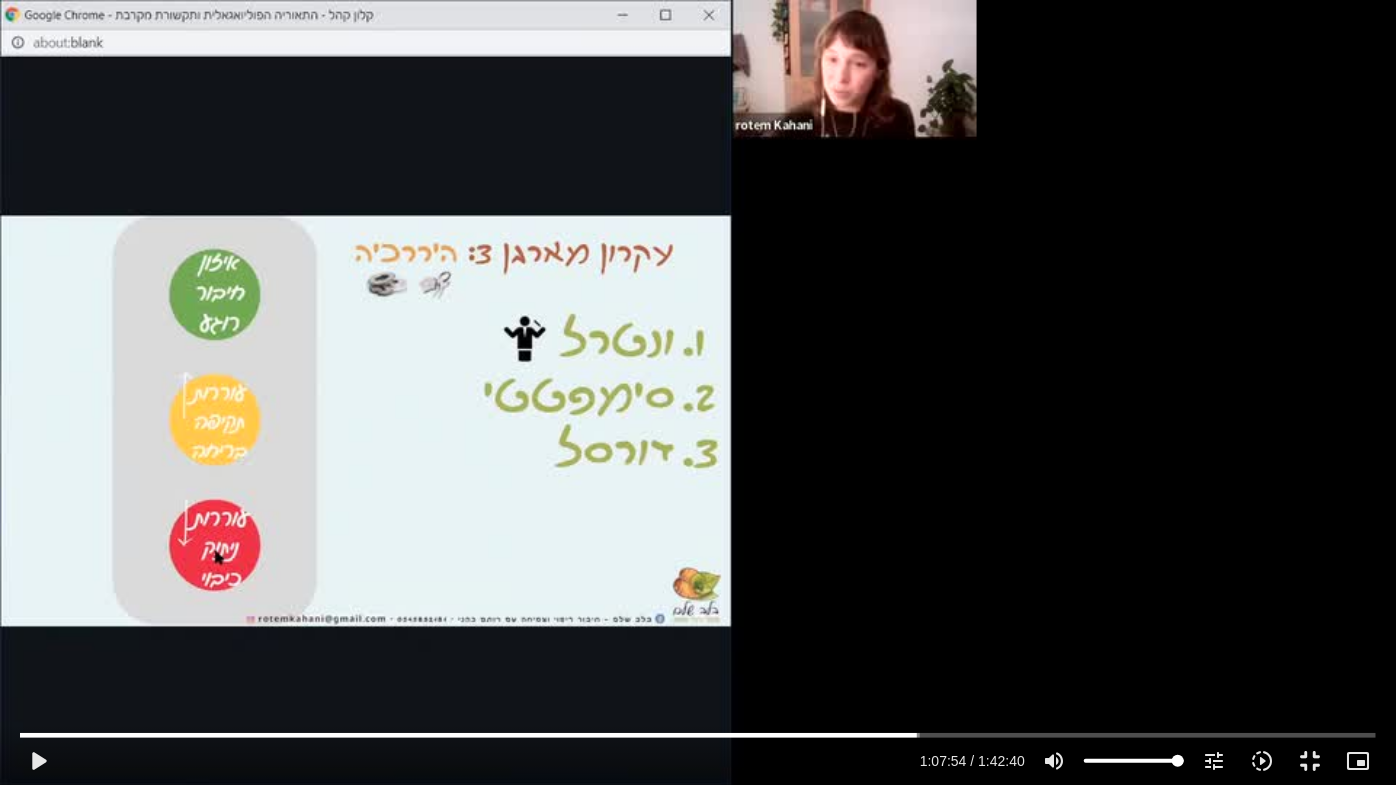 click on "Skip Ad 58:57 play_arrow 1:07:54 / 1:42:40 volume_up Mute tune Resolution Auto 480p slow_motion_video Playback speed 1x 1x fullscreen_exit picture_in_picture_alt Picture-in-Picture Off close Resolution 480p 360p 240p Auto done close Playback speed 0.5x 0.75x 1x done 1.25x 1.5x 1.75x 2x" at bounding box center (698, 392) 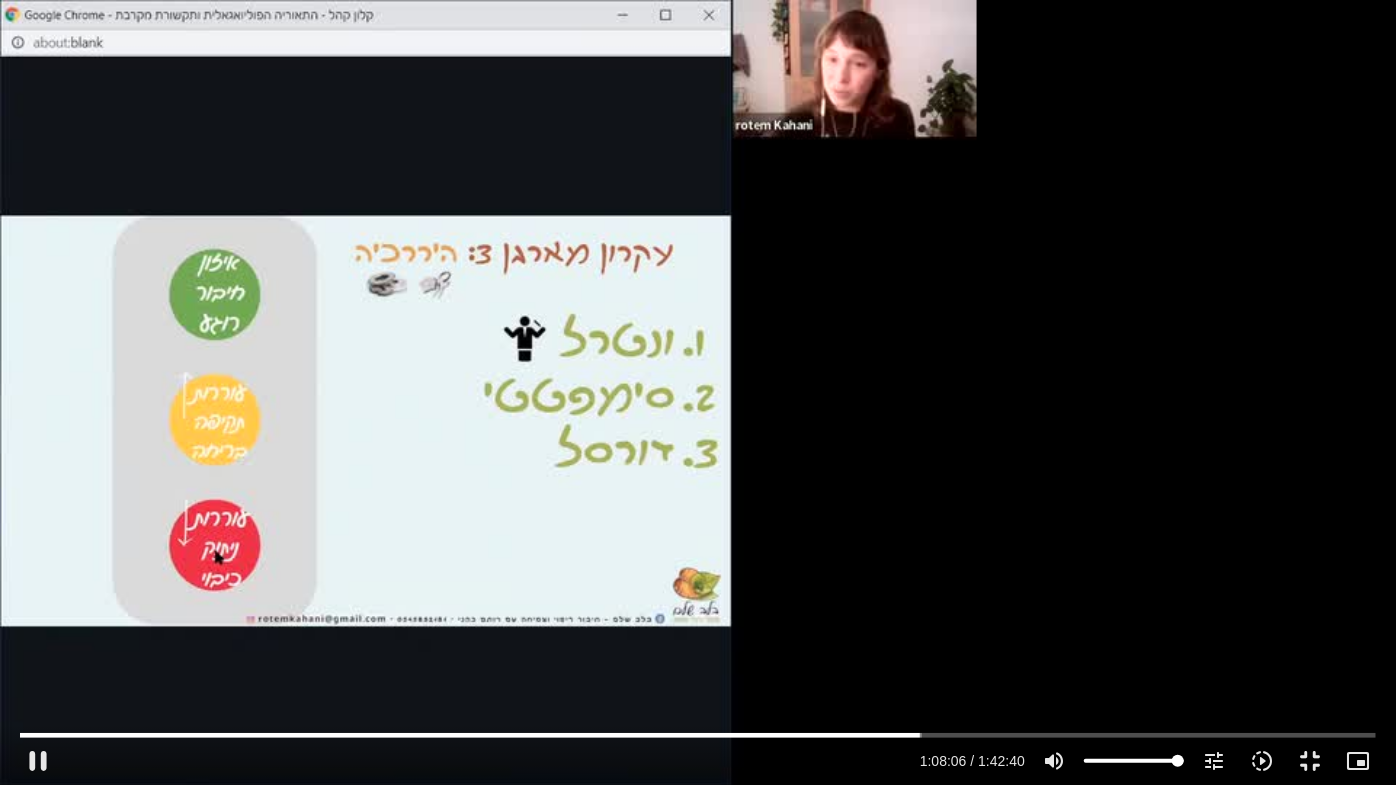 click on "Skip Ad 58:57 pause 1:08:06 / 1:42:40 volume_up Mute tune Resolution Auto 480p slow_motion_video Playback speed 1x 1x fullscreen_exit picture_in_picture_alt Picture-in-Picture Off close Resolution 480p 360p 240p Auto done close Playback speed 0.5x 0.75x 1x done 1.25x 1.5x 1.75x 2x" at bounding box center [698, 392] 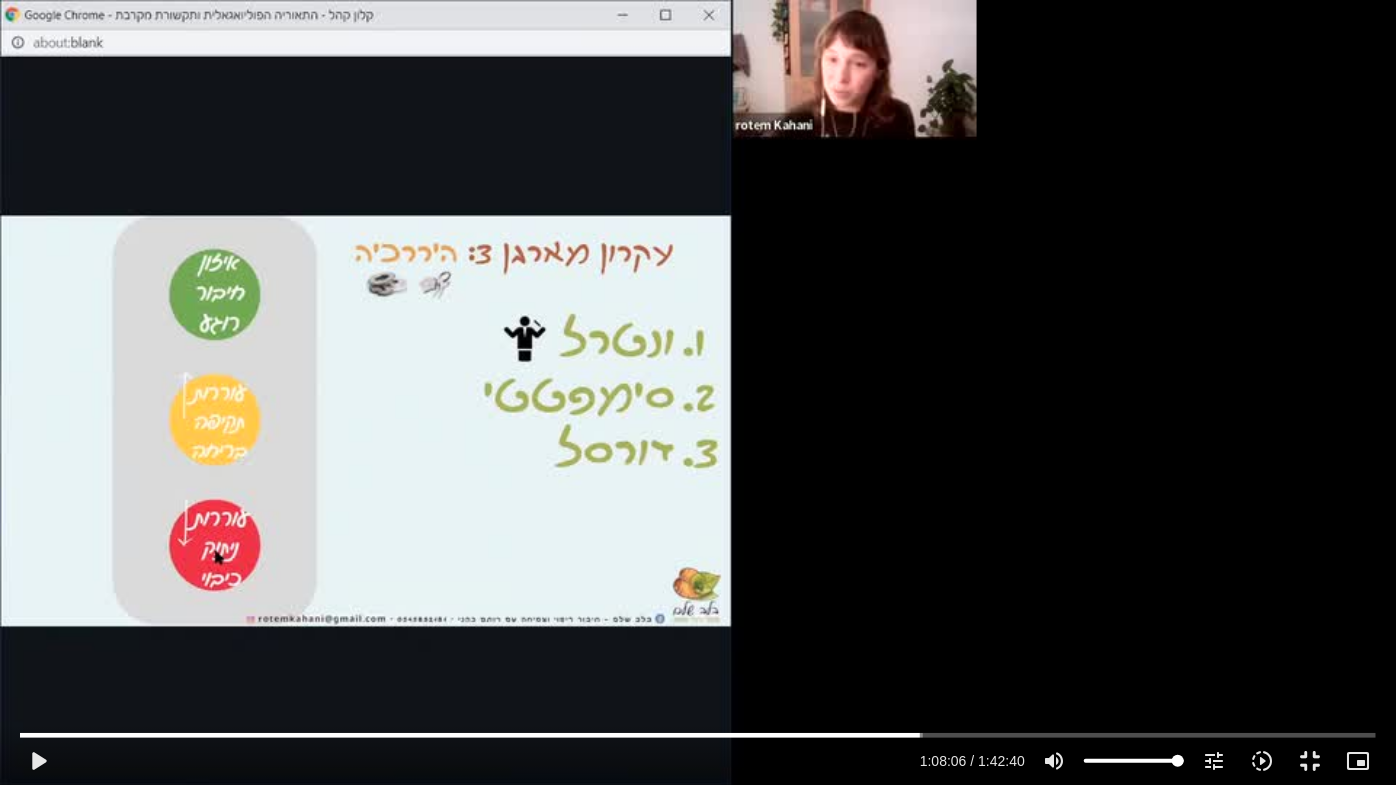 click on "Skip Ad 58:57 play_arrow 1:08:06 / 1:42:40 volume_up Mute tune Resolution Auto 480p slow_motion_video Playback speed 1x 1x fullscreen_exit picture_in_picture_alt Picture-in-Picture Off close Resolution 480p 360p 240p Auto done close Playback speed 0.5x 0.75x 1x done 1.25x 1.5x 1.75x 2x" at bounding box center (698, 392) 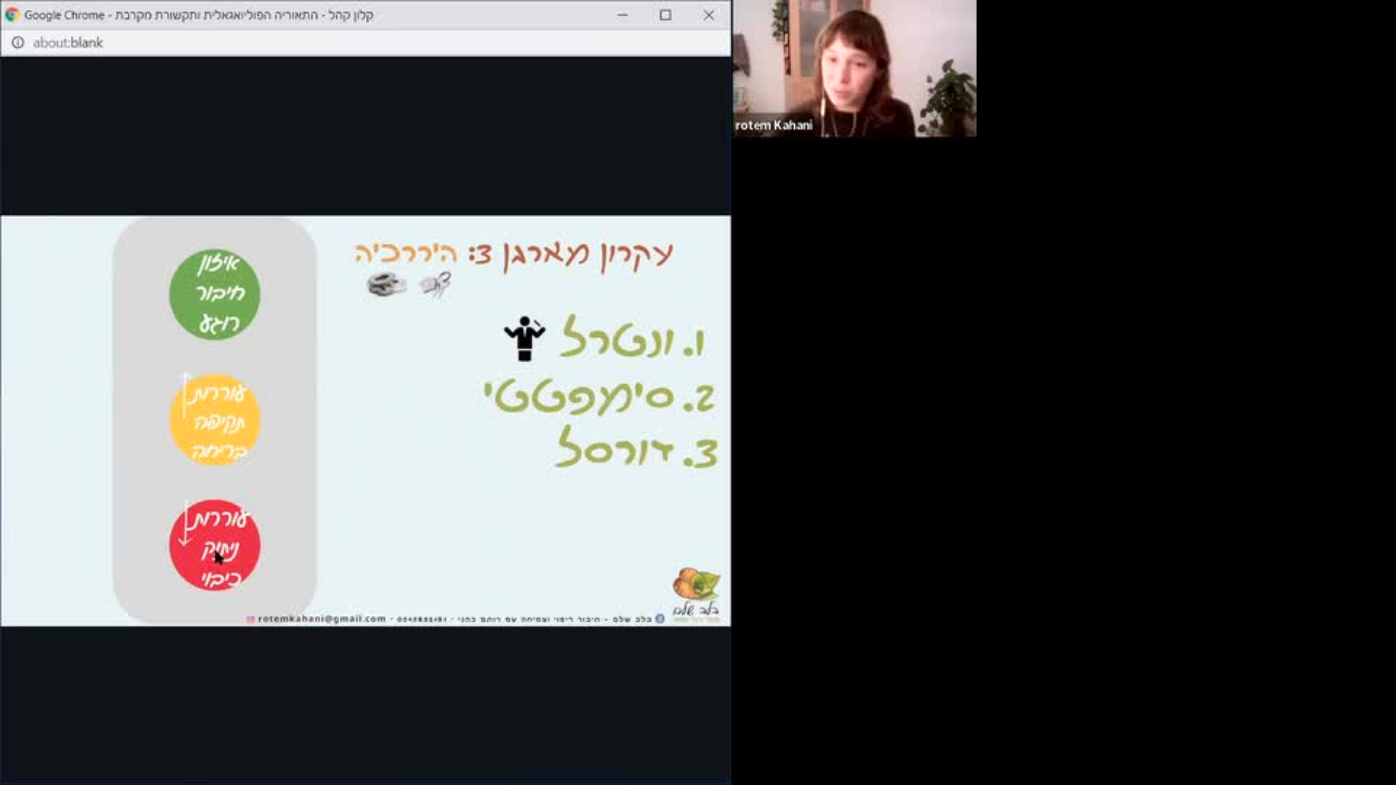 click on "Skip Ad 58:57 pause 1:08:09 / 1:42:40 volume_up Mute tune Resolution Auto 480p slow_motion_video Playback speed 1x 1x fullscreen_exit picture_in_picture_alt Picture-in-Picture Off close Resolution 480p 360p 240p Auto done close Playback speed 0.5x 0.75x 1x done 1.25x 1.5x 1.75x 2x" at bounding box center [698, 392] 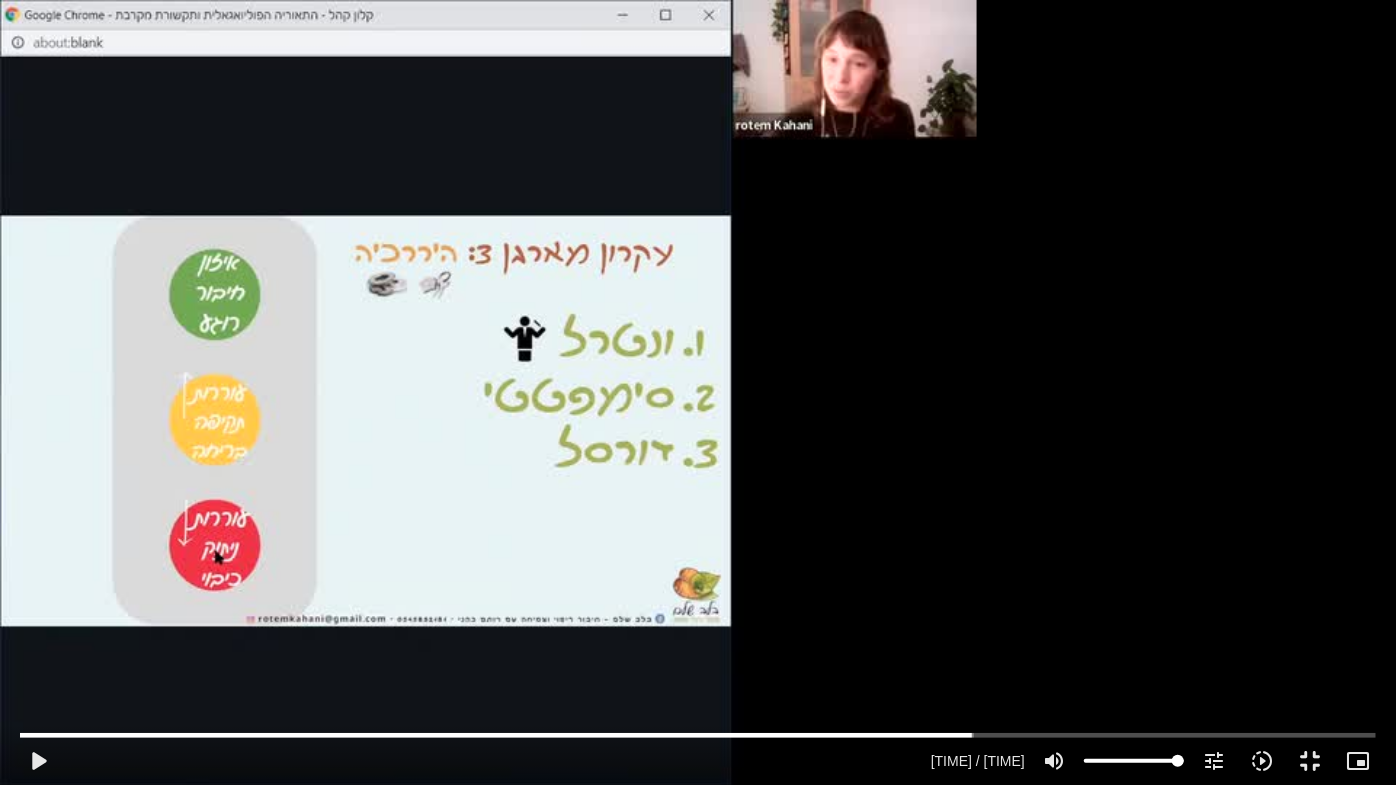 click on "Skip Ad 58:57 play_arrow 1:12:03 / 1:42:40 volume_up Mute tune Resolution Auto 480p slow_motion_video Playback speed 1x 1x fullscreen_exit picture_in_picture_alt Picture-in-Picture Off close Resolution 480p 360p 240p Auto done close Playback speed 0.5x 0.75x 1x done 1.25x 1.5x 1.75x 2x" at bounding box center [698, 392] 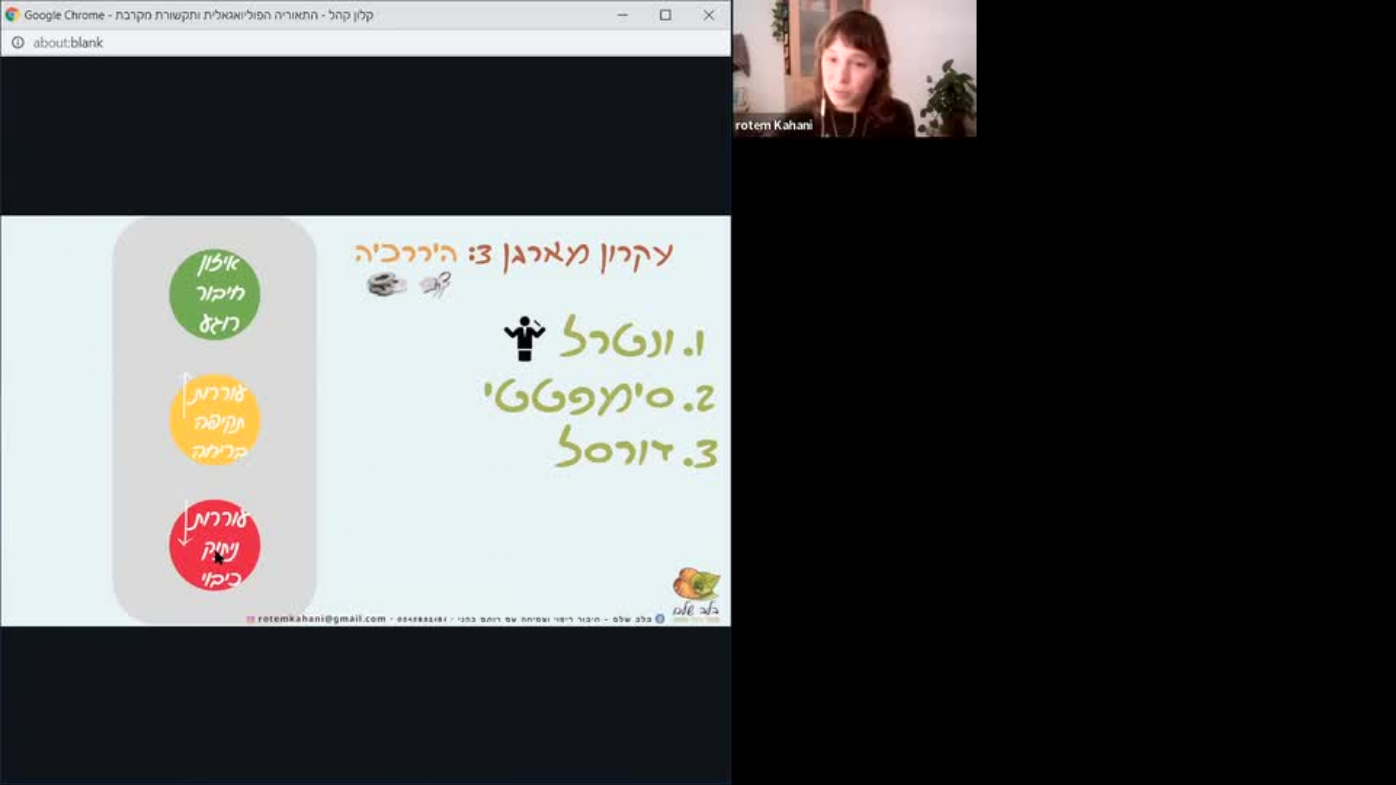 click on "Skip Ad 58:57 pause 1:12:03 / 1:42:40 volume_up Mute tune Resolution Auto 480p slow_motion_video Playback speed 1x 1x fullscreen_exit picture_in_picture_alt Picture-in-Picture Off close Resolution 480p 360p 240p Auto done close Playback speed 0.5x 0.75x 1x done 1.25x 1.5x 1.75x 2x" at bounding box center [698, 392] 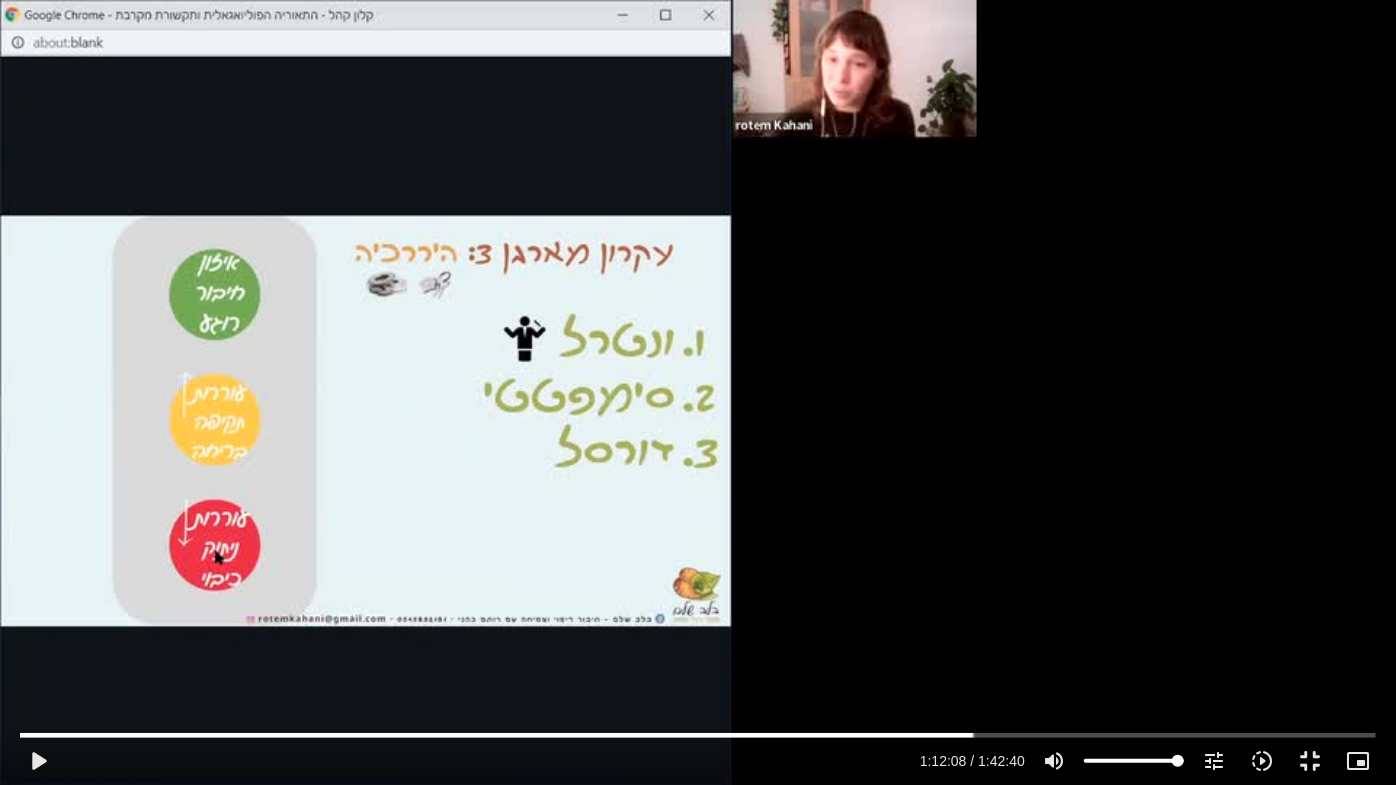 click on "Skip Ad 58:57 play_arrow 1:12:08 / 1:42:40 volume_up Mute tune Resolution Auto 480p slow_motion_video Playback speed 1x 1x fullscreen_exit picture_in_picture_alt Picture-in-Picture Off close Resolution 480p 360p 240p Auto done close Playback speed 0.5x 0.75x 1x done 1.25x 1.5x 1.75x 2x" at bounding box center (698, 392) 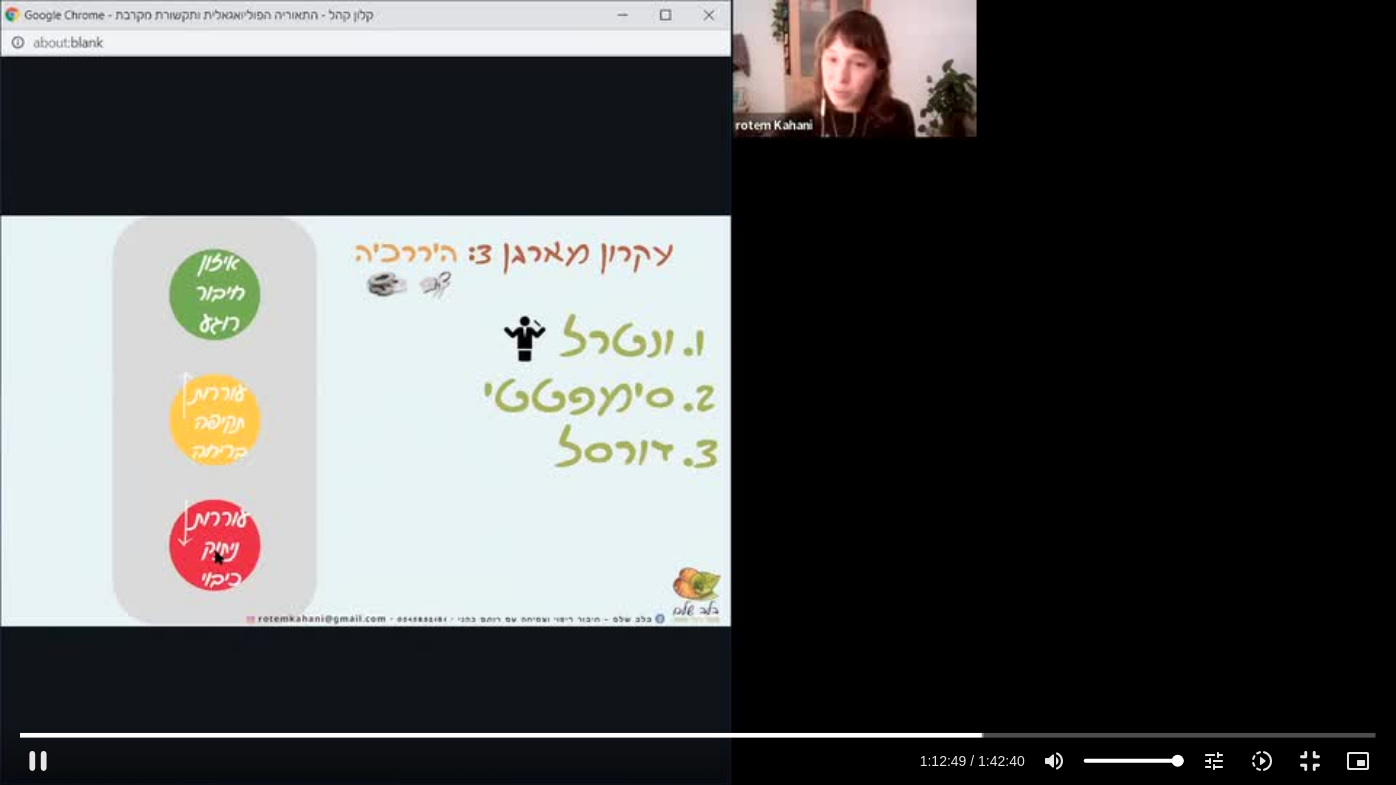 click on "Skip Ad 58:57 pause 1:12:49 / 1:42:40 volume_up Mute tune Resolution Auto 480p slow_motion_video Playback speed 1x 1x fullscreen_exit picture_in_picture_alt Picture-in-Picture Off close Resolution 480p 360p 240p Auto done close Playback speed 0.5x 0.75x 1x done 1.25x 1.5x 1.75x 2x" at bounding box center [698, 392] 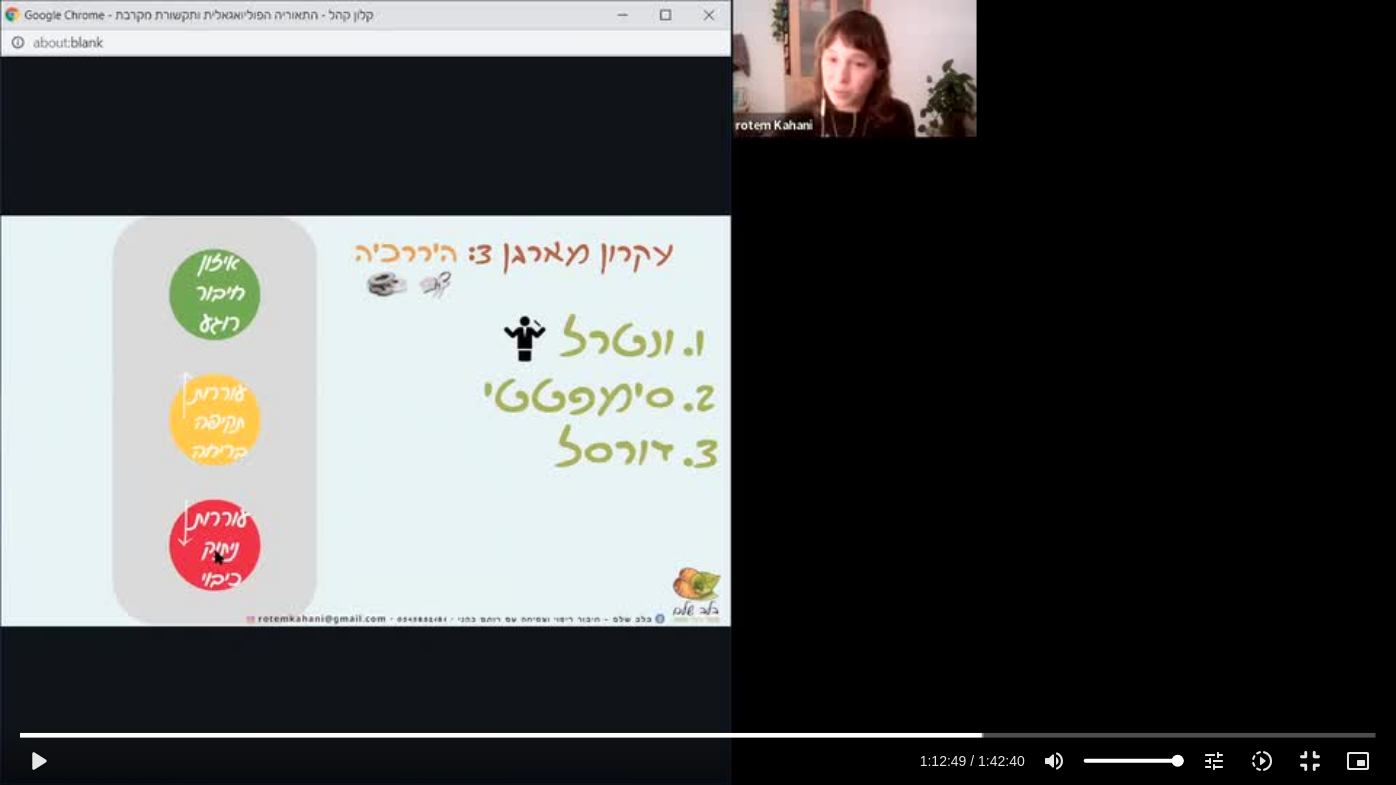 click on "Skip Ad 58:57 play_arrow 1:12:49 / 1:42:40 volume_up Mute tune Resolution Auto 480p slow_motion_video Playback speed 1x 1x fullscreen_exit picture_in_picture_alt Picture-in-Picture Off close Resolution 480p 360p 240p Auto done close Playback speed 0.5x 0.75x 1x done 1.25x 1.5x 1.75x 2x" at bounding box center [698, 392] 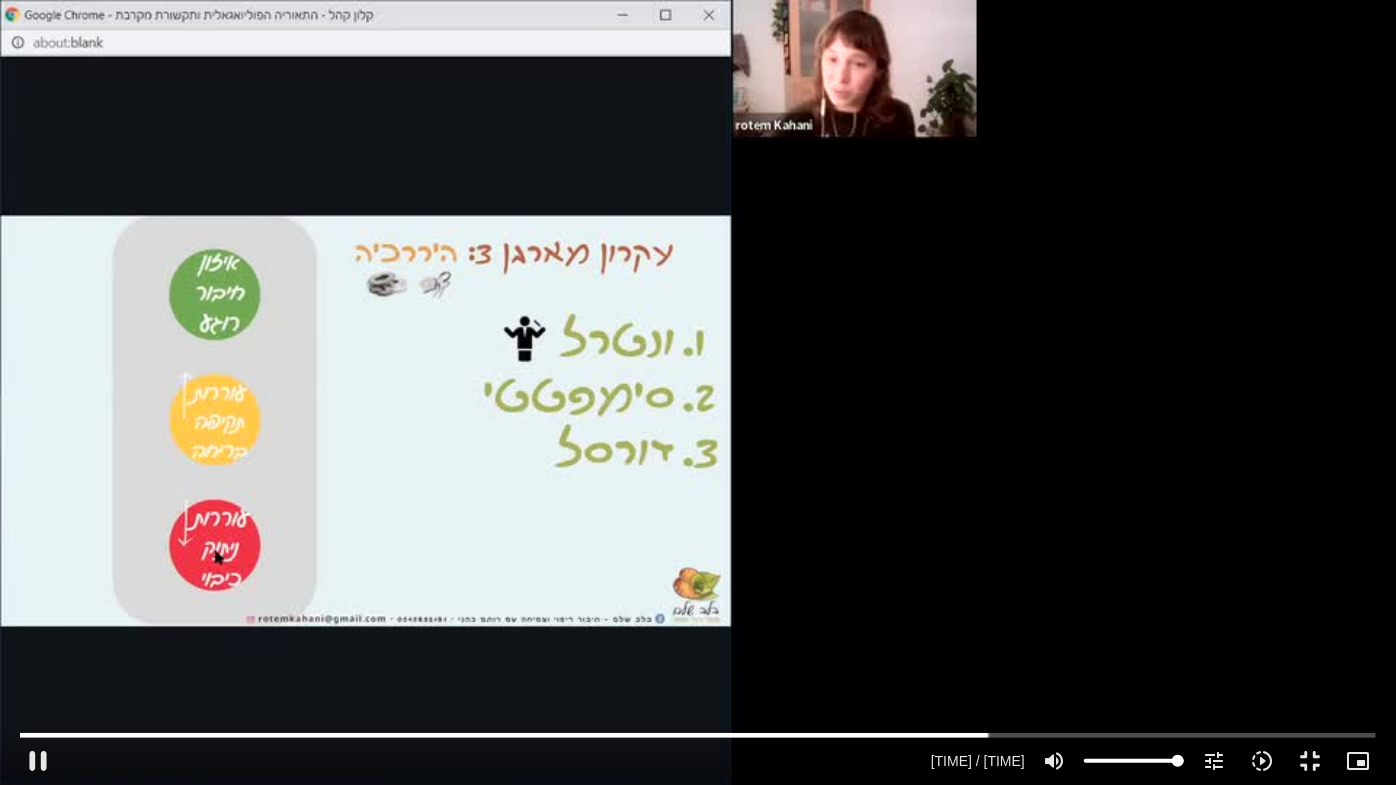 click on "Skip Ad 58:57 pause 1:13:19 / 1:42:40 volume_up Mute tune Resolution Auto 480p slow_motion_video Playback speed 1x 1x fullscreen_exit picture_in_picture_alt Picture-in-Picture Off close Resolution 480p 360p 240p Auto done close Playback speed 0.5x 0.75x 1x done 1.25x 1.5x 1.75x 2x" at bounding box center [698, 392] 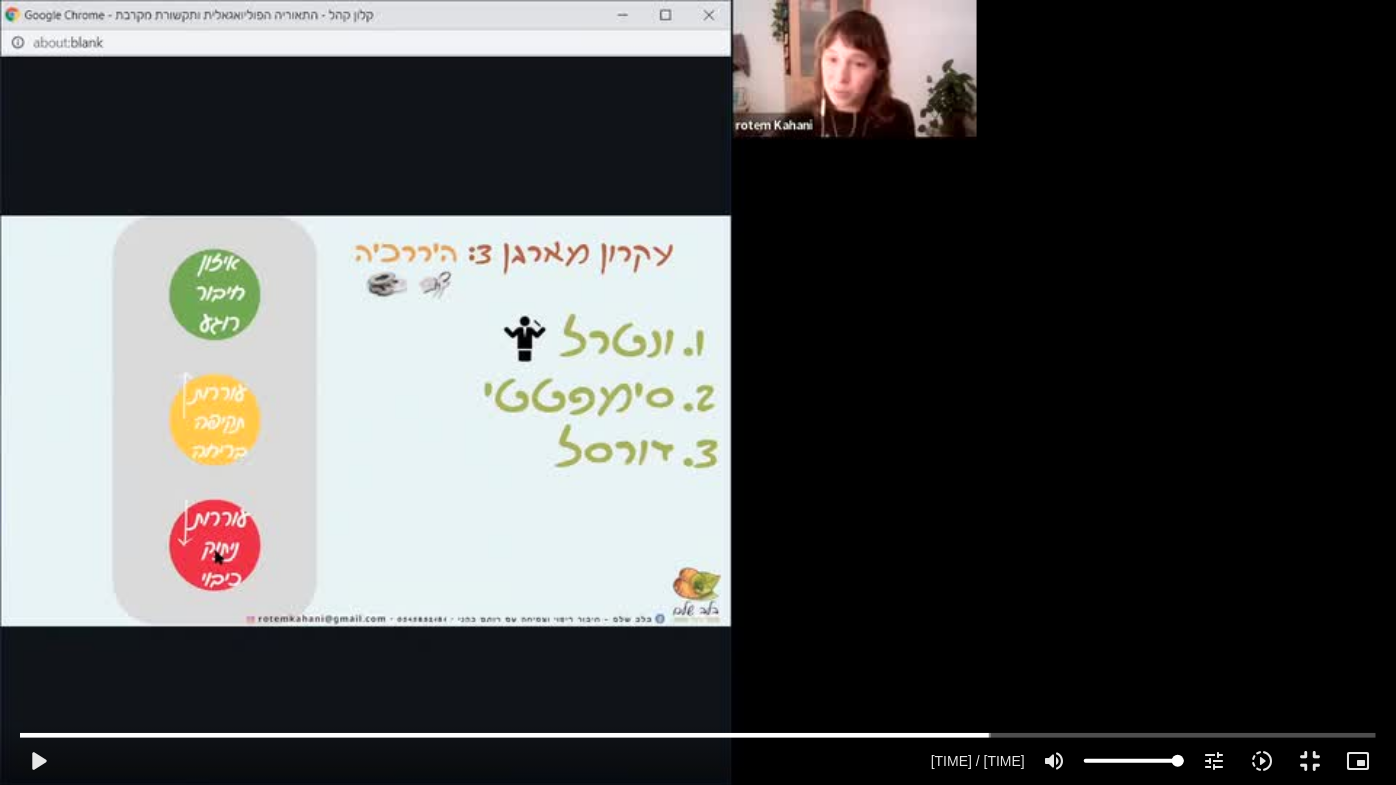 click on "Skip Ad 58:57 play_arrow 1:13:19 / 1:42:40 volume_up Mute tune Resolution Auto 480p slow_motion_video Playback speed 1x 1x fullscreen_exit picture_in_picture_alt Picture-in-Picture Off close Resolution 480p 360p 240p Auto done close Playback speed 0.5x 0.75x 1x done 1.25x 1.5x 1.75x 2x" at bounding box center (698, 392) 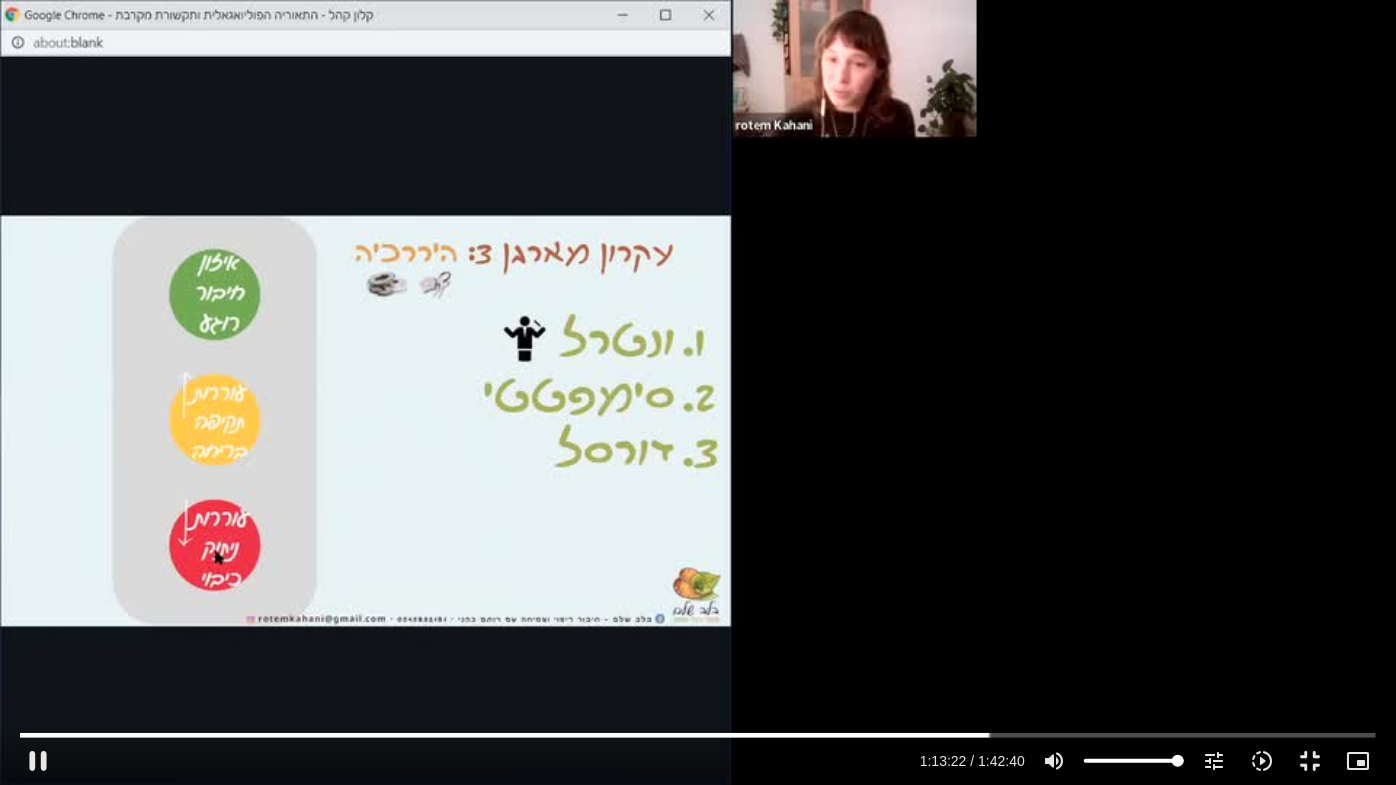 click on "Skip Ad 58:57 pause 1:13:22 / 1:42:40 volume_up Mute tune Resolution Auto 480p slow_motion_video Playback speed 1x 1x fullscreen_exit picture_in_picture_alt Picture-in-Picture Off close Resolution 480p 360p 240p Auto done close Playback speed 0.5x 0.75x 1x done 1.25x 1.5x 1.75x 2x" at bounding box center [698, 392] 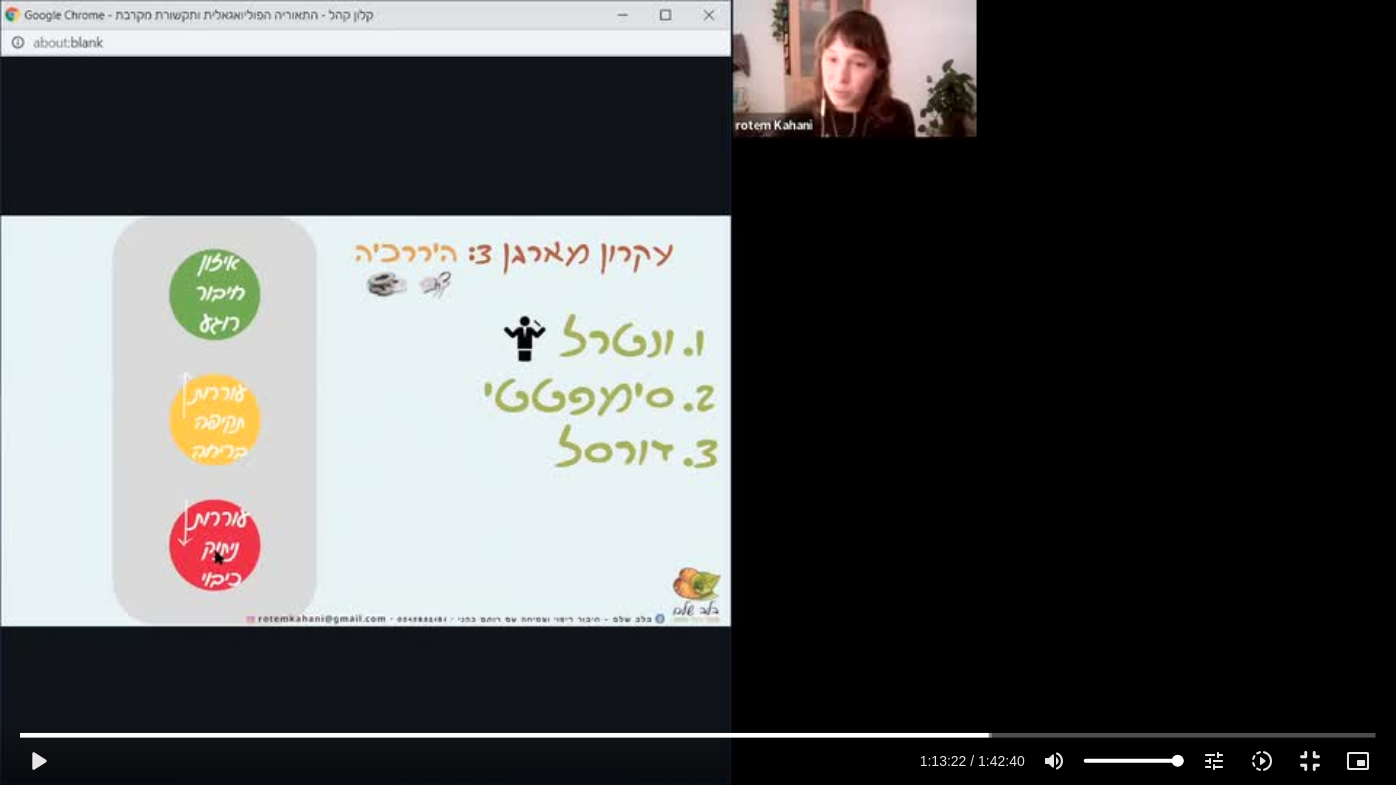 click on "Skip Ad 58:57 play_arrow 1:13:22 / 1:42:40 volume_up Mute tune Resolution Auto 480p slow_motion_video Playback speed 1x 1x fullscreen_exit picture_in_picture_alt Picture-in-Picture Off close Resolution 480p 360p 240p Auto done close Playback speed 0.5x 0.75x 1x done 1.25x 1.5x 1.75x 2x" at bounding box center (698, 392) 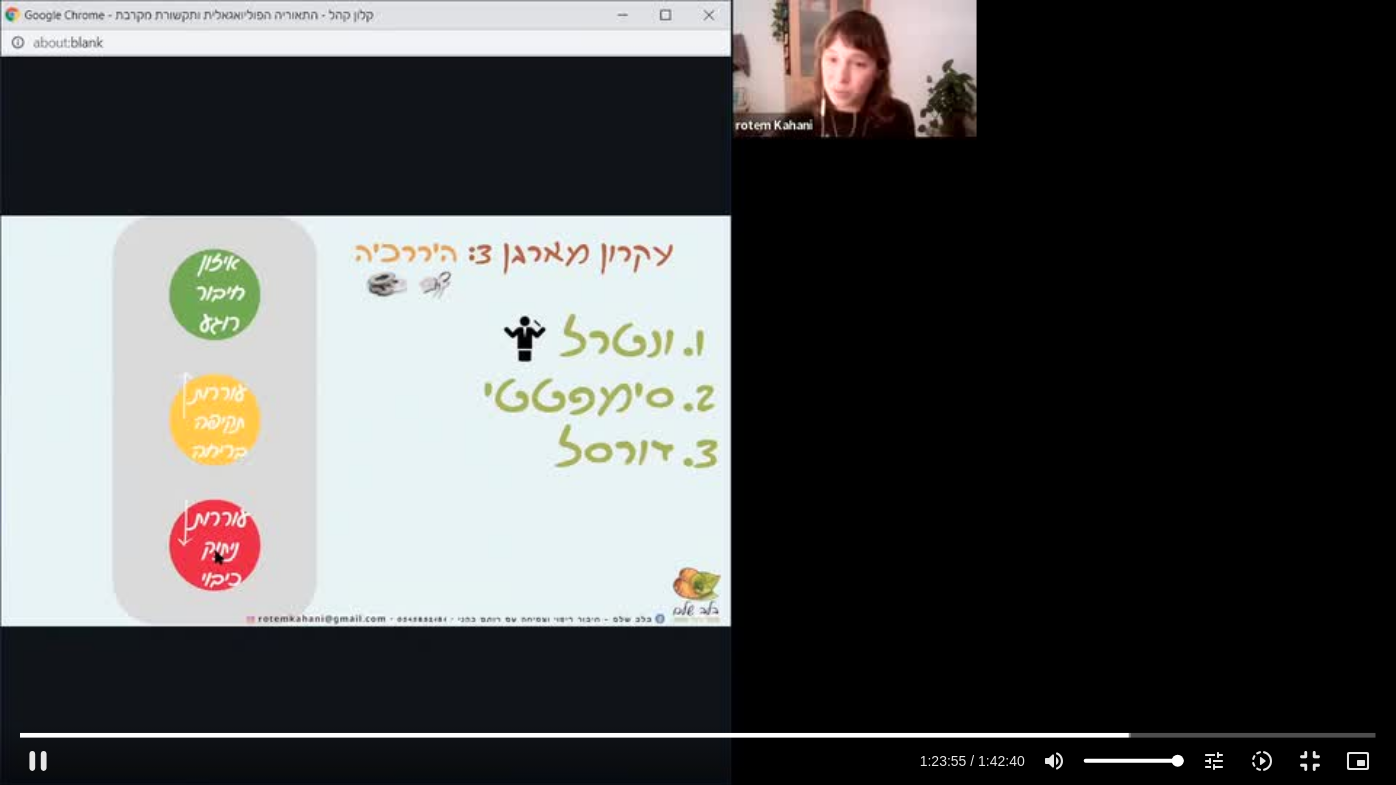 click on "Skip Ad 58:57 pause 1:23:55 / 1:42:40 volume_up Mute tune Resolution Auto 480p slow_motion_video Playback speed 1x 1x fullscreen_exit picture_in_picture_alt Picture-in-Picture Off close Resolution 480p 360p 240p Auto done close Playback speed 0.5x 0.75x 1x done 1.25x 1.5x 1.75x 2x" at bounding box center (698, 392) 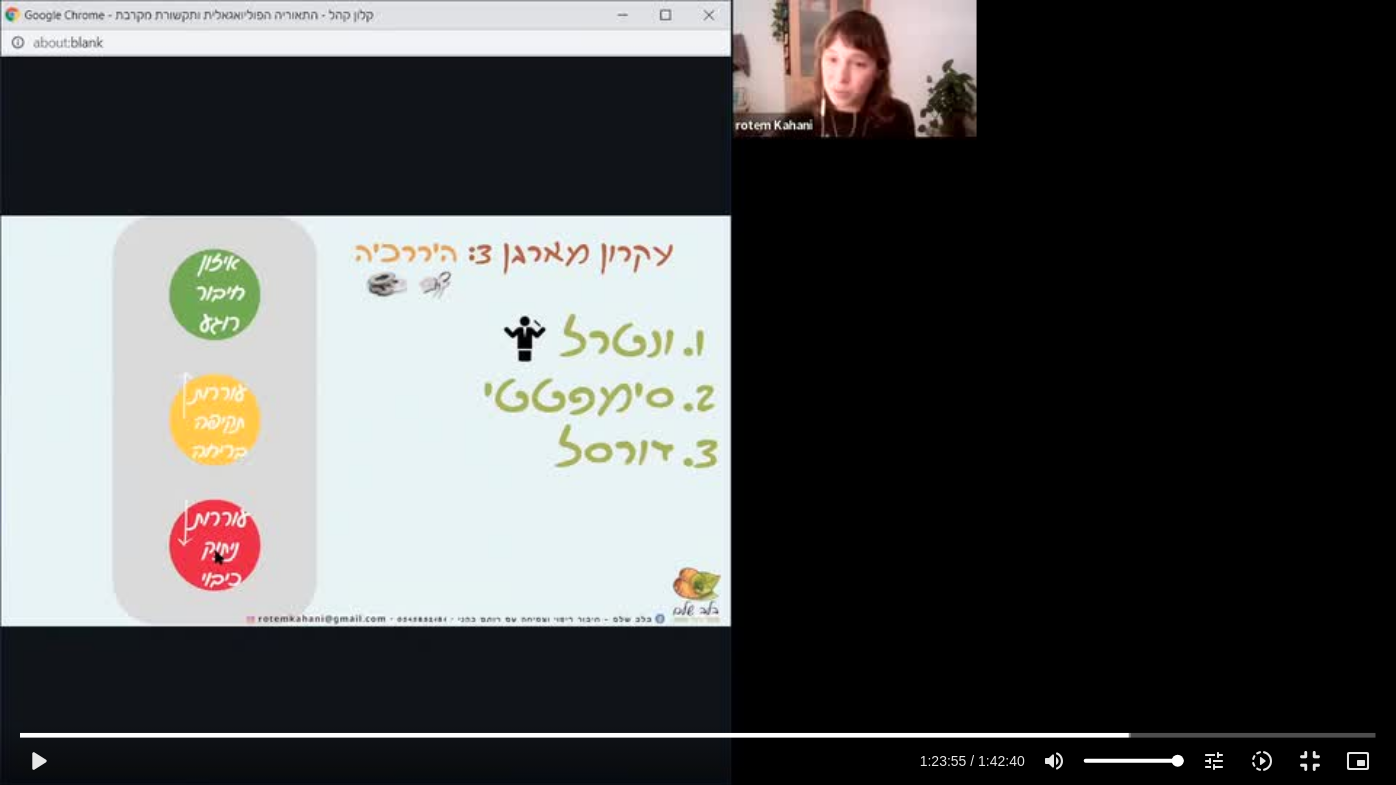 click on "Skip Ad 58:57 play_arrow 1:23:55 / 1:42:40 volume_up Mute tune Resolution Auto 480p slow_motion_video Playback speed 1x 1x fullscreen_exit picture_in_picture_alt Picture-in-Picture Off close Resolution 480p 360p 240p Auto done close Playback speed 0.5x 0.75x 1x done 1.25x 1.5x 1.75x 2x" at bounding box center (698, 392) 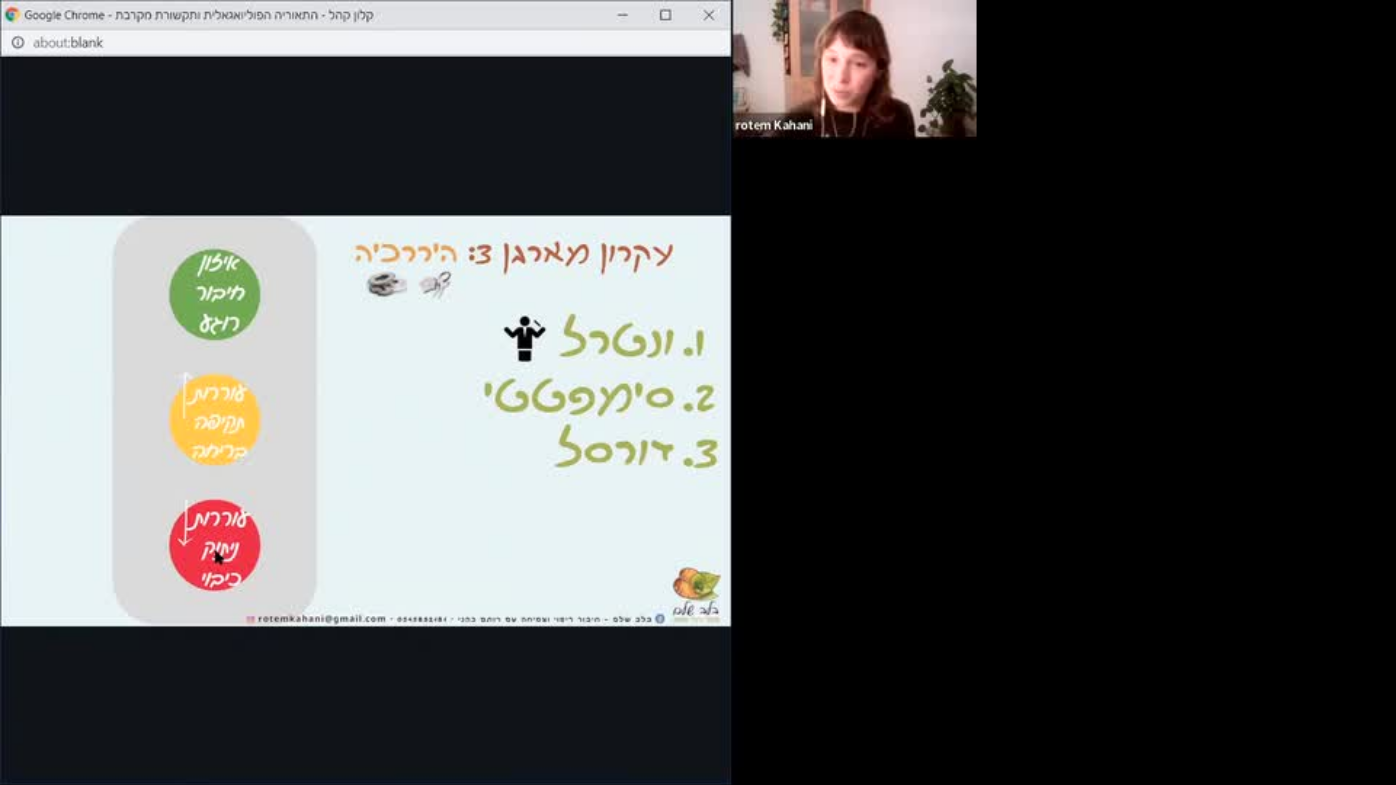 click on "Skip Ad 58:57 pause 1:23:56 / 1:42:40 volume_up Mute tune Resolution Auto 480p slow_motion_video Playback speed 1x 1x fullscreen_exit picture_in_picture_alt Picture-in-Picture Off close Resolution 480p 360p 240p Auto done close Playback speed 0.5x 0.75x 1x done 1.25x 1.5x 1.75x 2x" at bounding box center (698, 392) 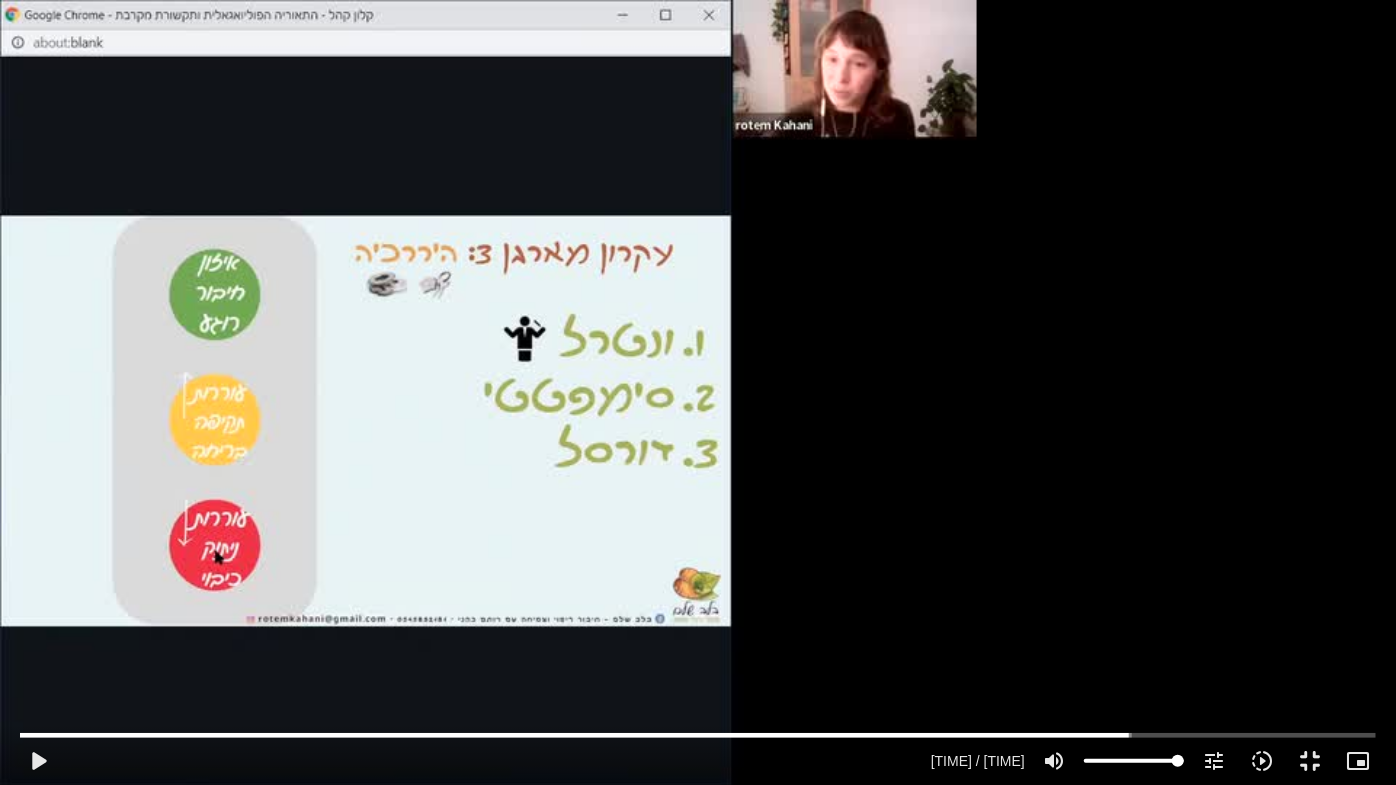 click on "Skip Ad 58:57 play_arrow 1:23:59 / 1:42:40 volume_up Mute tune Resolution Auto 240p slow_motion_video Playback speed 1x 1x fullscreen_exit picture_in_picture_alt Picture-in-Picture Off close Resolution 480p 360p 240p Auto done close Playback speed 0.5x 0.75x 1x done 1.25x 1.5x 1.75x 2x" at bounding box center (698, 392) 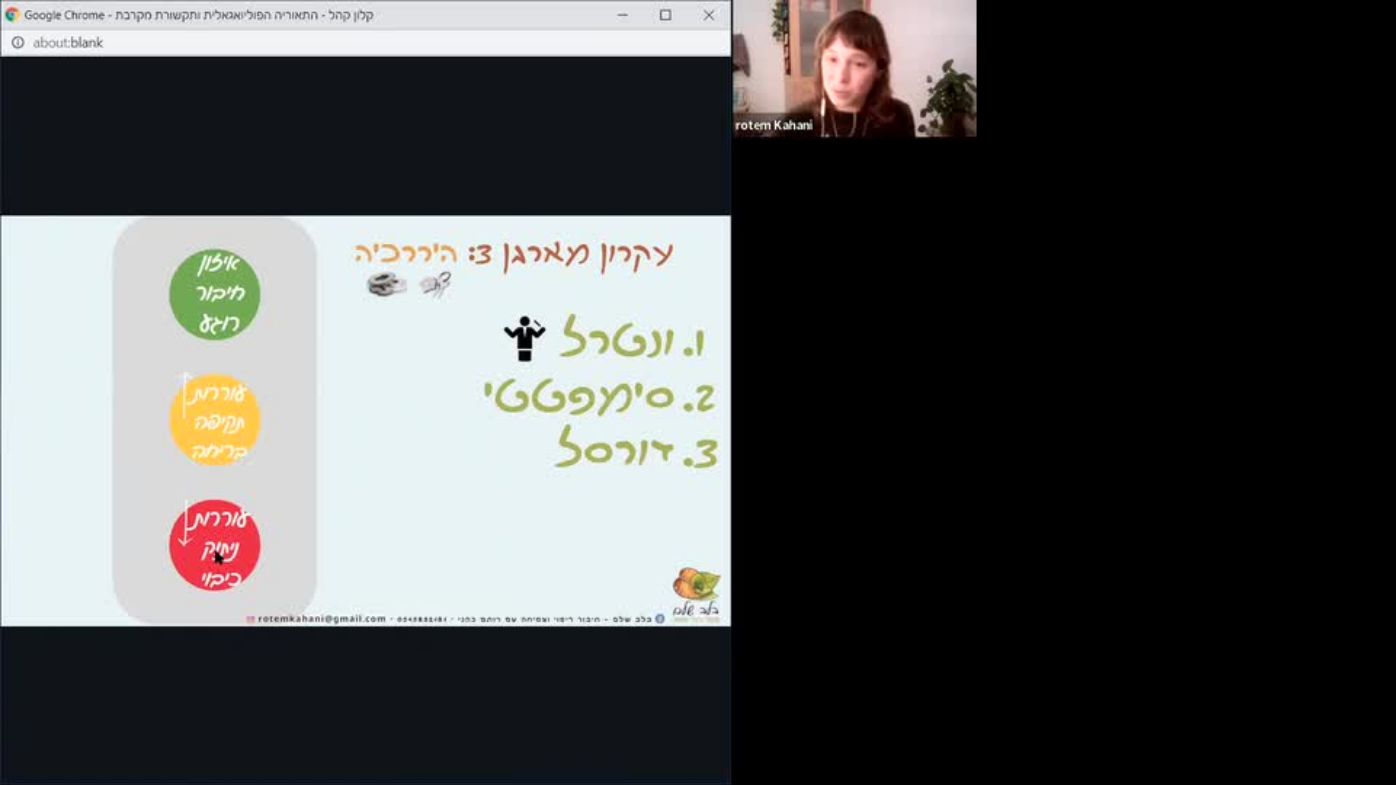 click on "Skip Ad 58:57 pause 1:24:01 / 1:42:40 volume_up Mute tune Resolution Auto 240p slow_motion_video Playback speed 1x 1x fullscreen_exit picture_in_picture_alt Picture-in-Picture Off close Resolution 480p 360p 240p Auto done close Playback speed 0.5x 0.75x 1x done 1.25x 1.5x 1.75x 2x" at bounding box center [698, 392] 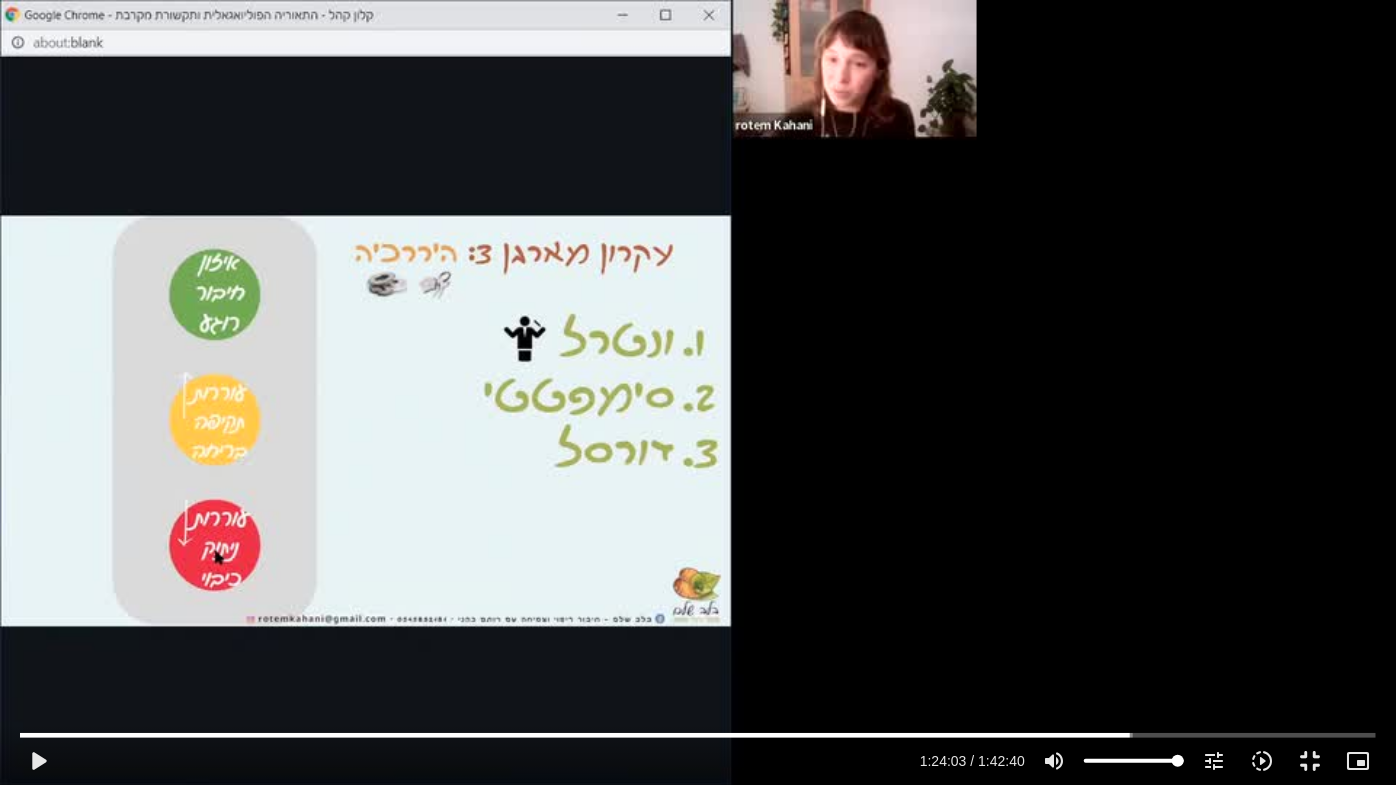 click on "Skip Ad 58:57 play_arrow 1:24:03 / 1:42:40 volume_up Mute tune Resolution Auto 240p slow_motion_video Playback speed 1x 1x fullscreen_exit picture_in_picture_alt Picture-in-Picture Off close Resolution 480p 360p 240p Auto done close Playback speed 0.5x 0.75x 1x done 1.25x 1.5x 1.75x 2x" at bounding box center (698, 392) 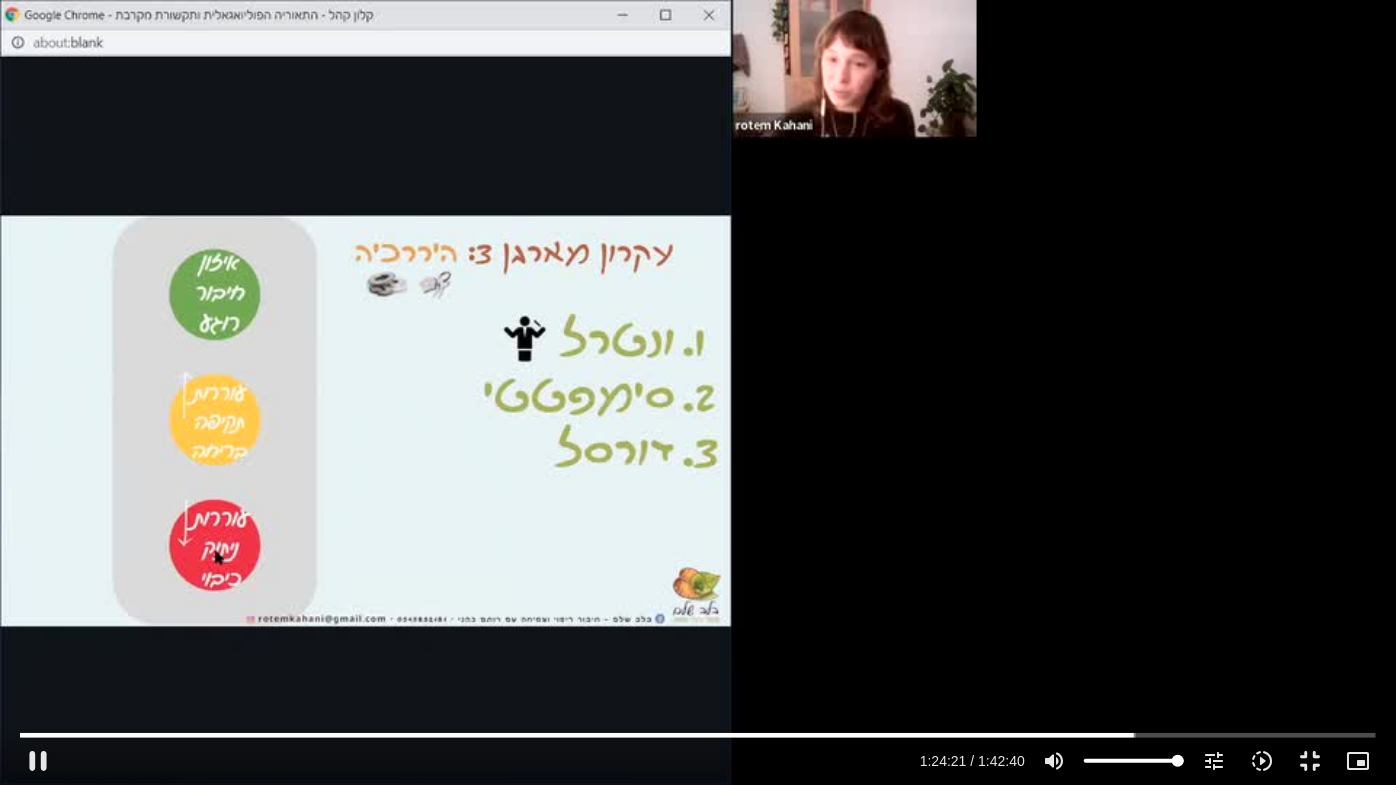 click on "Skip Ad 58:57 pause 1:24:21 / 1:42:40 volume_up Mute tune Resolution Auto 240p slow_motion_video Playback speed 1x 1x fullscreen_exit picture_in_picture_alt Picture-in-Picture Off close Resolution 480p 360p 240p Auto done close Playback speed 0.5x 0.75x 1x done 1.25x 1.5x 1.75x 2x" at bounding box center (698, 392) 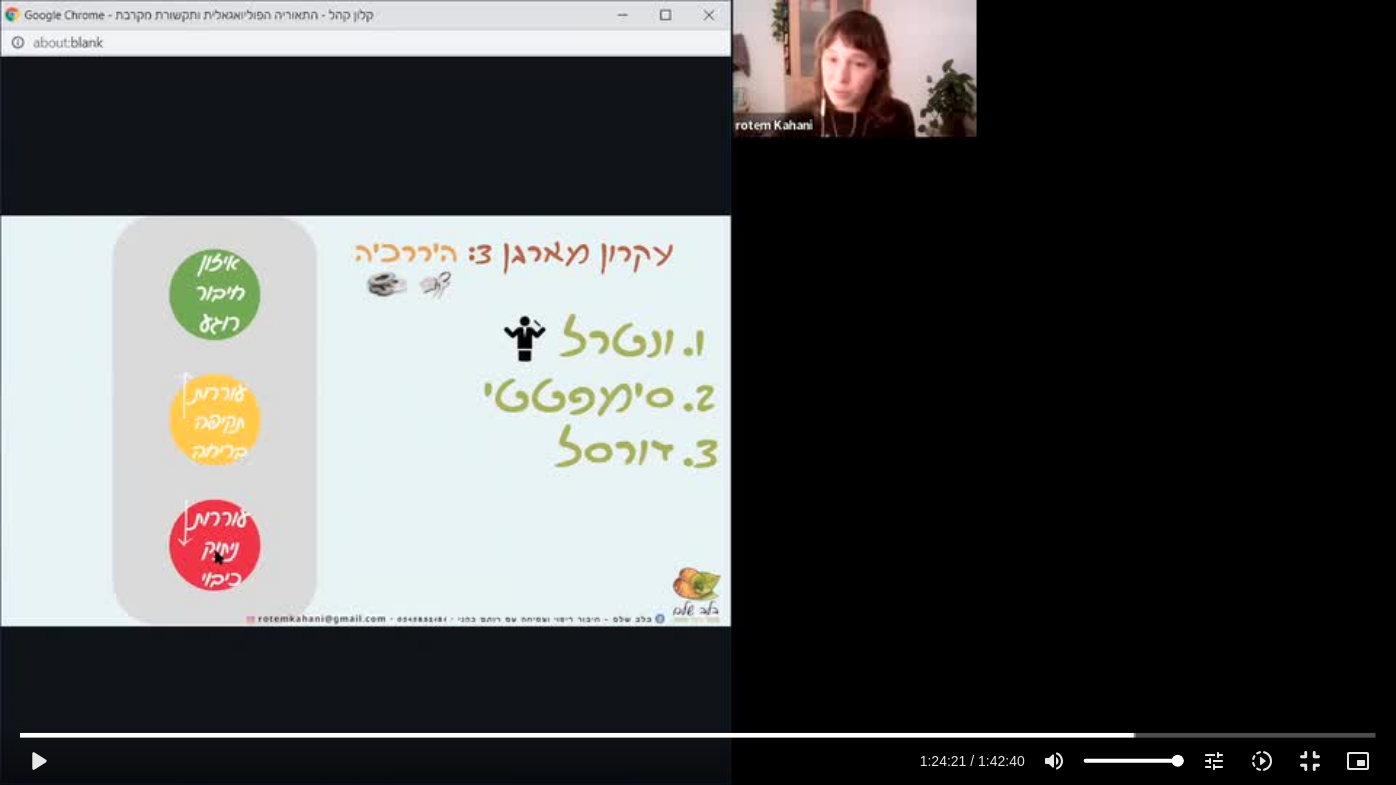 click on "Skip Ad 58:57 play_arrow 1:24:21 / 1:42:40 volume_up Mute tune Resolution Auto 240p slow_motion_video Playback speed 1x 1x fullscreen_exit picture_in_picture_alt Picture-in-Picture Off close Resolution 480p 360p 240p Auto done close Playback speed 0.5x 0.75x 1x done 1.25x 1.5x 1.75x 2x" at bounding box center (698, 392) 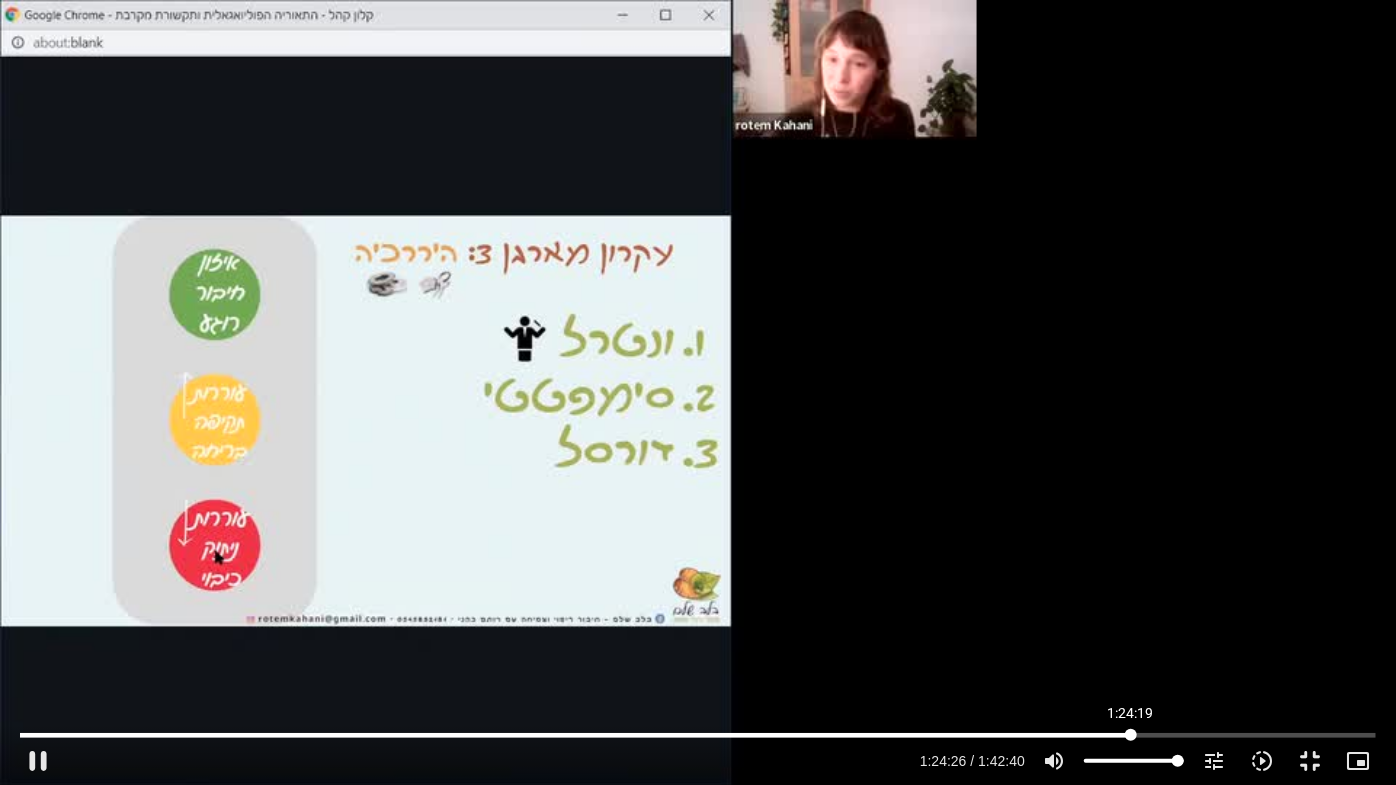 click at bounding box center [698, 735] 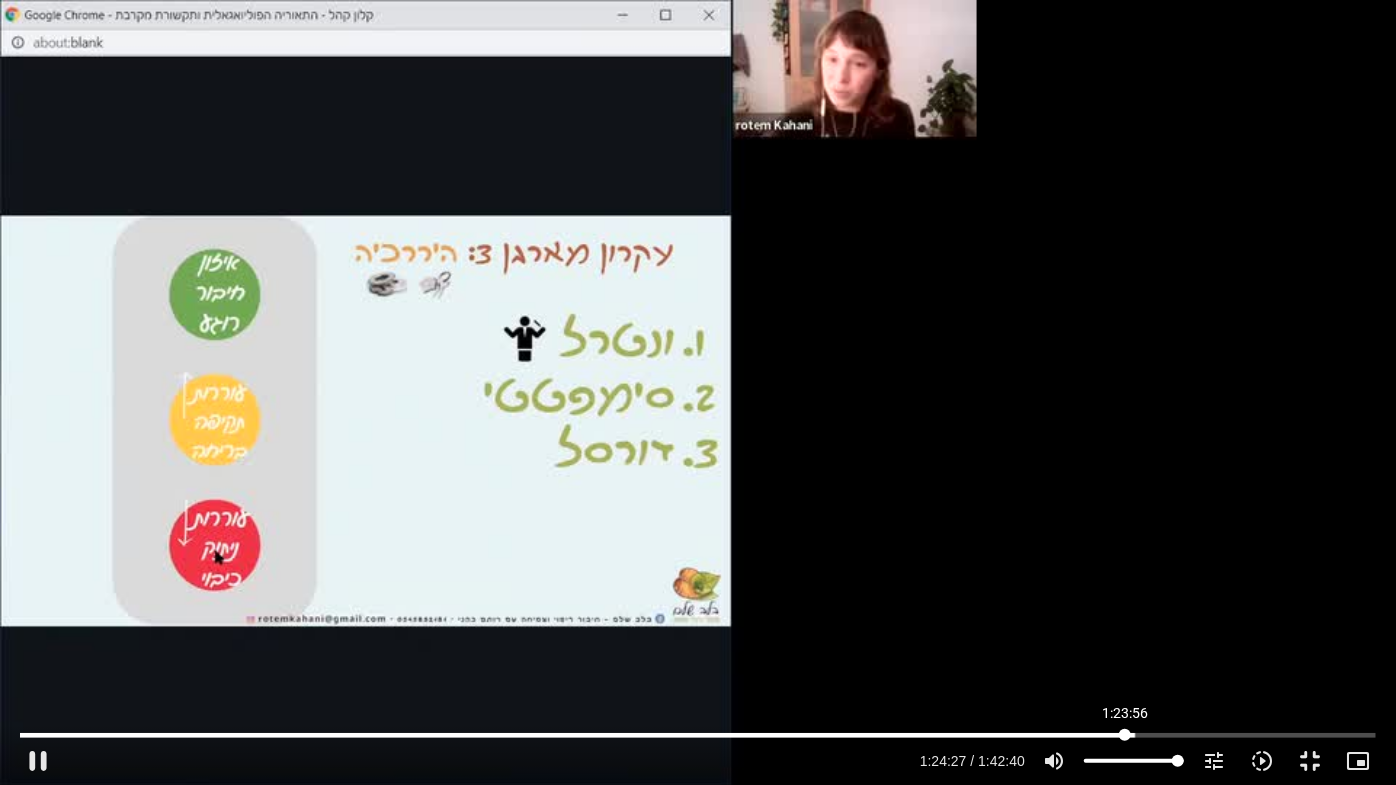 click at bounding box center [698, 735] 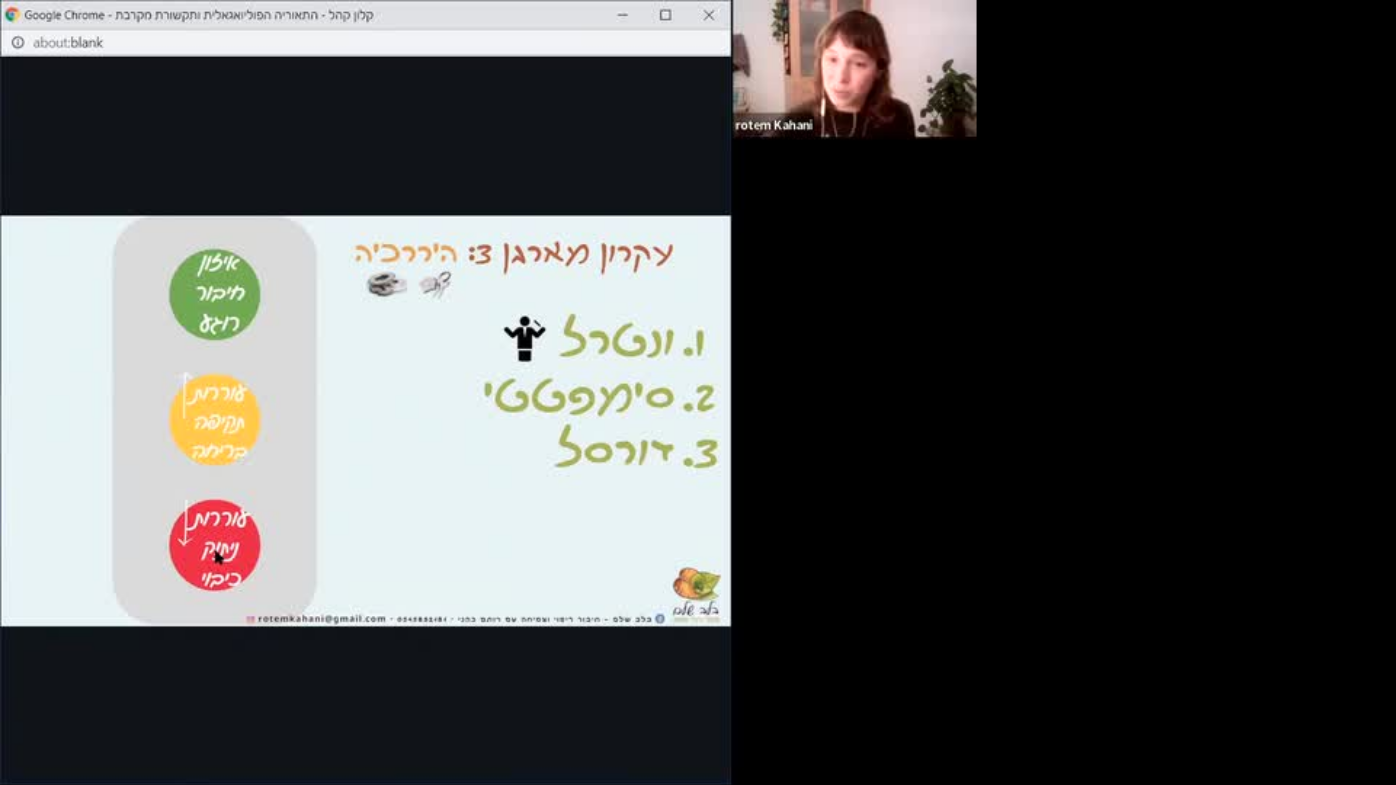 click on "Skip Ad 1:23:56 pause 1:23:59 / 1:42:40 volume_up Mute tune Resolution Auto 480p slow_motion_video Playback speed 1x 1x fullscreen_exit picture_in_picture_alt Picture-in-Picture Off close Resolution 480p 360p 240p Auto done close Playback speed 0.5x 0.75x 1x done 1.25x 1.5x 1.75x 2x" at bounding box center (698, 392) 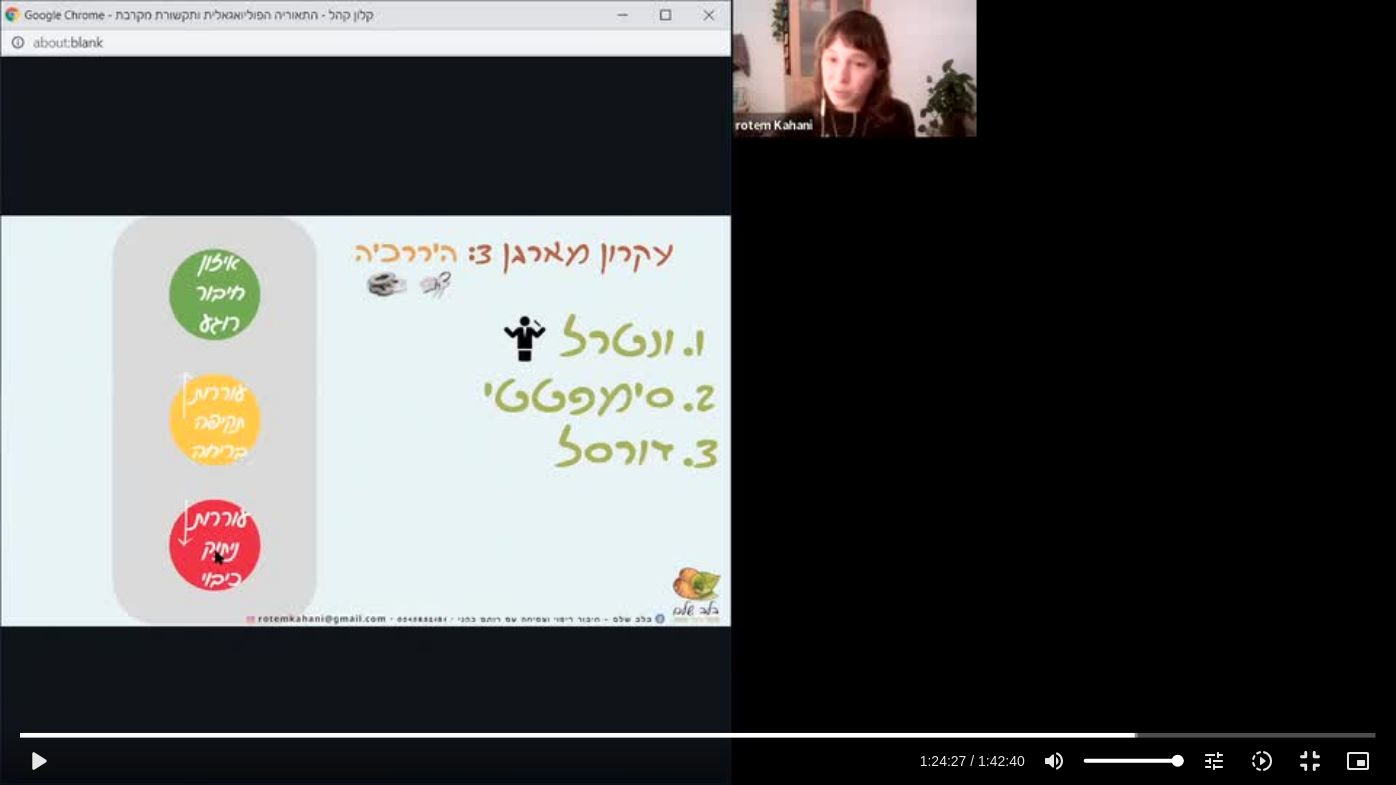 click on "Skip Ad 1:23:56 play_arrow 1:24:27 / 1:42:40 volume_up Mute tune Resolution Auto 480p slow_motion_video Playback speed 1x 1x fullscreen_exit picture_in_picture_alt Picture-in-Picture Off close Resolution 480p 360p 240p Auto done close Playback speed 0.5x 0.75x 1x done 1.25x 1.5x 1.75x 2x" at bounding box center (698, 392) 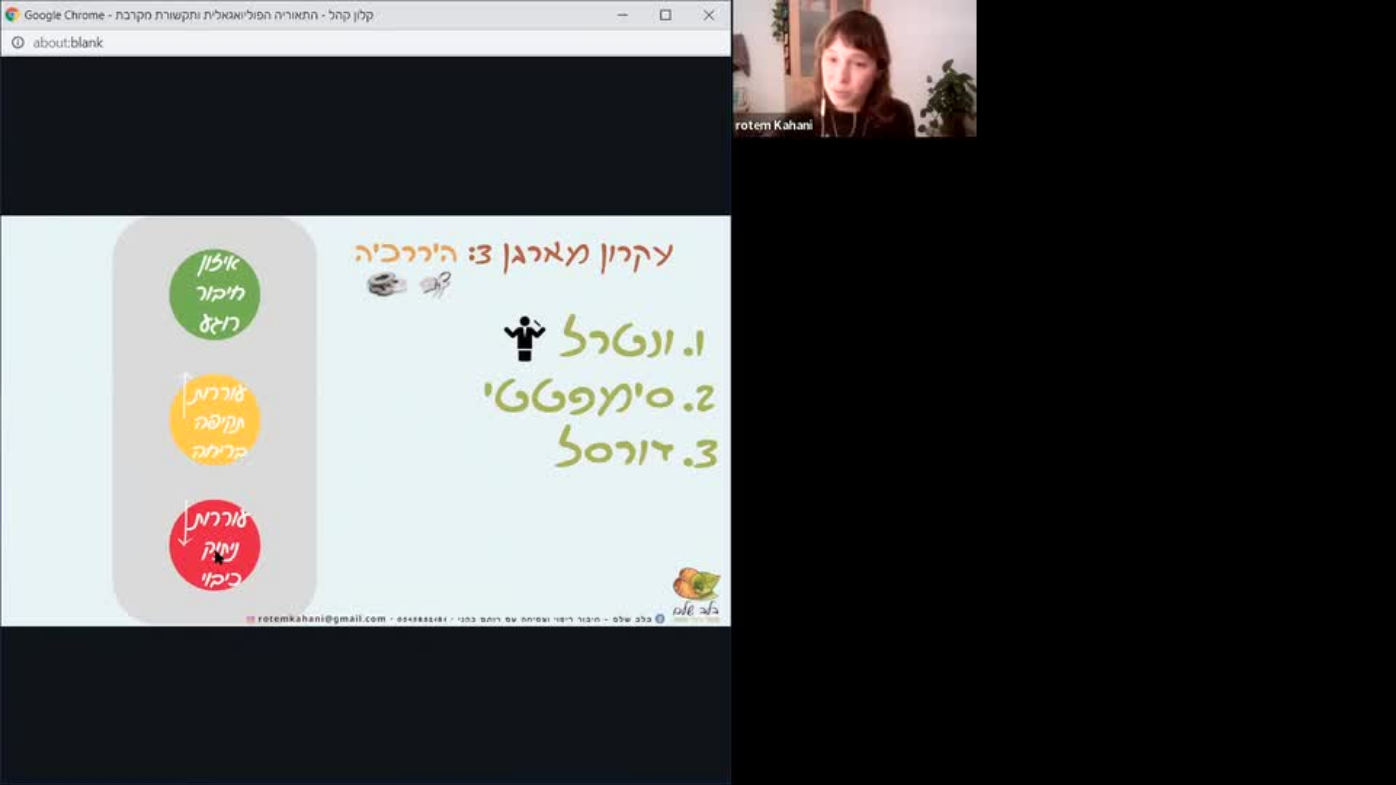 click on "Skip Ad 1:23:56 pause 1:24:34 / 1:42:40 volume_up Mute tune Resolution Auto 480p slow_motion_video Playback speed 1x 1x fullscreen_exit picture_in_picture_alt Picture-in-Picture Off close Resolution 480p 360p 240p Auto done close Playback speed 0.5x 0.75x 1x done 1.25x 1.5x 1.75x 2x" at bounding box center [698, 392] 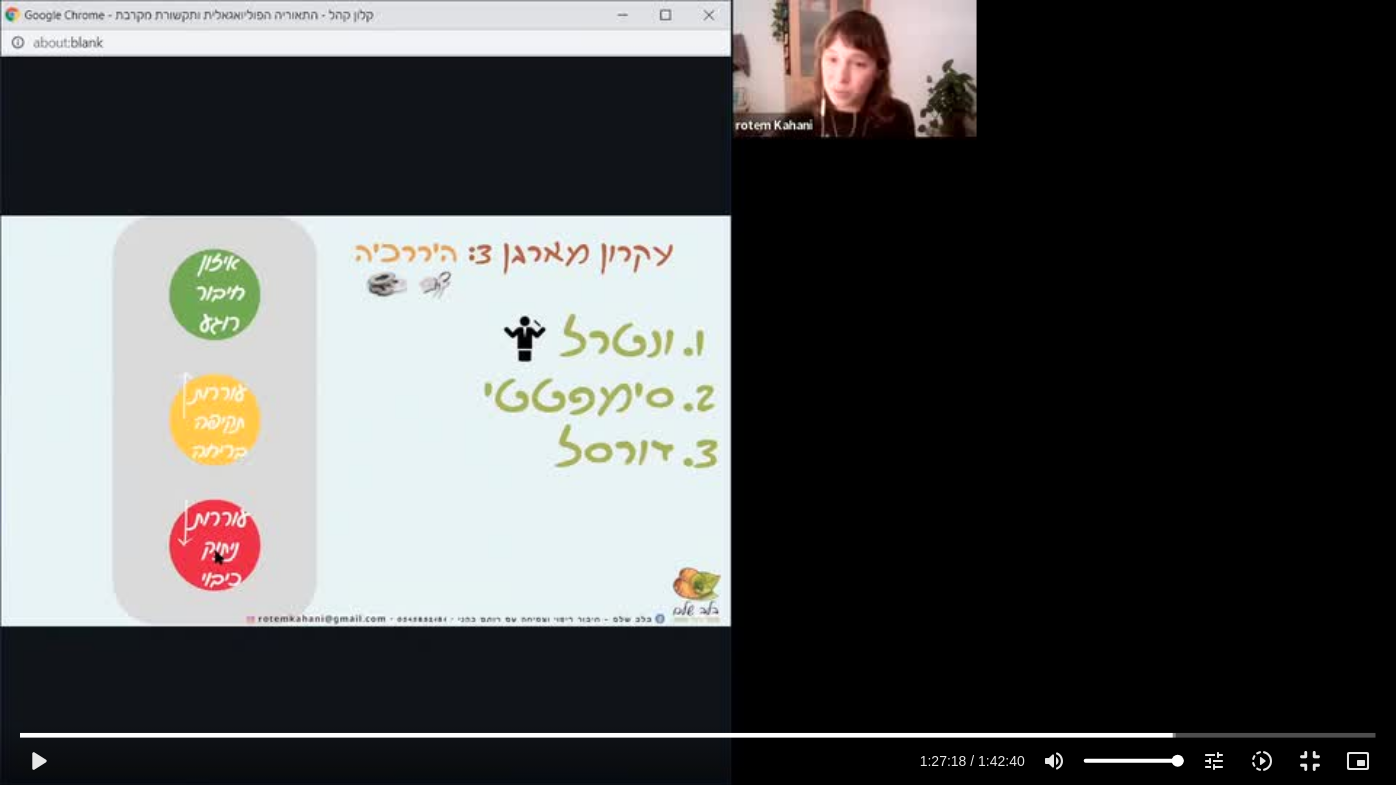 click on "Skip Ad 1:23:56 play_arrow 1:27:18 / 1:42:40 volume_up Mute tune Resolution Auto 240p slow_motion_video Playback speed 1x 1x fullscreen_exit picture_in_picture_alt Picture-in-Picture Off close Resolution 480p 360p 240p Auto done close Playback speed 0.5x 0.75x 1x done 1.25x 1.5x 1.75x 2x" at bounding box center (698, 392) 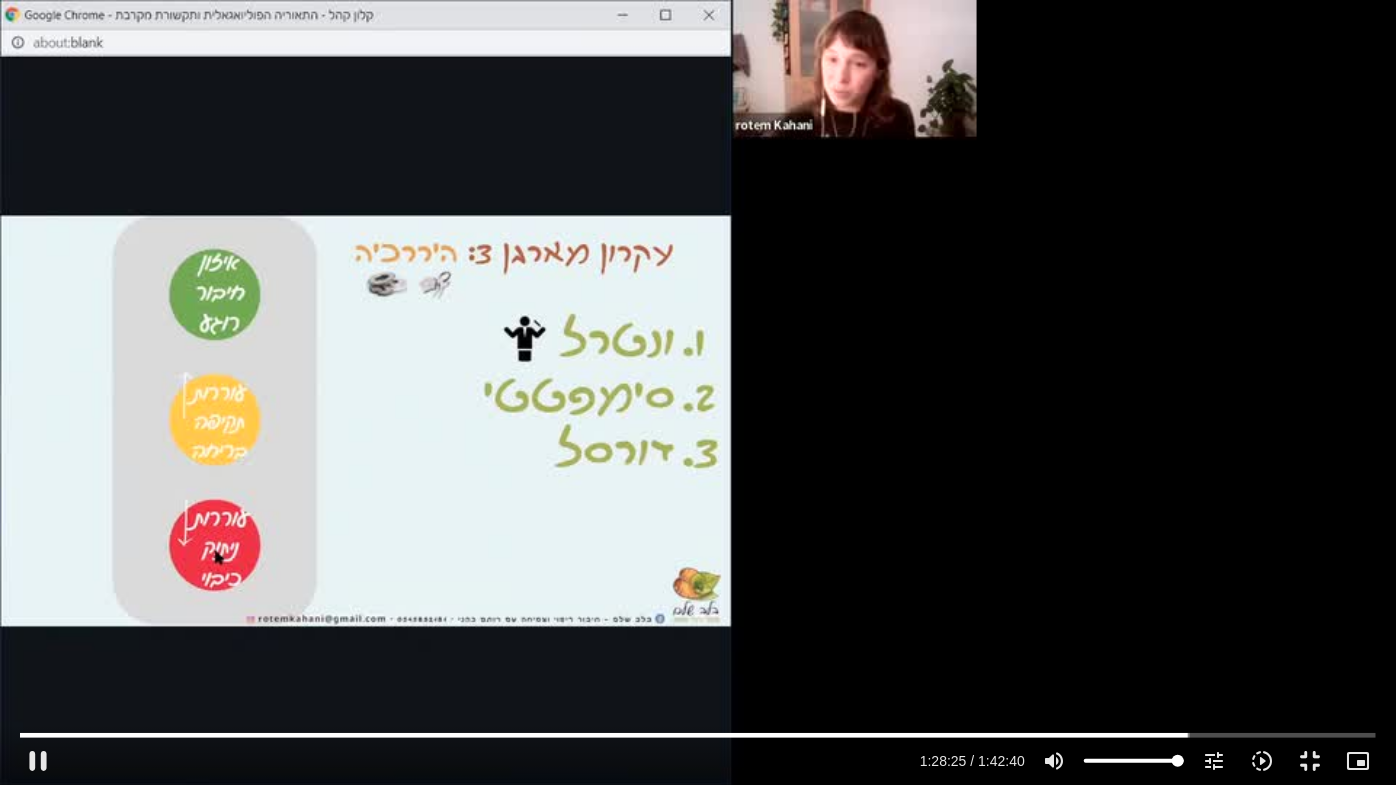 click at bounding box center [488, 761] 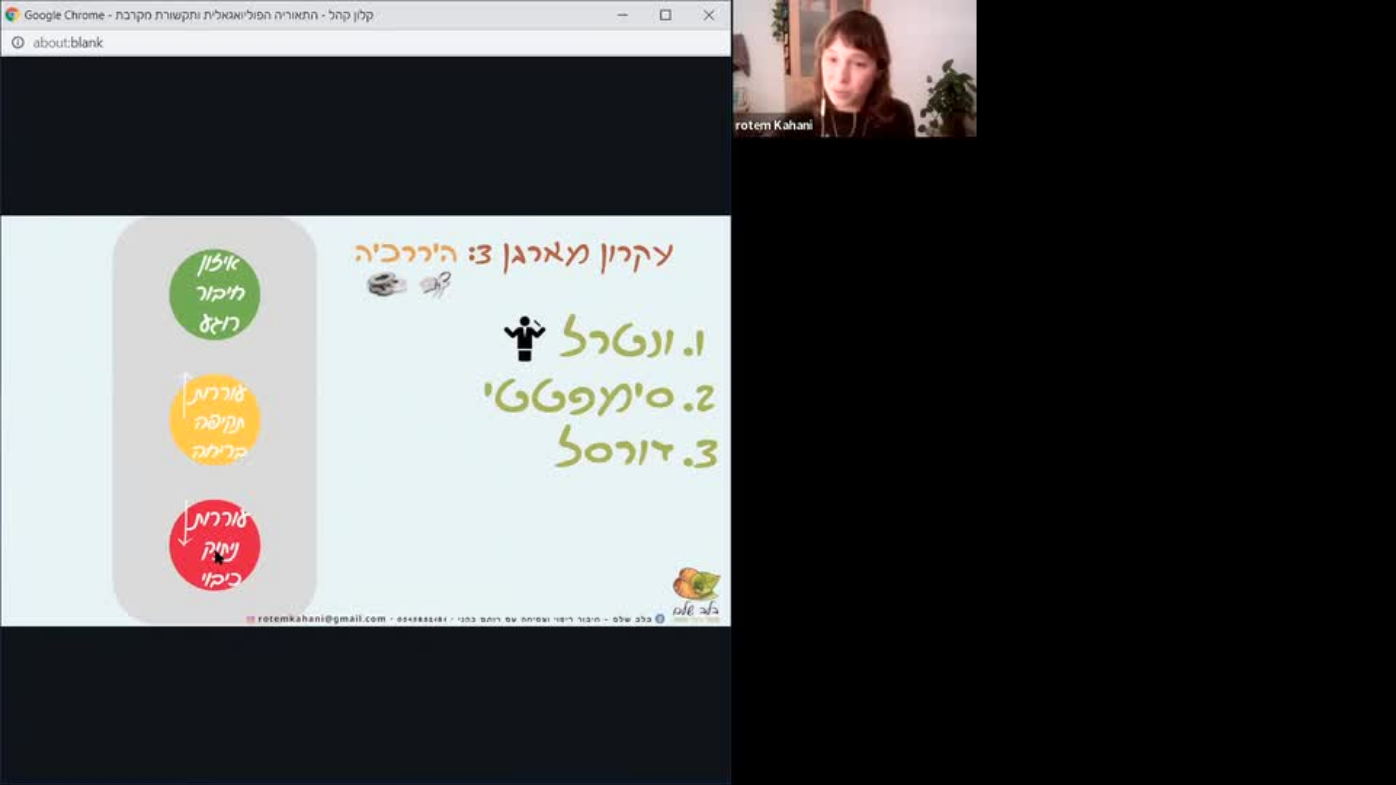 click at bounding box center (488, 761) 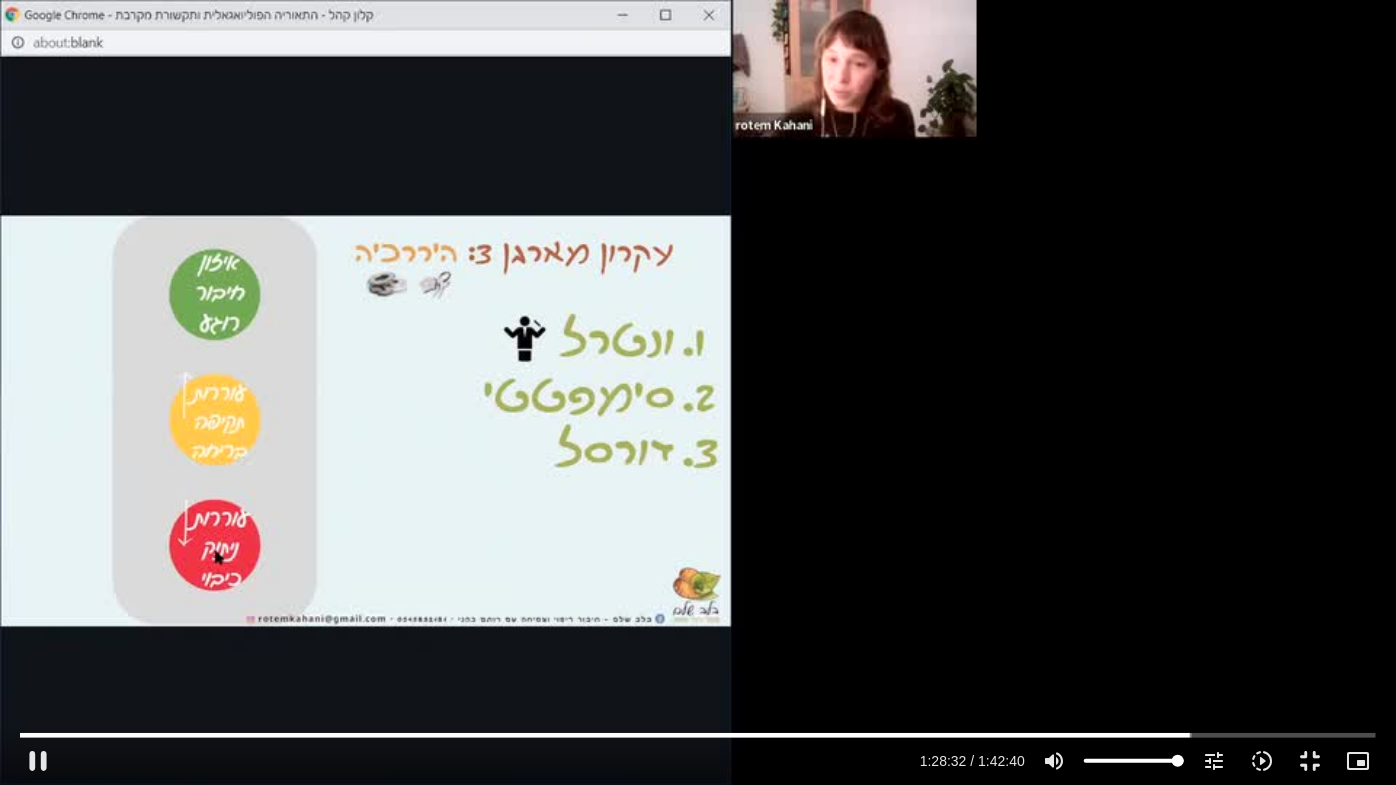 click on "Skip Ad 1:23:56 pause 1:28:32 / 1:42:40 volume_up Mute tune Resolution Auto 240p slow_motion_video Playback speed 1x 1x fullscreen_exit picture_in_picture_alt Picture-in-Picture Off close Resolution 480p 360p 240p Auto done close Playback speed 0.5x 0.75x 1x done 1.25x 1.5x 1.75x 2x" at bounding box center (698, 392) 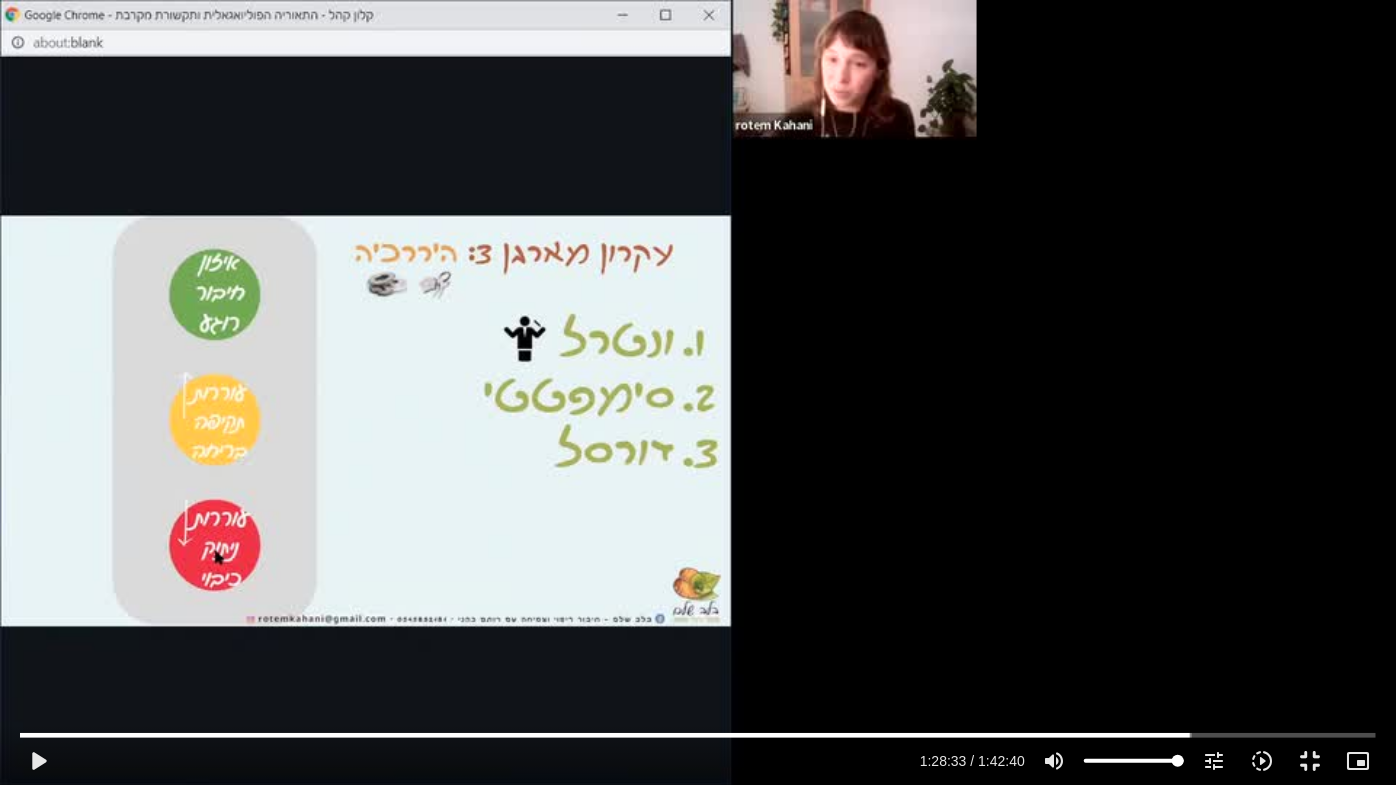 click on "Skip Ad 1:23:56 play_arrow 1:28:33 / 1:42:40 volume_up Mute tune Resolution Auto 240p slow_motion_video Playback speed 1x 1x fullscreen_exit picture_in_picture_alt Picture-in-Picture Off close Resolution 480p 360p 240p Auto done close Playback speed 0.5x 0.75x 1x done 1.25x 1.5x 1.75x 2x" at bounding box center [698, 392] 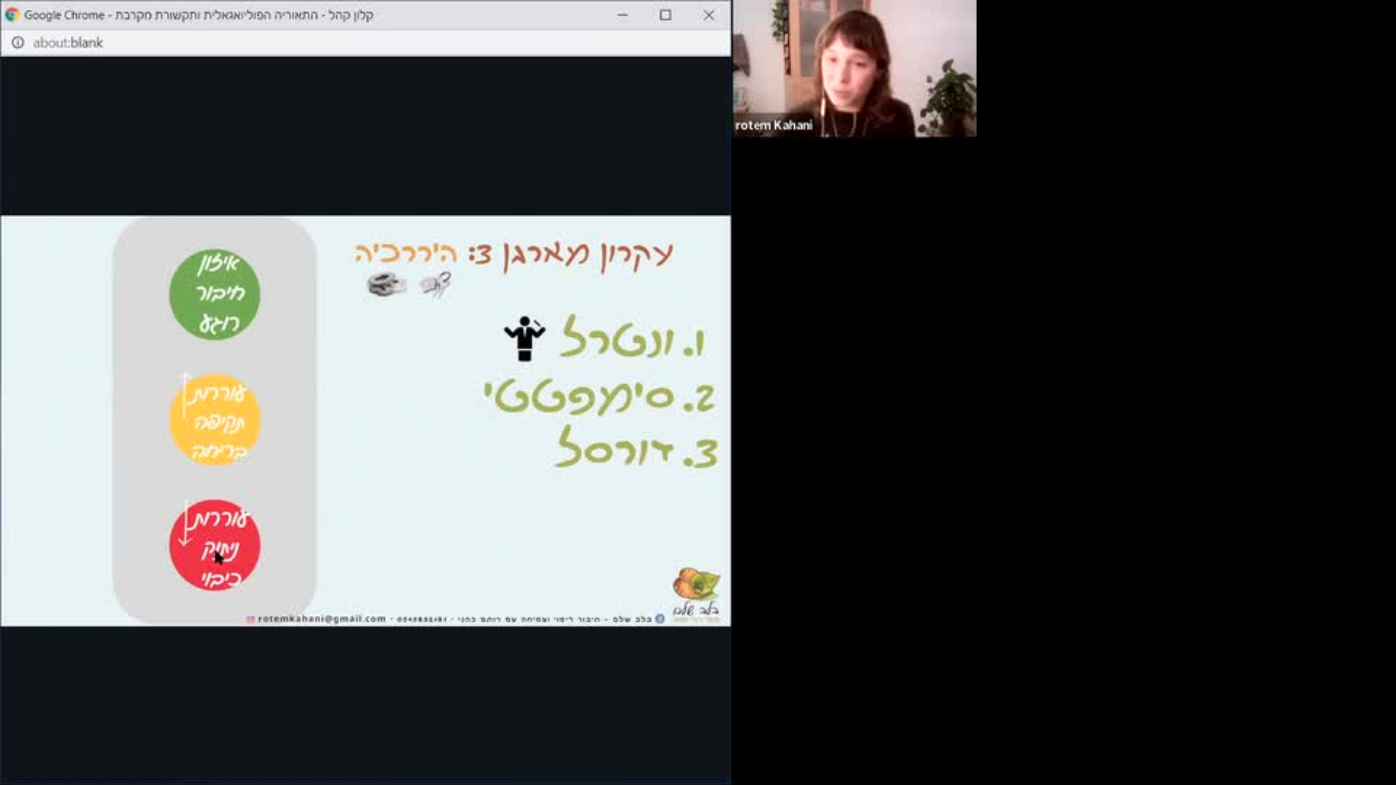 click on "Skip Ad 1:23:56 pause 1:28:33 / 1:42:40 volume_up Mute tune Resolution Auto 480p slow_motion_video Playback speed 1x 1x fullscreen_exit picture_in_picture_alt Picture-in-Picture Off close Resolution 480p 360p 240p Auto done close Playback speed 0.5x 0.75x 1x done 1.25x 1.5x 1.75x 2x" at bounding box center [698, 392] 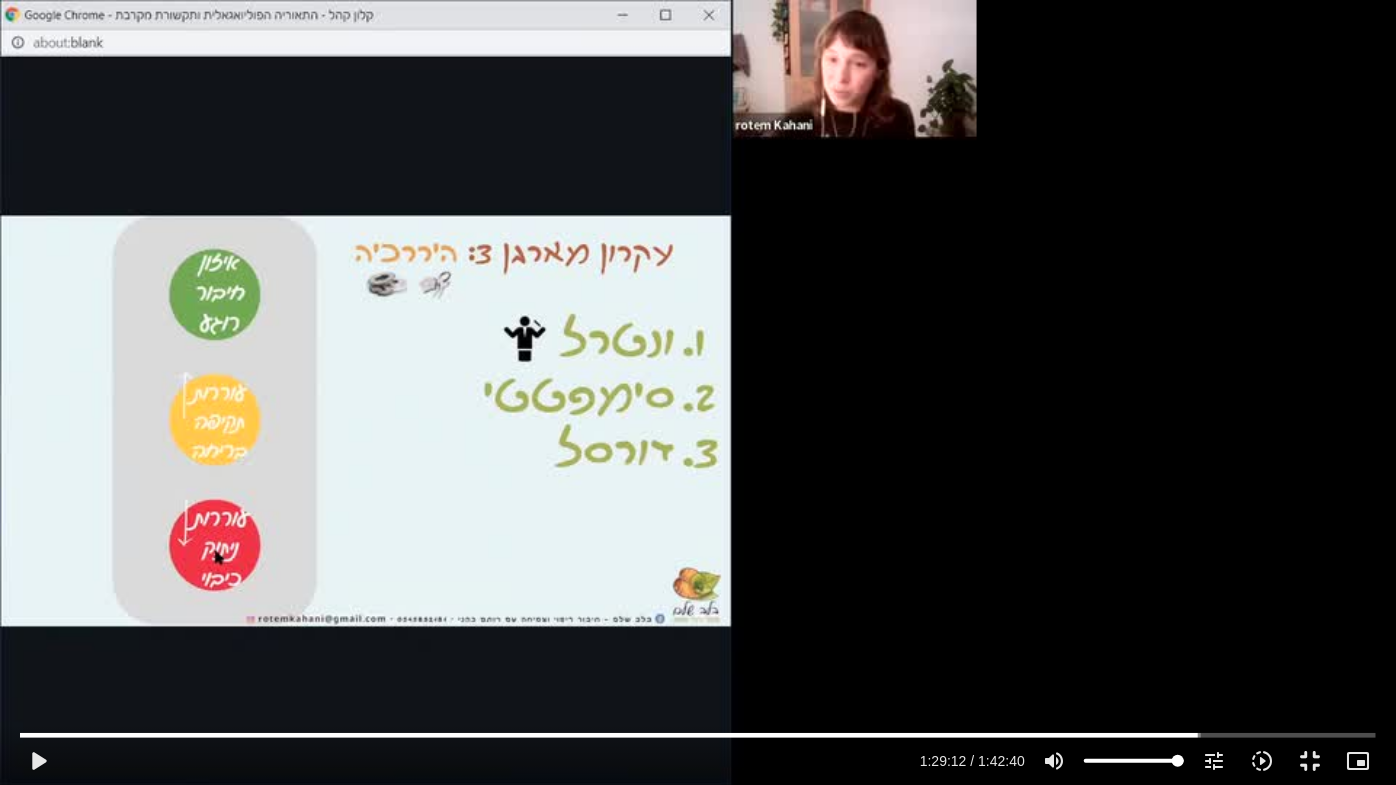 click on "Skip Ad 1:23:56 play_arrow 1:29:12 / 1:42:40 volume_up Mute tune Resolution Auto 480p slow_motion_video Playback speed 1x 1x fullscreen_exit picture_in_picture_alt Picture-in-Picture Off close Resolution 480p 360p 240p Auto done close Playback speed 0.5x 0.75x 1x done 1.25x 1.5x 1.75x 2x" at bounding box center [698, 392] 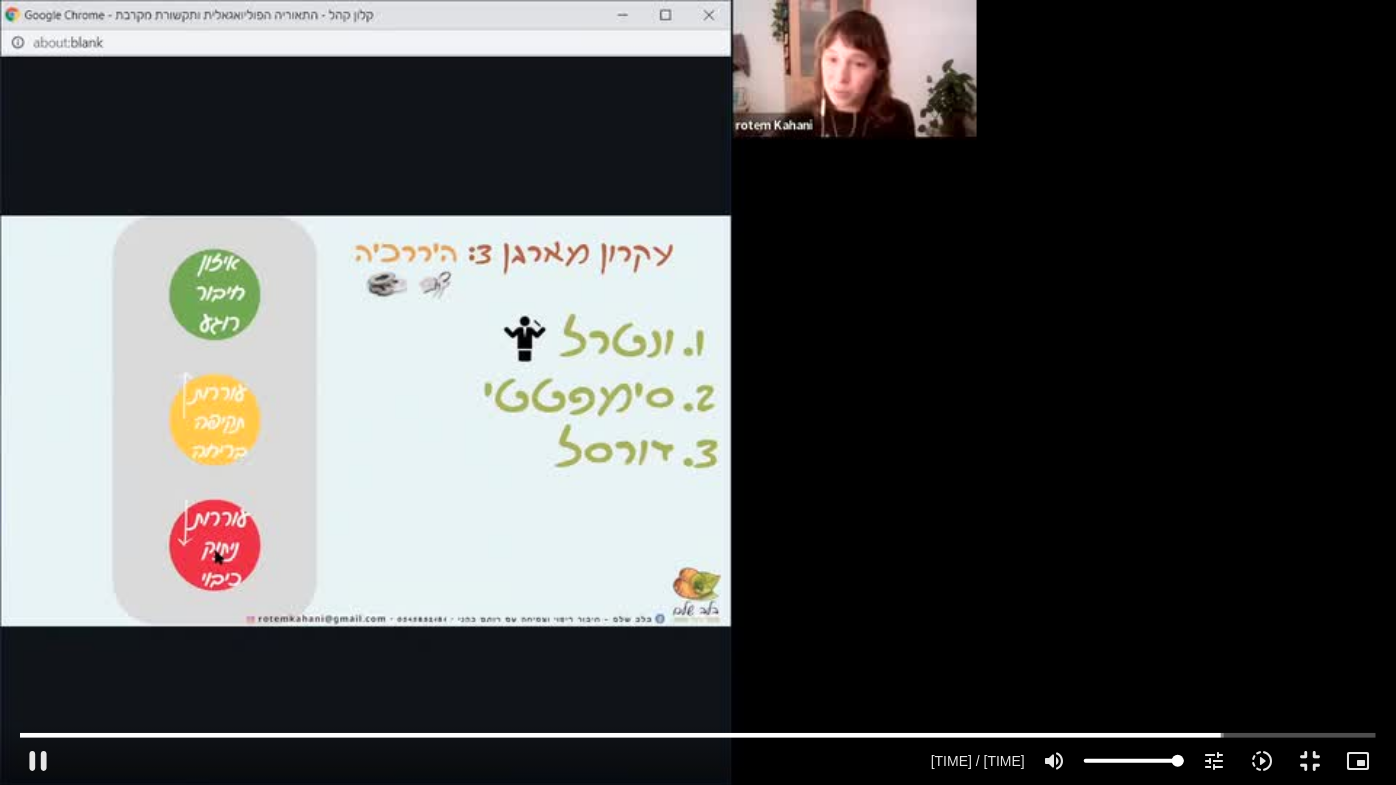 click on "Skip Ad 1:29:03 pause 1:30:57 / 1:42:40 volume_up Mute tune Resolution Auto 480p slow_motion_video Playback speed 1x 1x fullscreen_exit picture_in_picture_alt Picture-in-Picture Off close Resolution 480p 360p 240p Auto done close Playback speed 0.5x 0.75x 1x done 1.25x 1.5x 1.75x 2x" at bounding box center (698, 392) 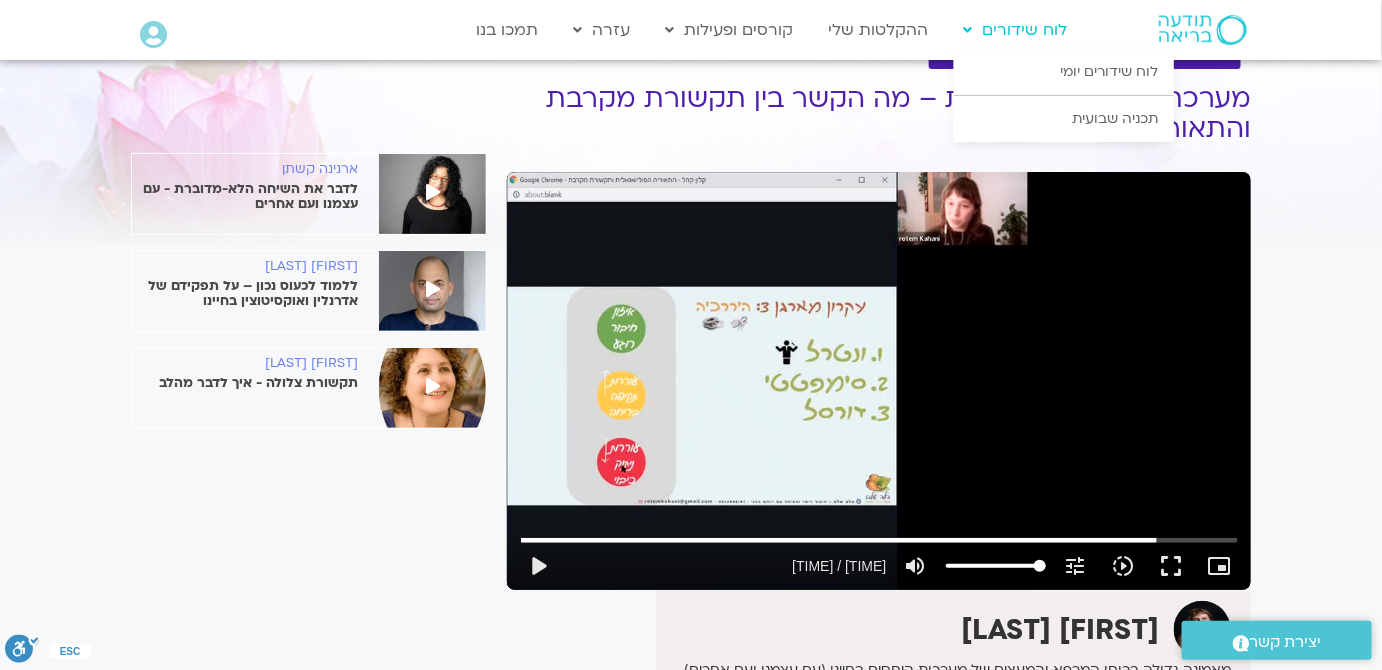 click on "לוח שידורים" at bounding box center [1016, 30] 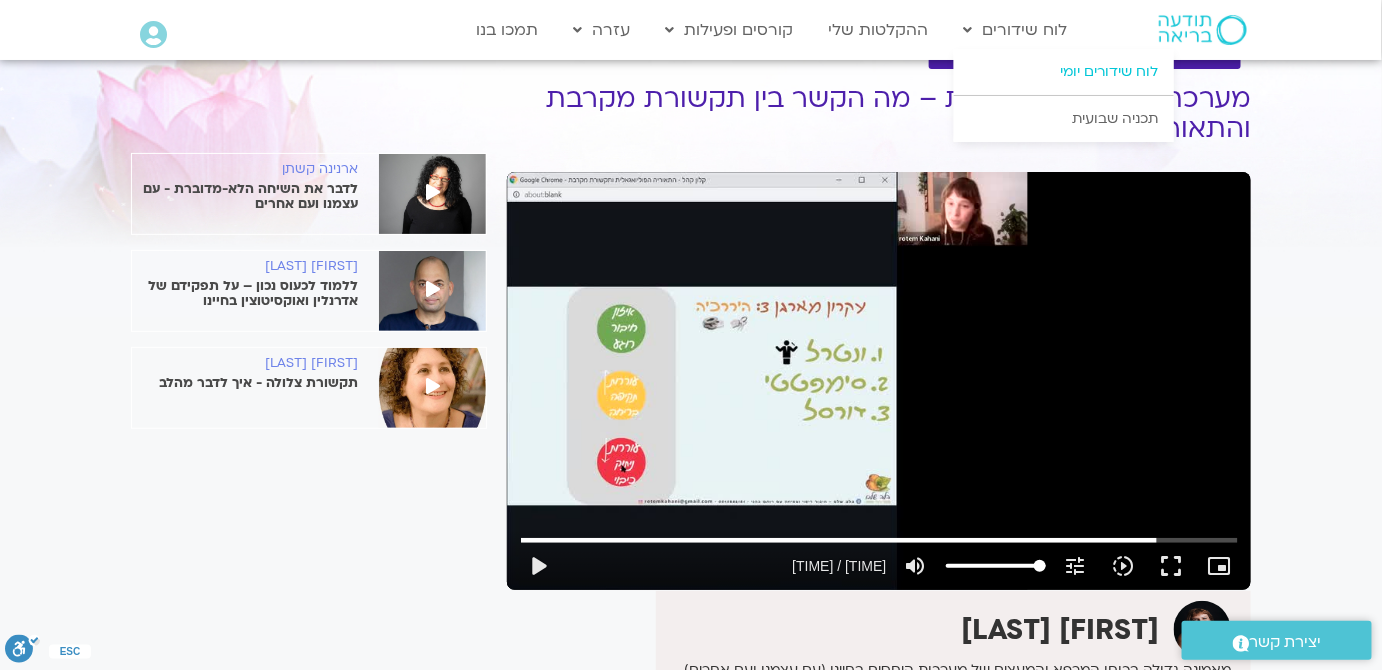 click on "לוח שידורים יומי" at bounding box center (1064, 72) 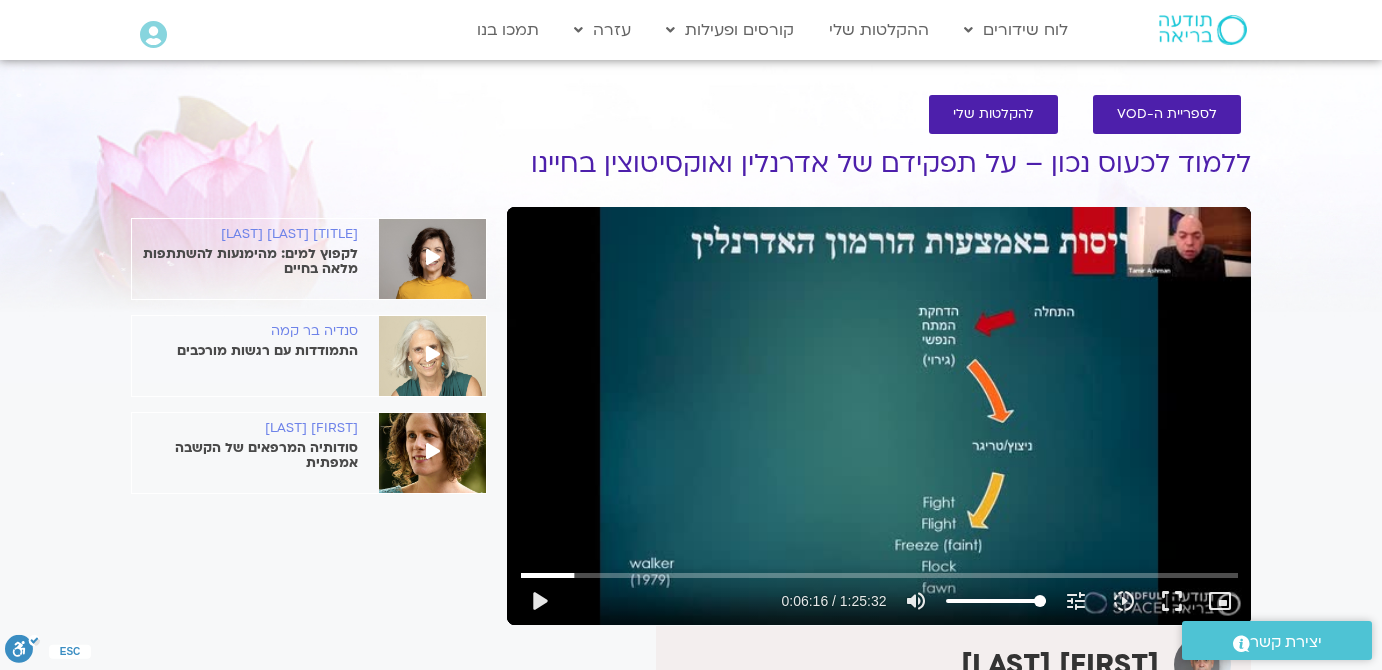 scroll, scrollTop: 0, scrollLeft: 0, axis: both 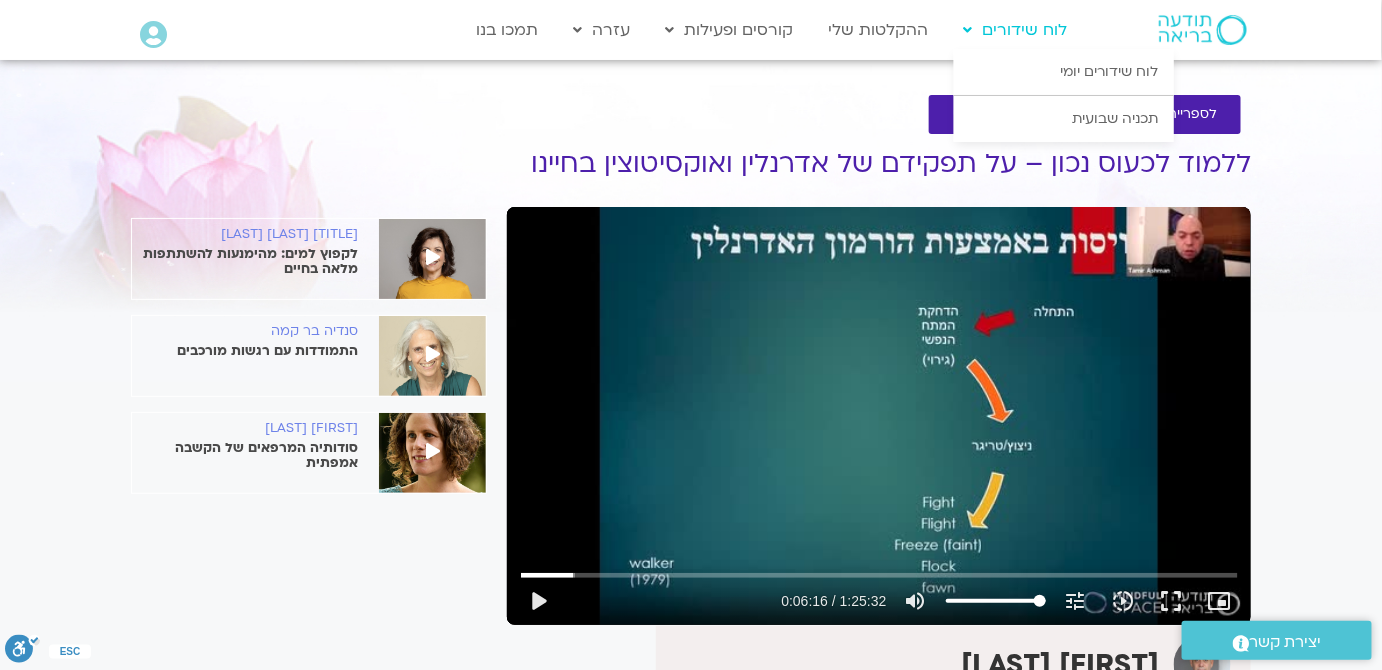 click at bounding box center [968, 30] 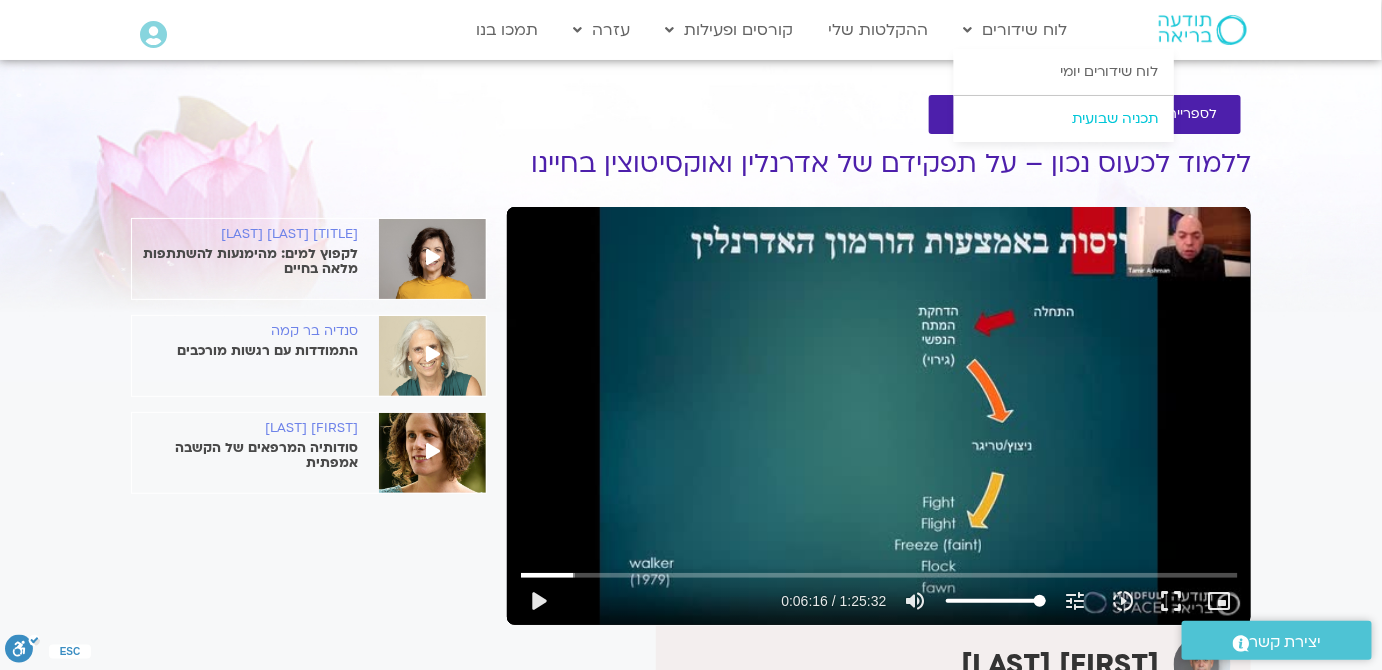 click on "תכניה שבועית" at bounding box center (1064, 119) 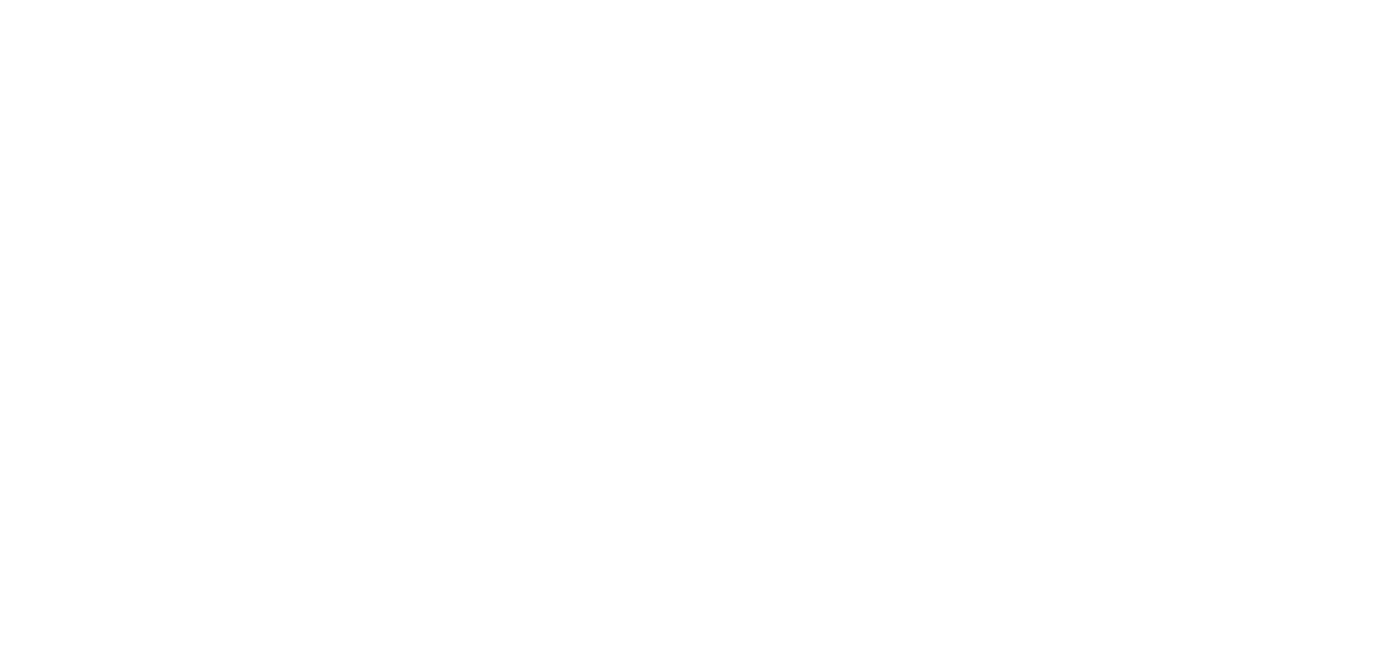 scroll, scrollTop: 0, scrollLeft: 0, axis: both 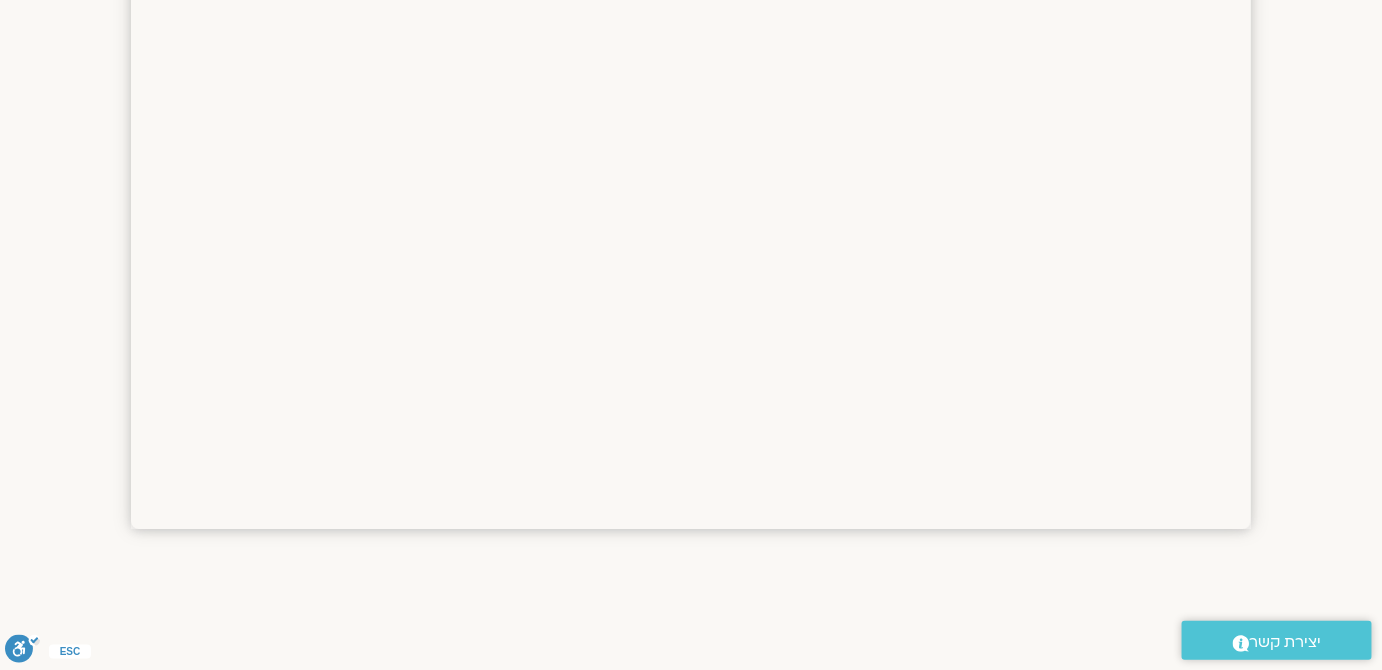 click at bounding box center [691, -225] 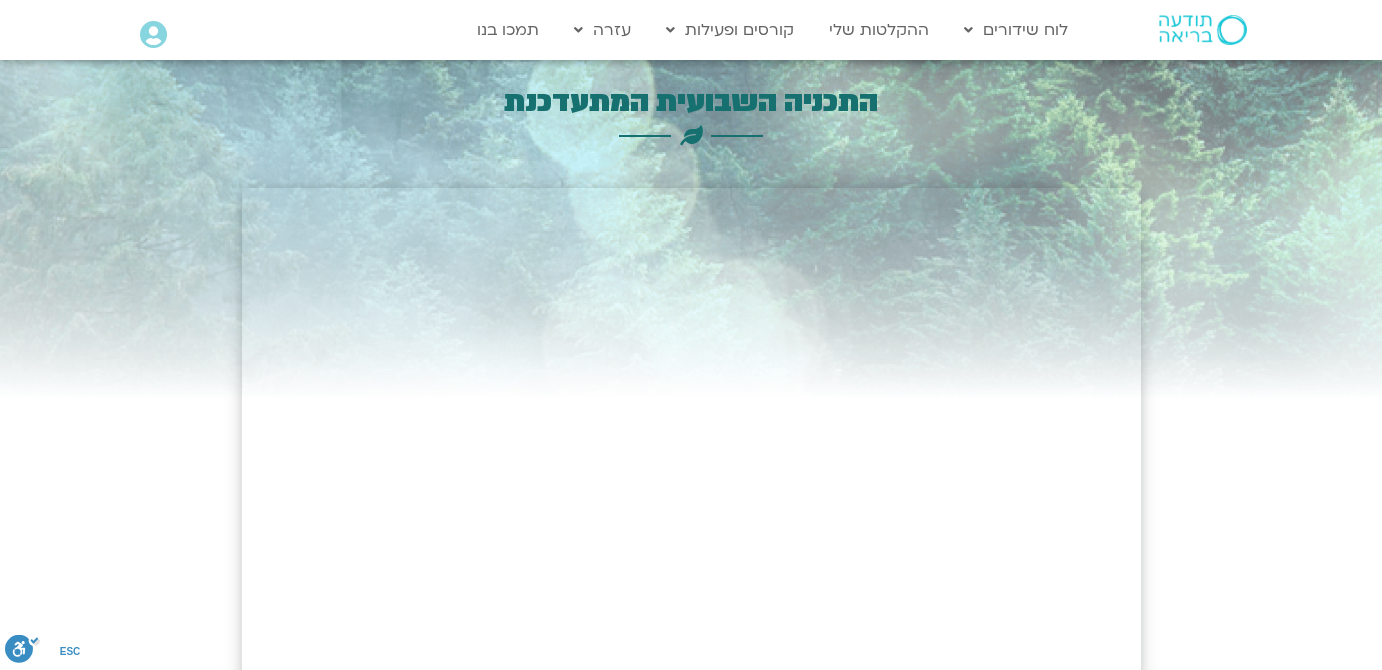 scroll, scrollTop: 0, scrollLeft: 0, axis: both 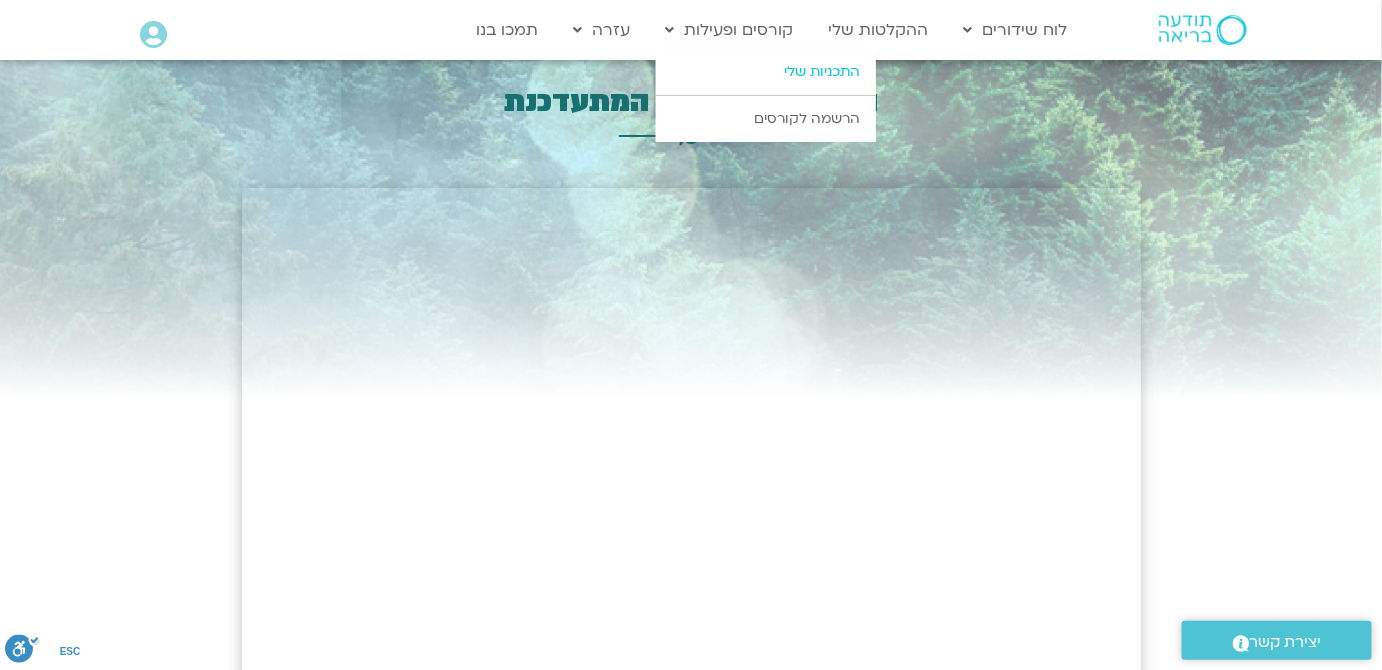 click on "התכניות שלי" at bounding box center [766, 72] 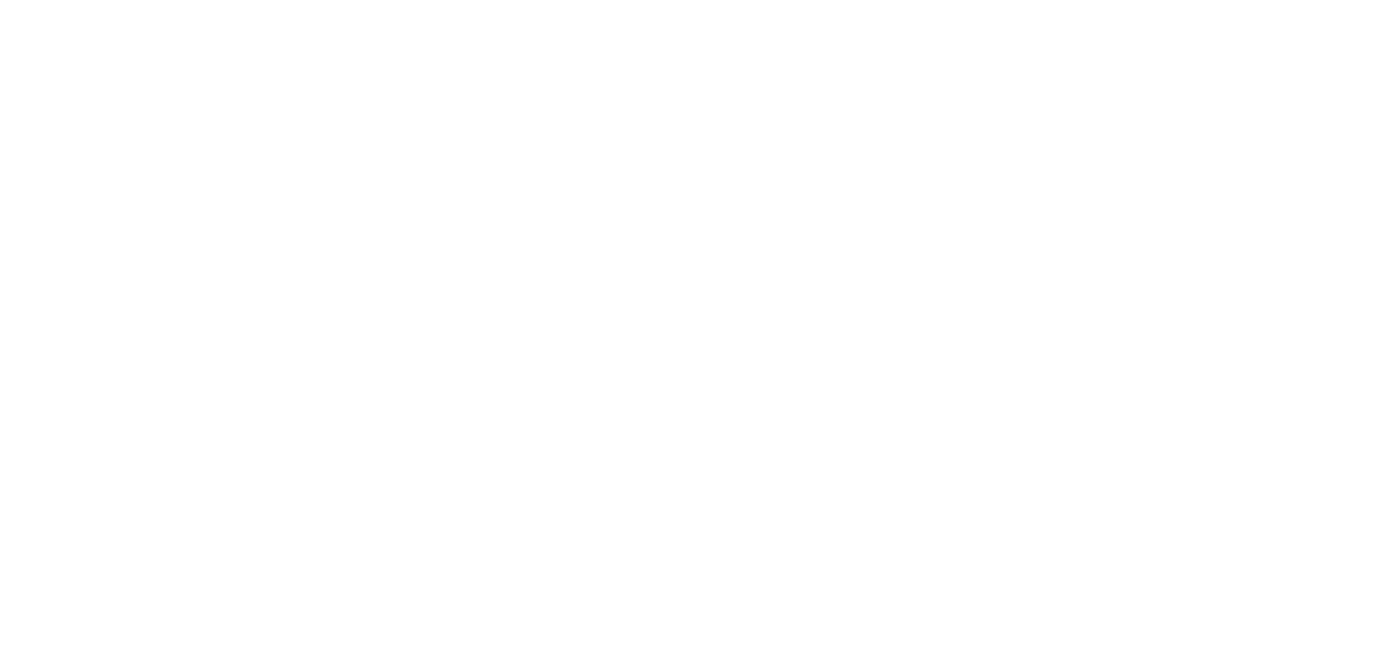 scroll, scrollTop: 0, scrollLeft: 0, axis: both 